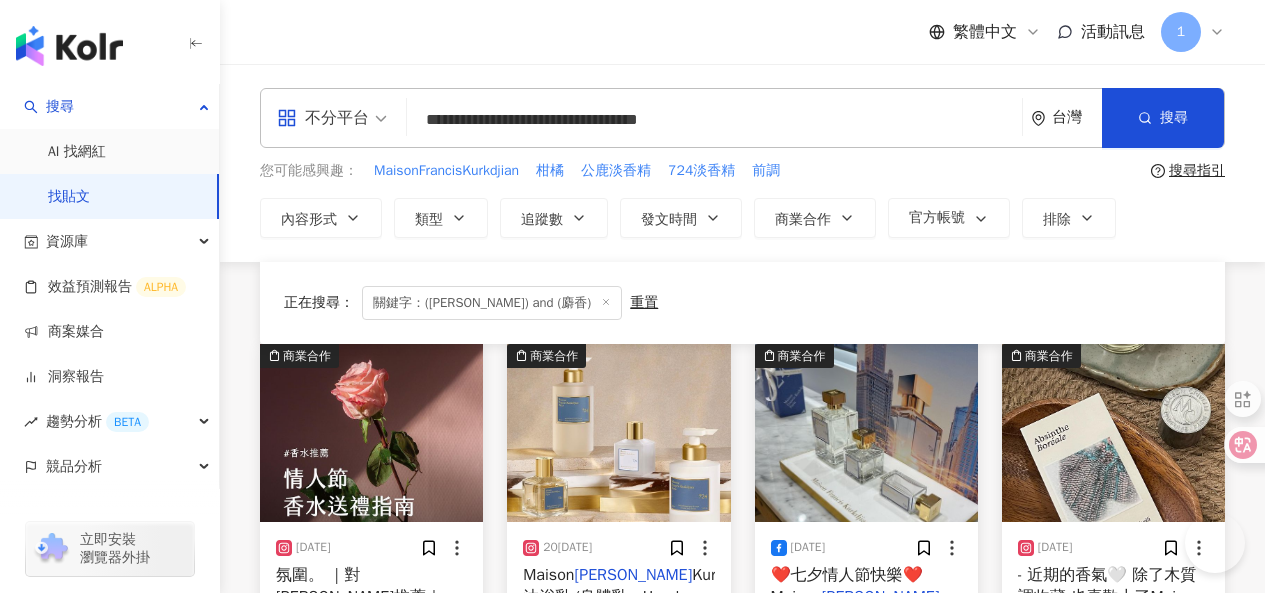 scroll, scrollTop: 13729, scrollLeft: 0, axis: vertical 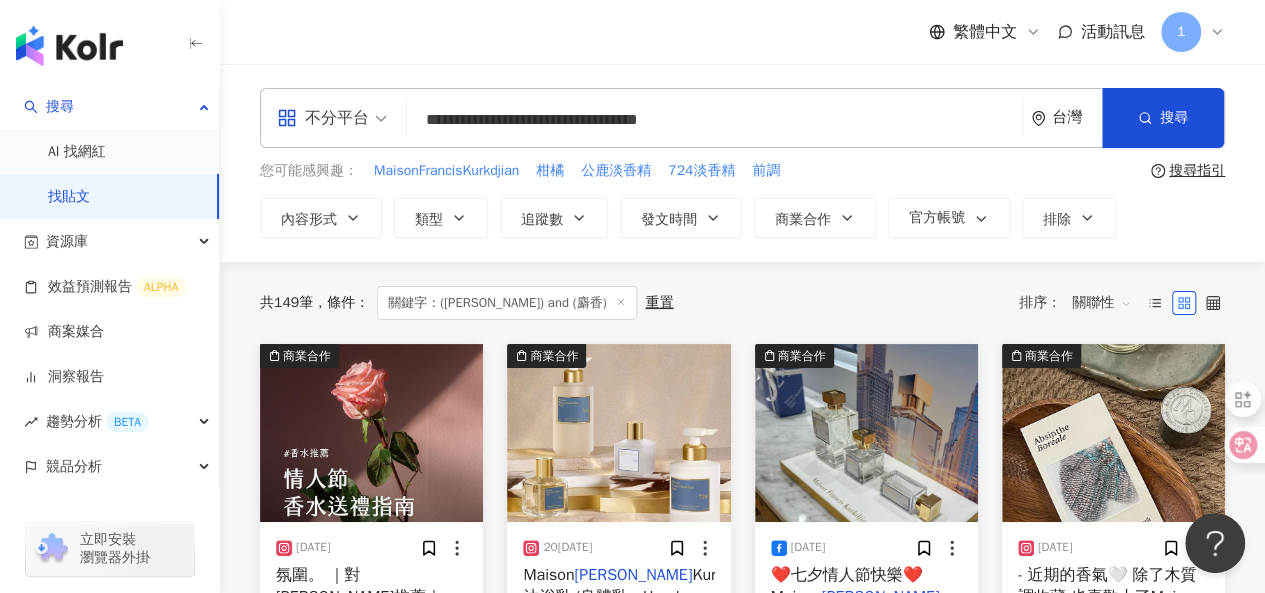 drag, startPoint x: 691, startPoint y: 119, endPoint x: 659, endPoint y: 122, distance: 32.140316 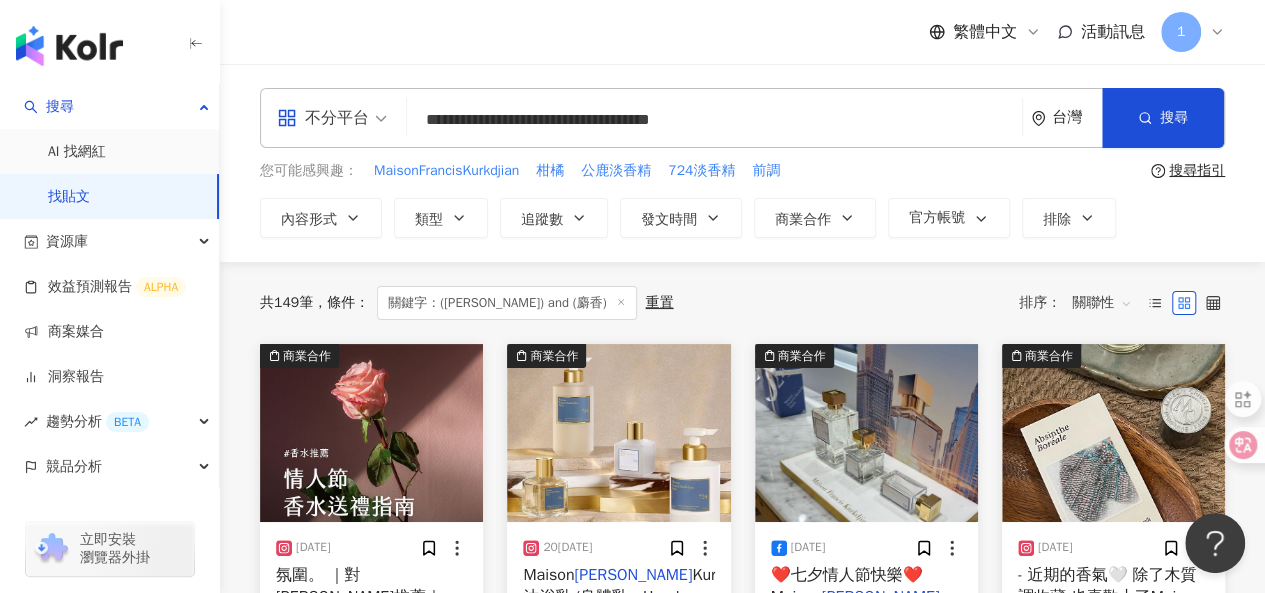 drag, startPoint x: 615, startPoint y: 123, endPoint x: 432, endPoint y: 119, distance: 183.04372 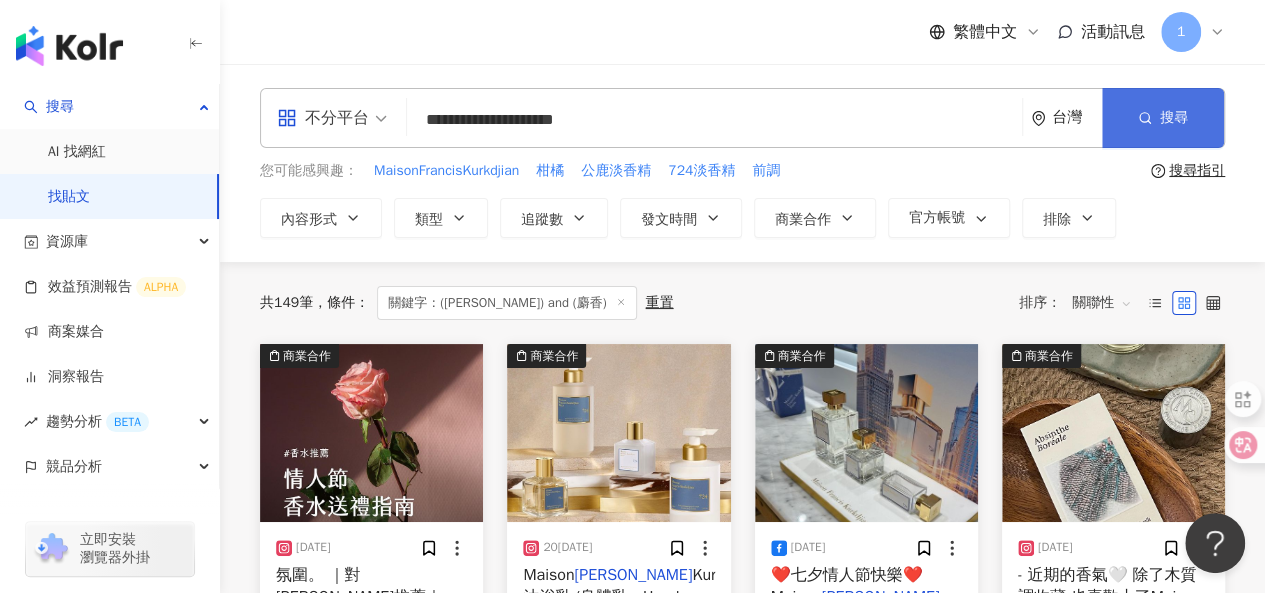 click on "搜尋" at bounding box center [1163, 118] 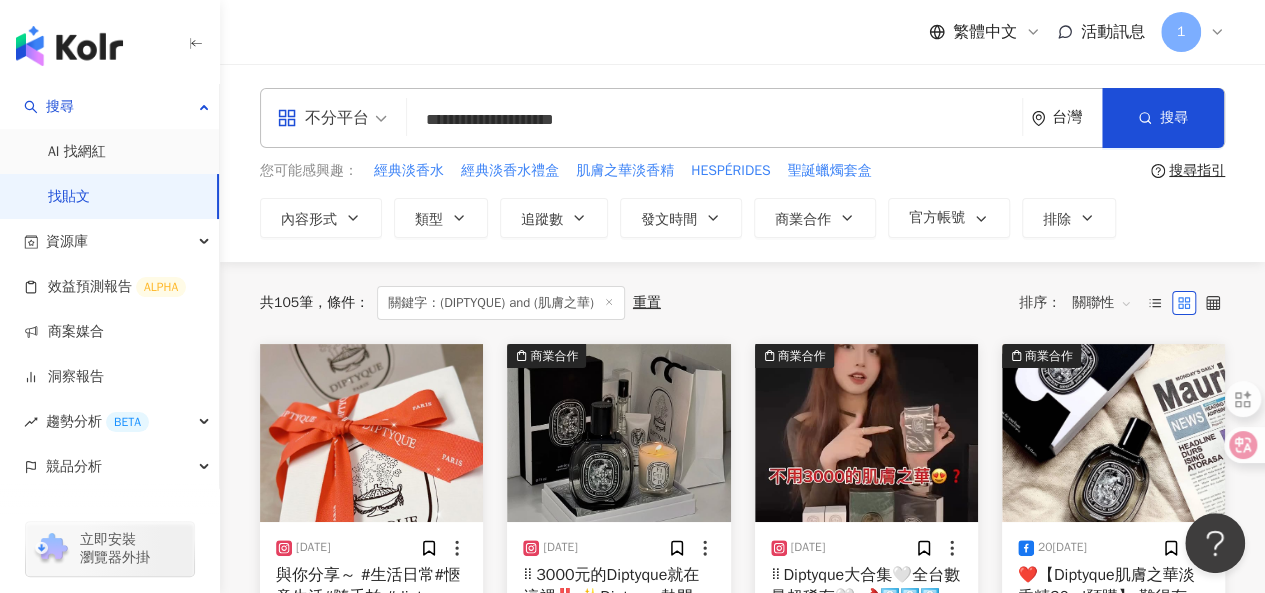 click on "共  105  筆 條件 ： 關鍵字：(DIPTYQUE) and (肌膚之華) 重置 排序： 關聯性 2023/7/28 與你分享～
#生活日常#愜意生活#隨手拍
#diptyque#肌膚之華#香水 119 4 美妝時尚 香水 shiny 商業合作 2025/1/6 1,126 103 美妝時尚 香水 Asa Perfume 商業合作 2025/1/17 ⠀
Diptyque大合集🤍全台數量超稀有🤍
📌3️⃣0️⃣0️⃣0️⃣有找的Diptyque‼️
肌膚之華30ml只要🔥$2999
肌膚之華30ml只要🔥$2999
肌膚之華30ml只要🔥$2999
📌🏅金標限定款只剩下最後🖐🏻隻
📌常規款特惠價只要❗️4️⃣9️⃣9️⃣9️⃣❗️
📌蠟燭🕯️隨行香都是千元有找🔥
那麼便的價錢通通都在Asa Perfume😍
💓留言私訊小編拿連結🔗
💓數量有限售完🈚️
#asaperfume#Diptyque#香水#逢甲香水#肌膚之華#金標限定款#小ml數香水#無壓力試香空間 742 31 5.9萬 美妝時尚 香水 Asa Perfume 商業合作 2025/6/13 4 美妝時尚 香水 美國代購usa 商業合作 0" at bounding box center [742, 971] 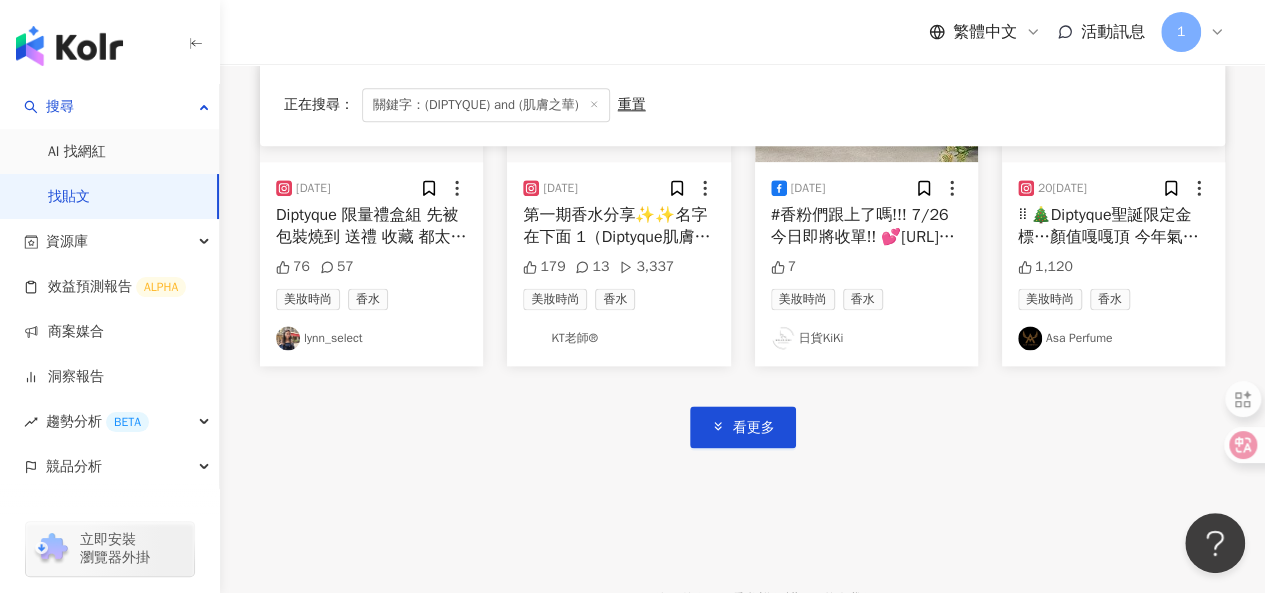 scroll, scrollTop: 1109, scrollLeft: 0, axis: vertical 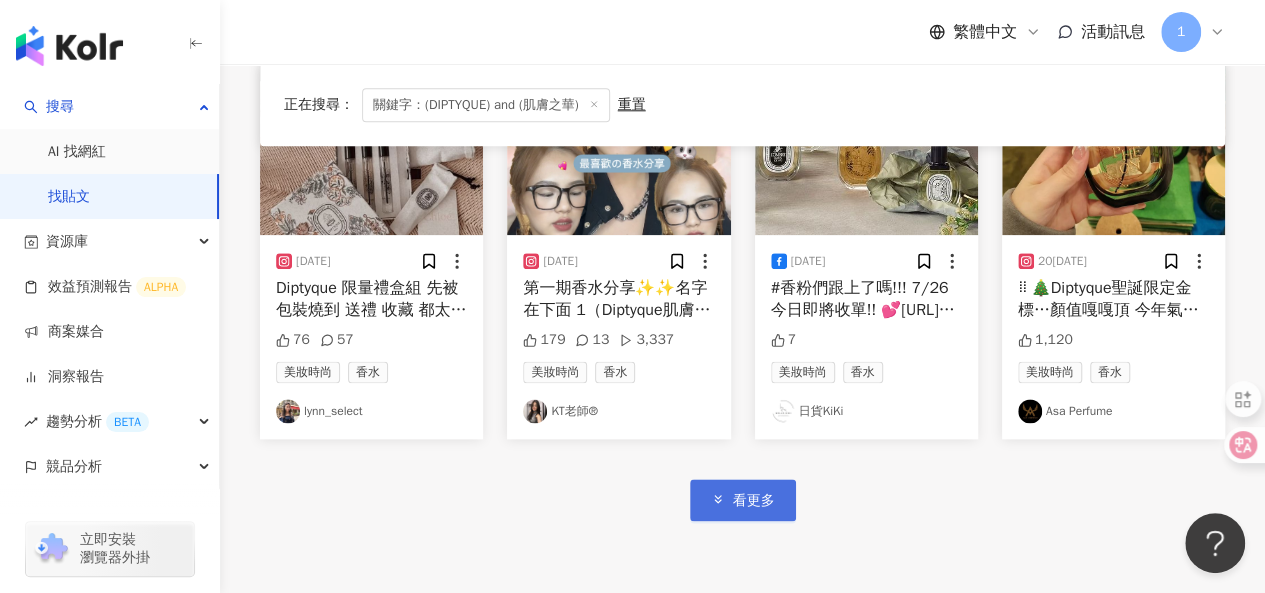 click on "看更多" at bounding box center (743, 499) 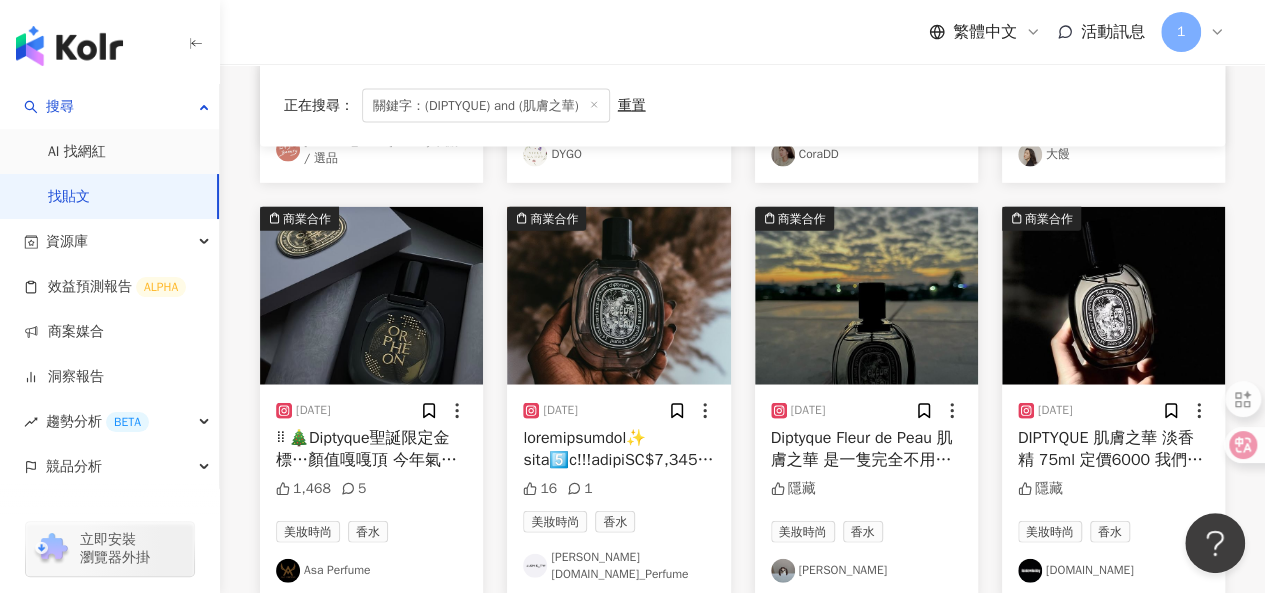 scroll, scrollTop: 2309, scrollLeft: 0, axis: vertical 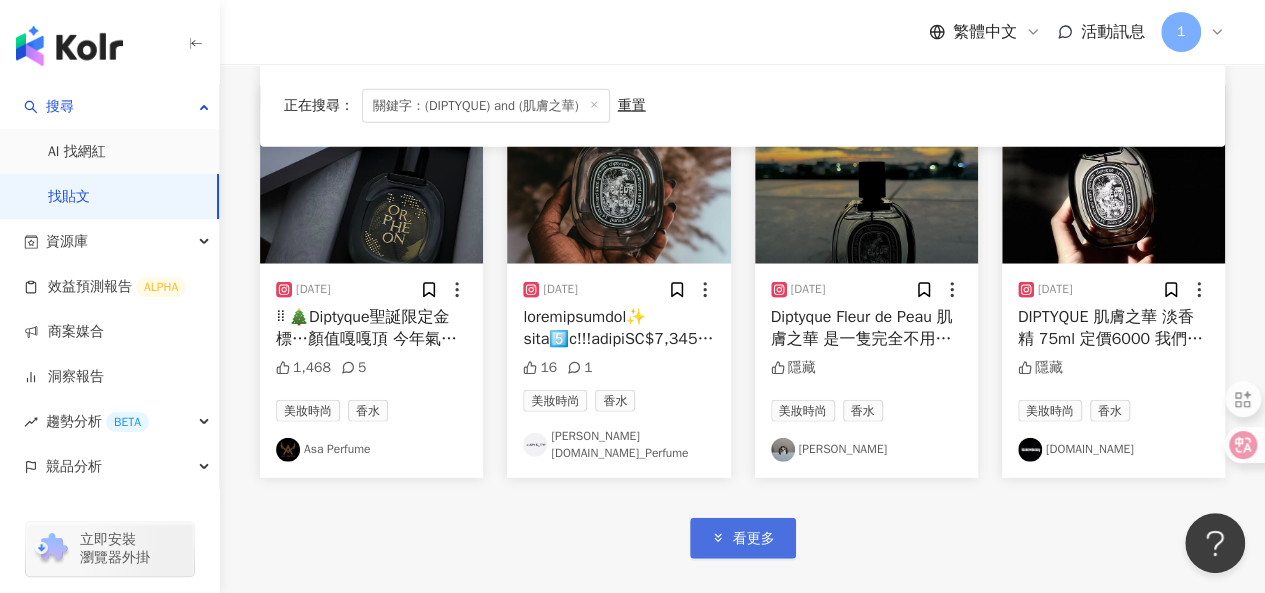 click on "看更多" at bounding box center (743, 538) 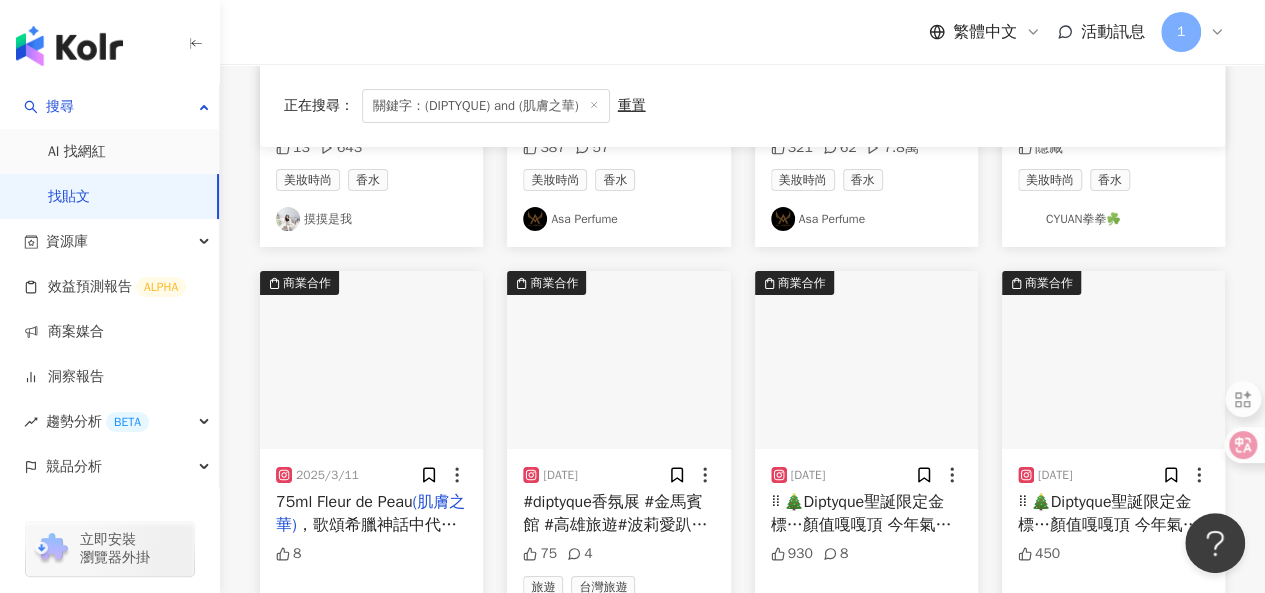 scroll, scrollTop: 3509, scrollLeft: 0, axis: vertical 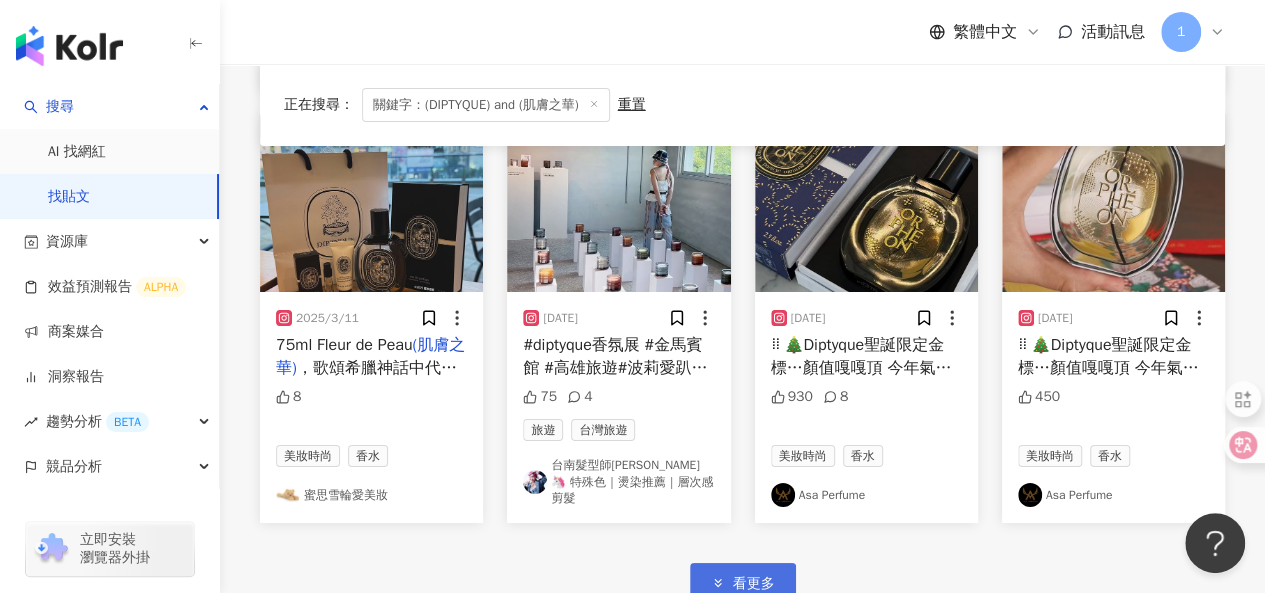 click on "看更多" at bounding box center (743, 583) 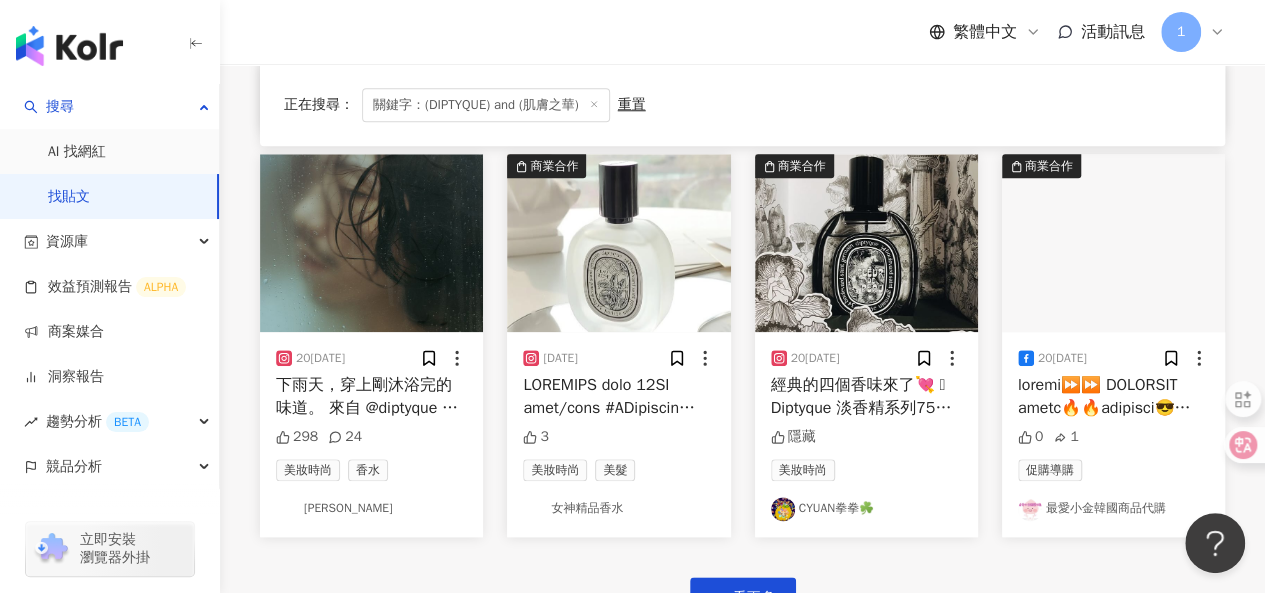 scroll, scrollTop: 4909, scrollLeft: 0, axis: vertical 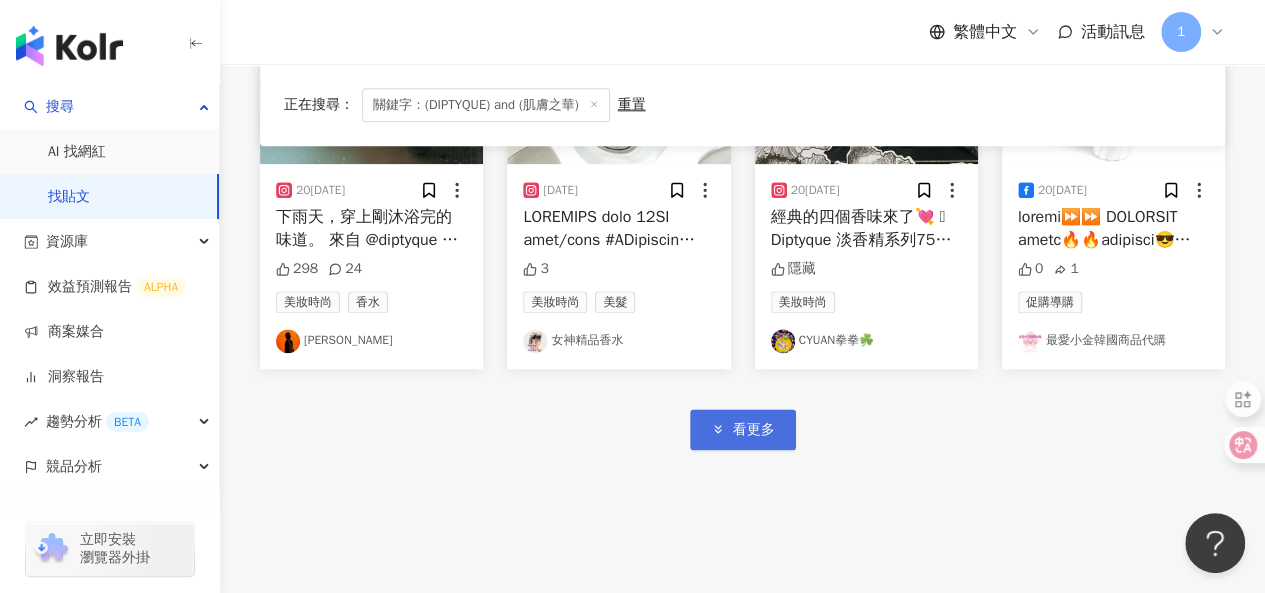 click on "看更多" at bounding box center (754, 430) 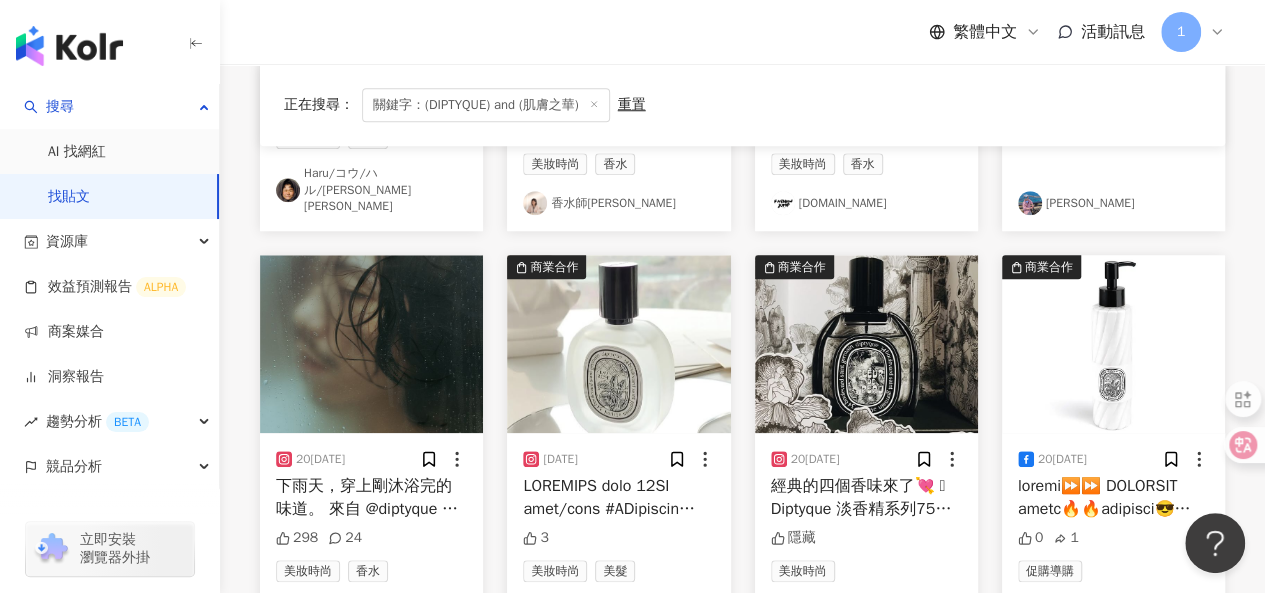 scroll, scrollTop: 4609, scrollLeft: 0, axis: vertical 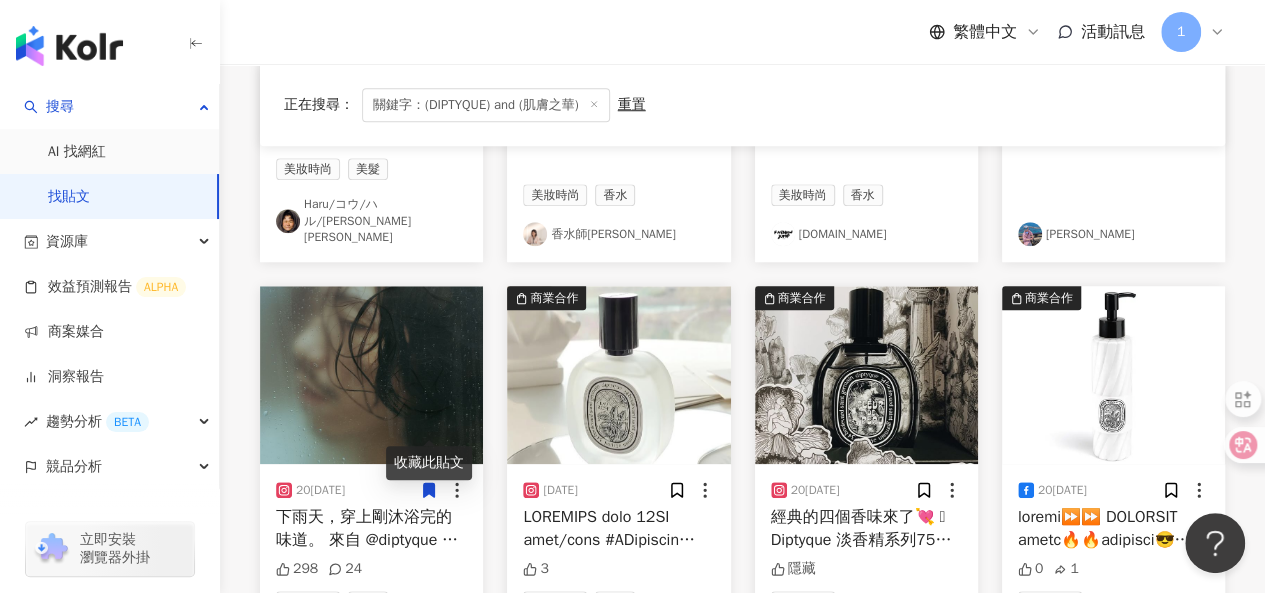 click on "下雨天，穿上剛沐浴完的味道。
來自 @diptyque 的肌膚之華。
謝謝diptyque分享了希臘神話中的愛跟靈魂，淡雅瀟灑的麝香與鳶尾花，有琥珀跟柑橘、胡椒和一點玫瑰的香氣，讓我覺得我好像一整天都待在浴室洗澡。
也很開心那天跟 @wutsan1998 一起邊玩水邊拍出矇朧系仙照🧖🧖🧖
謝謝璨拍出了某面不太常出現的我，看起來好像很冷。
#diptque #fleurdepeau #perfume #shower" at bounding box center [371, 528] 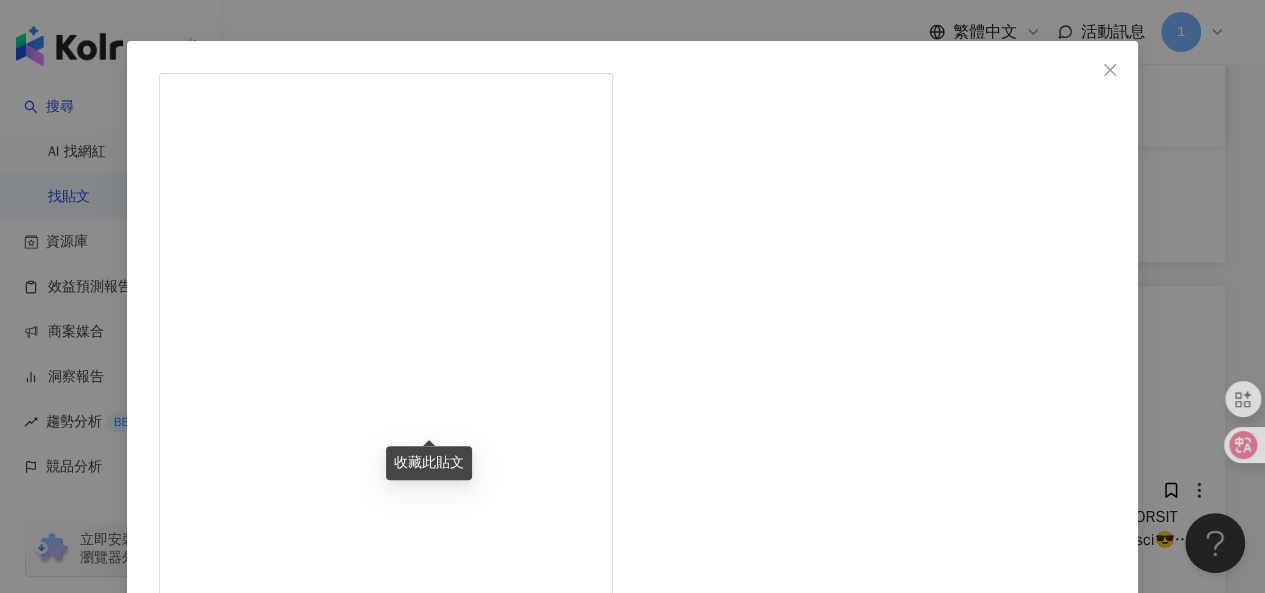 scroll, scrollTop: 100, scrollLeft: 0, axis: vertical 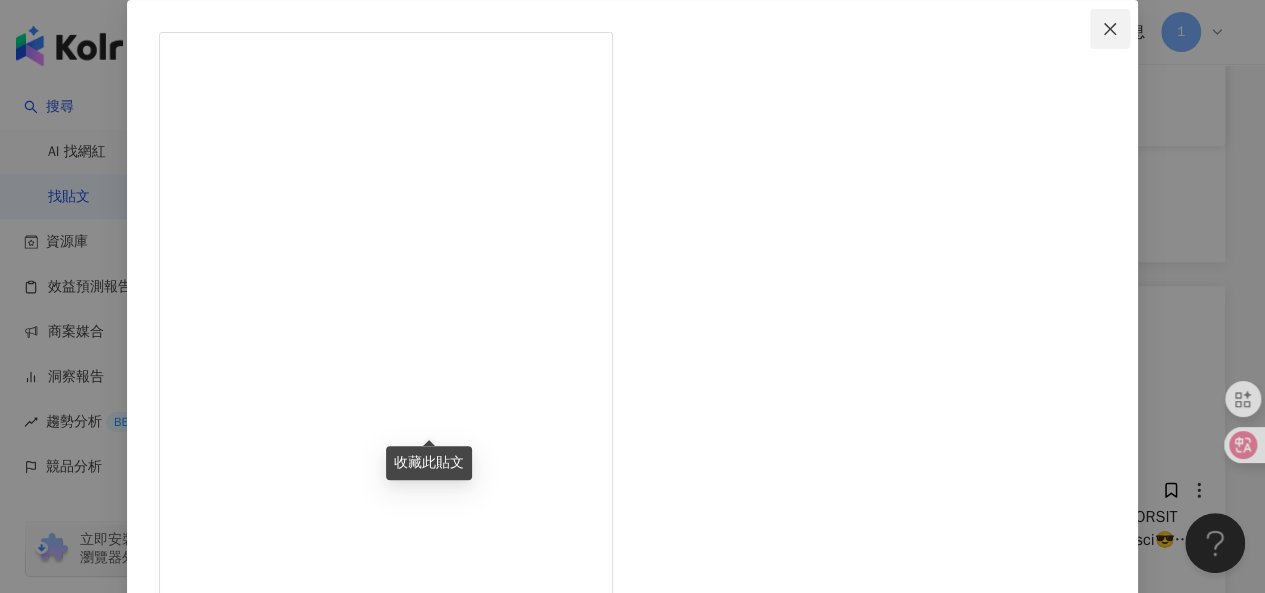click 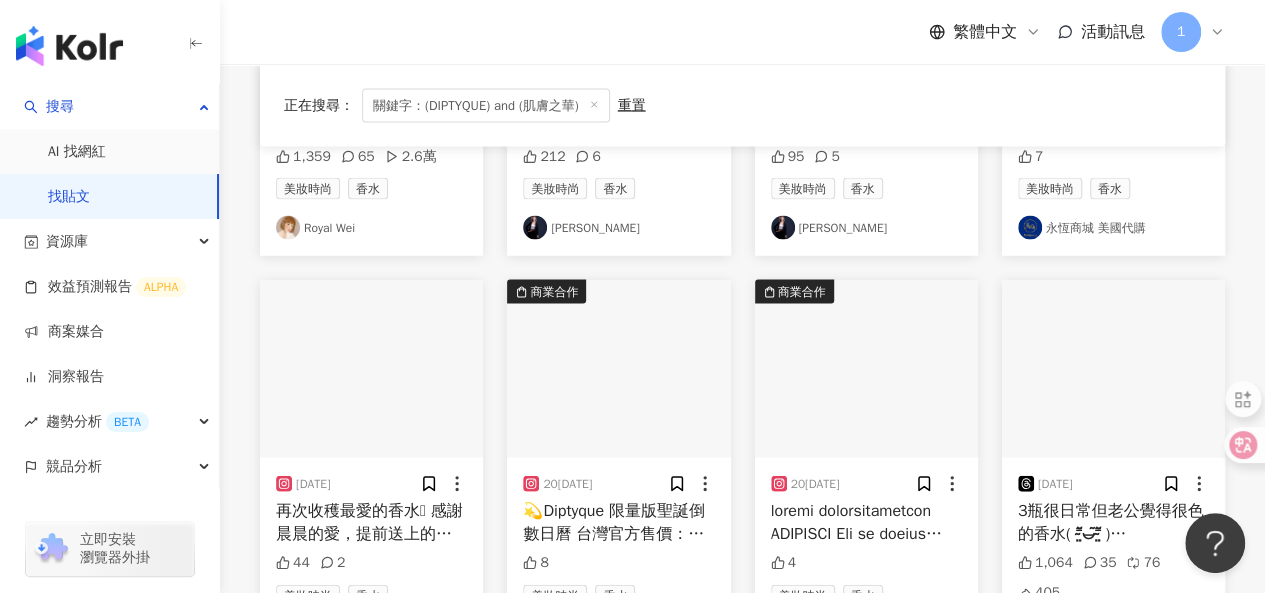 scroll, scrollTop: 6009, scrollLeft: 0, axis: vertical 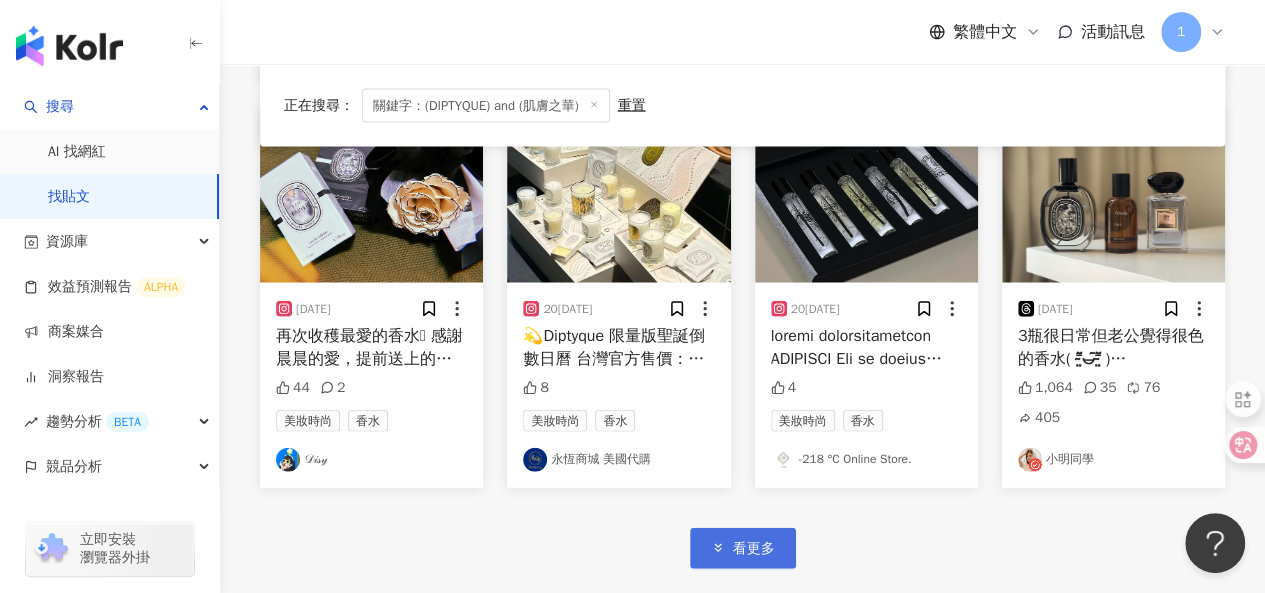 click on "看更多" at bounding box center (743, 548) 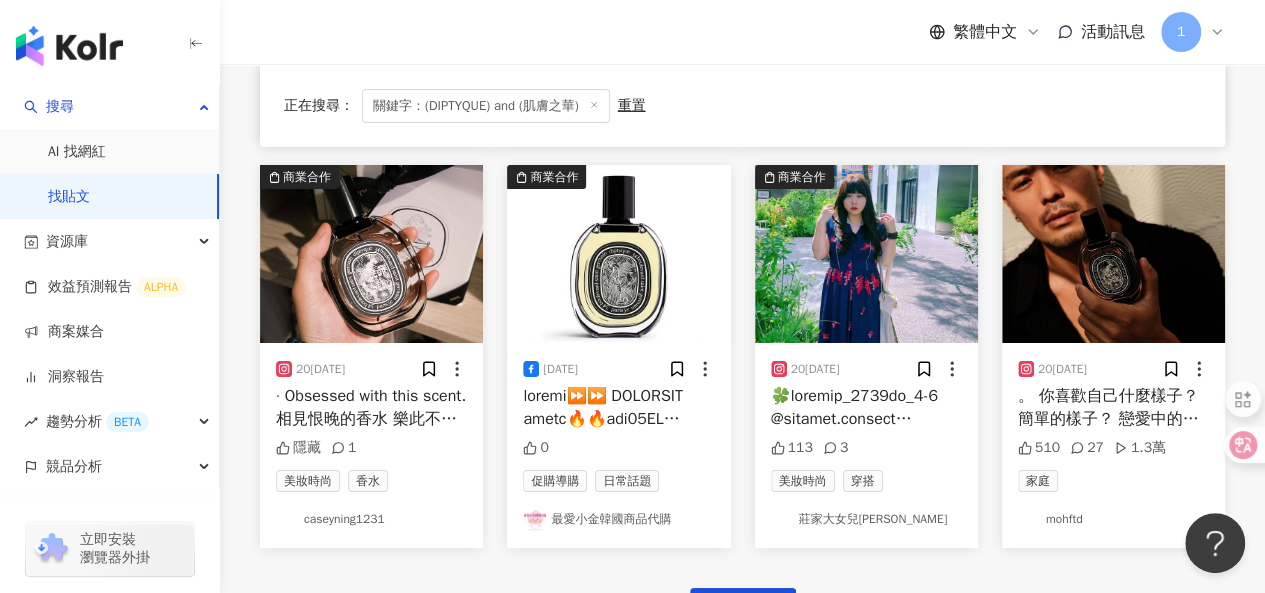scroll, scrollTop: 7209, scrollLeft: 0, axis: vertical 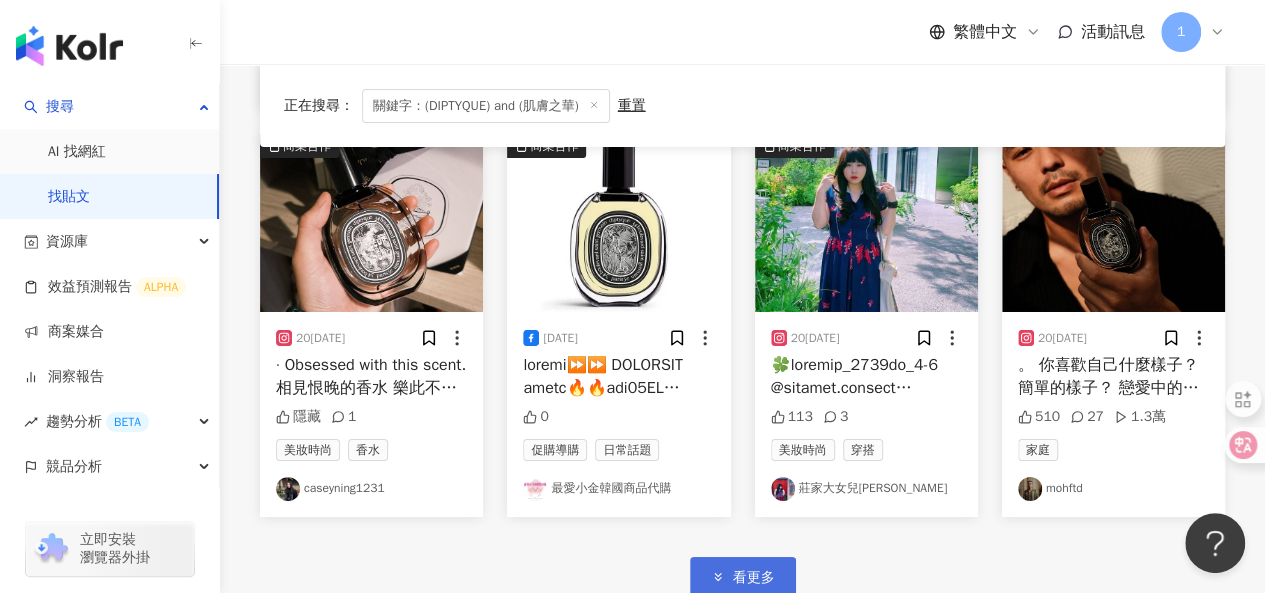 click on "看更多" at bounding box center [743, 577] 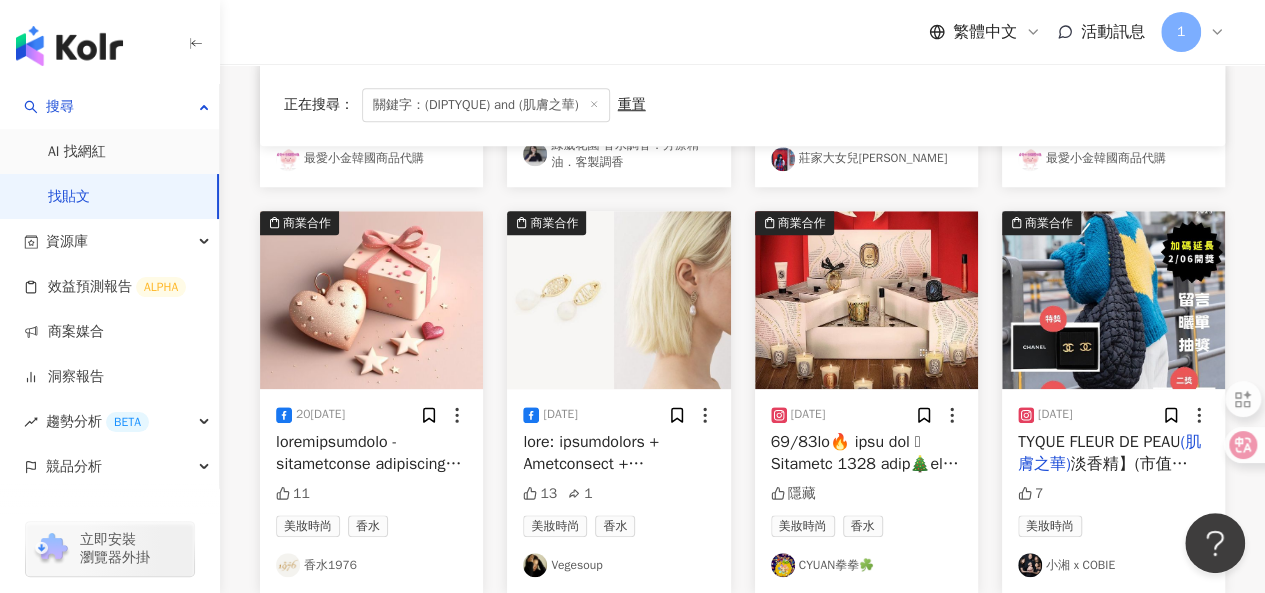 scroll, scrollTop: 8609, scrollLeft: 0, axis: vertical 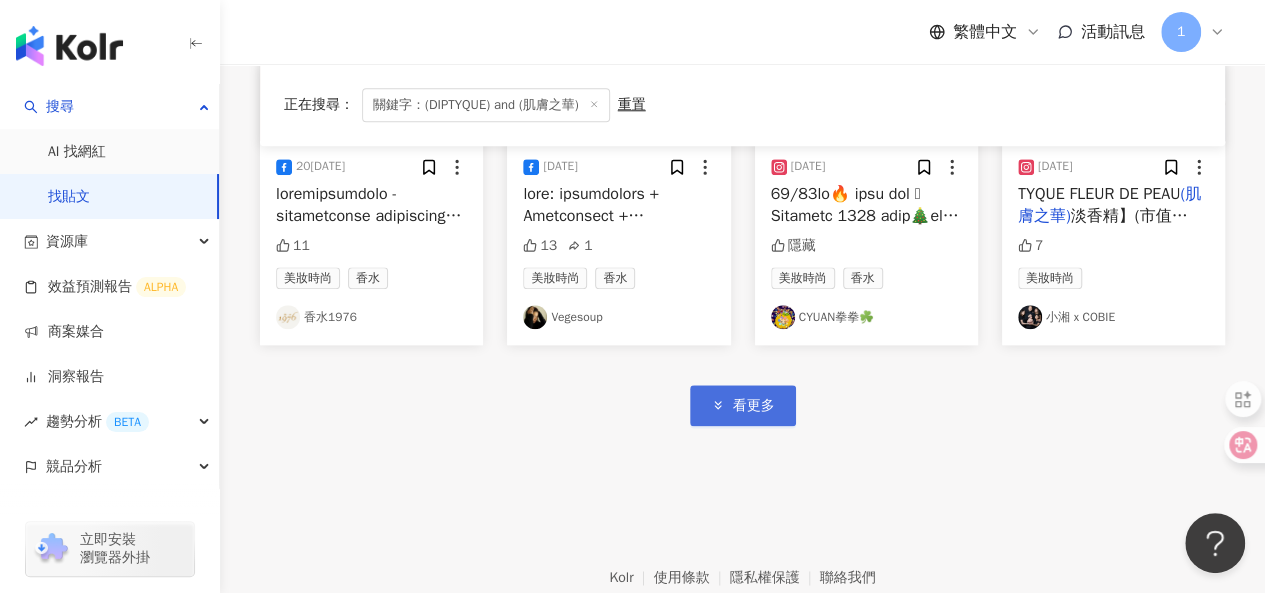 click on "看更多" at bounding box center (754, 406) 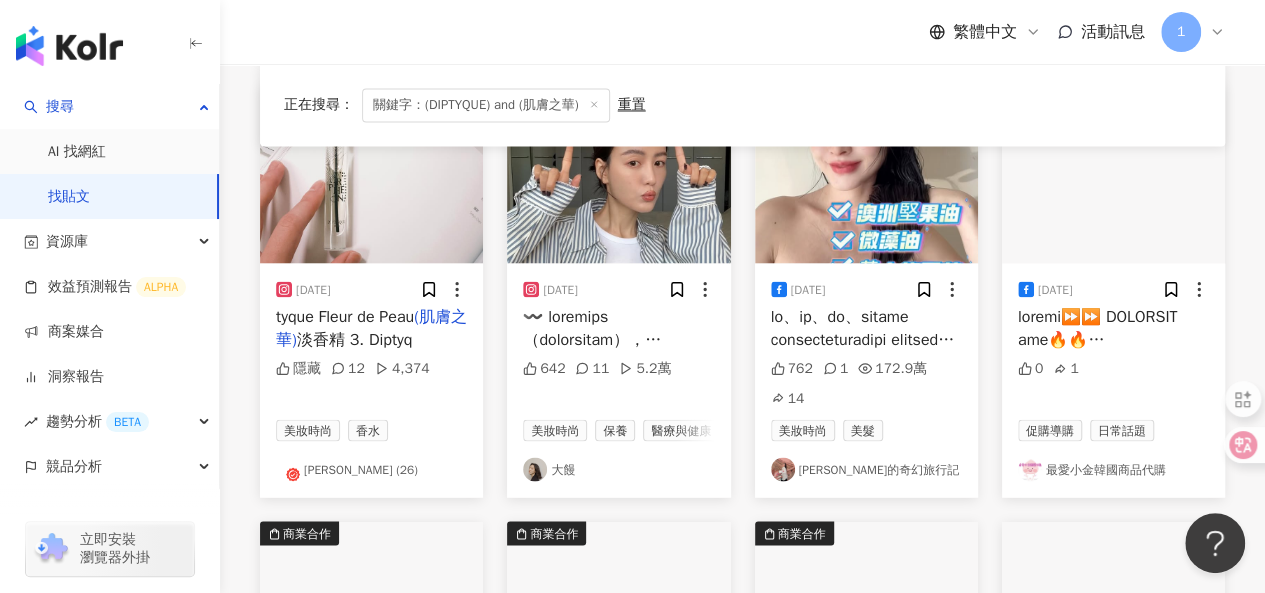 scroll, scrollTop: 9809, scrollLeft: 0, axis: vertical 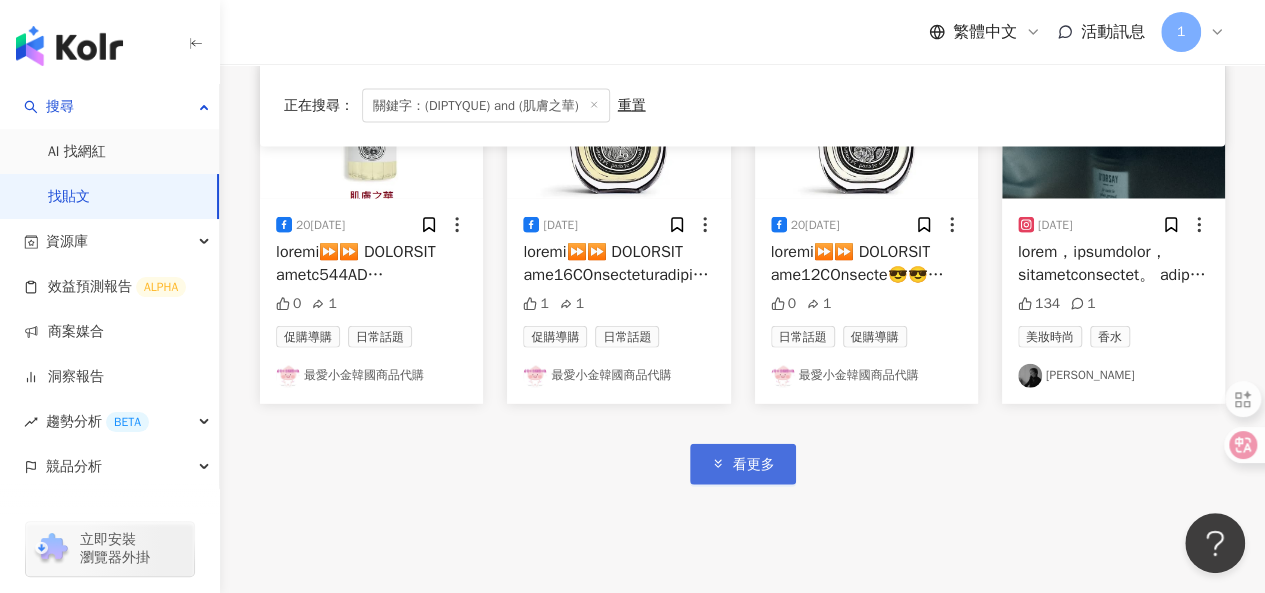 click 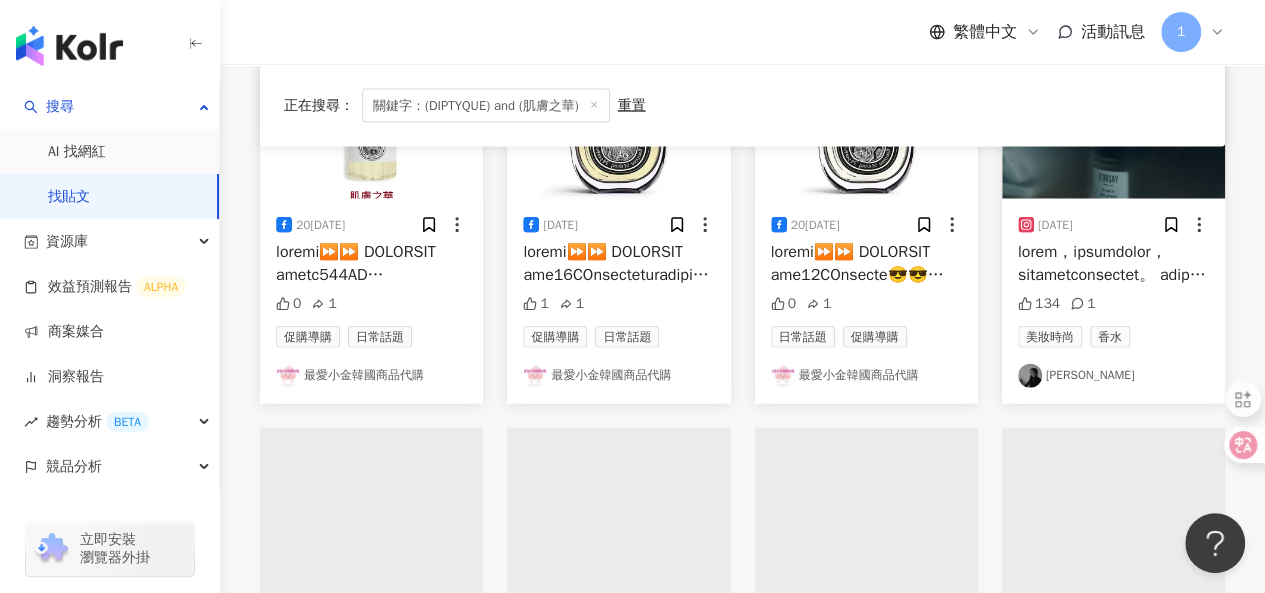 scroll, scrollTop: 9709, scrollLeft: 0, axis: vertical 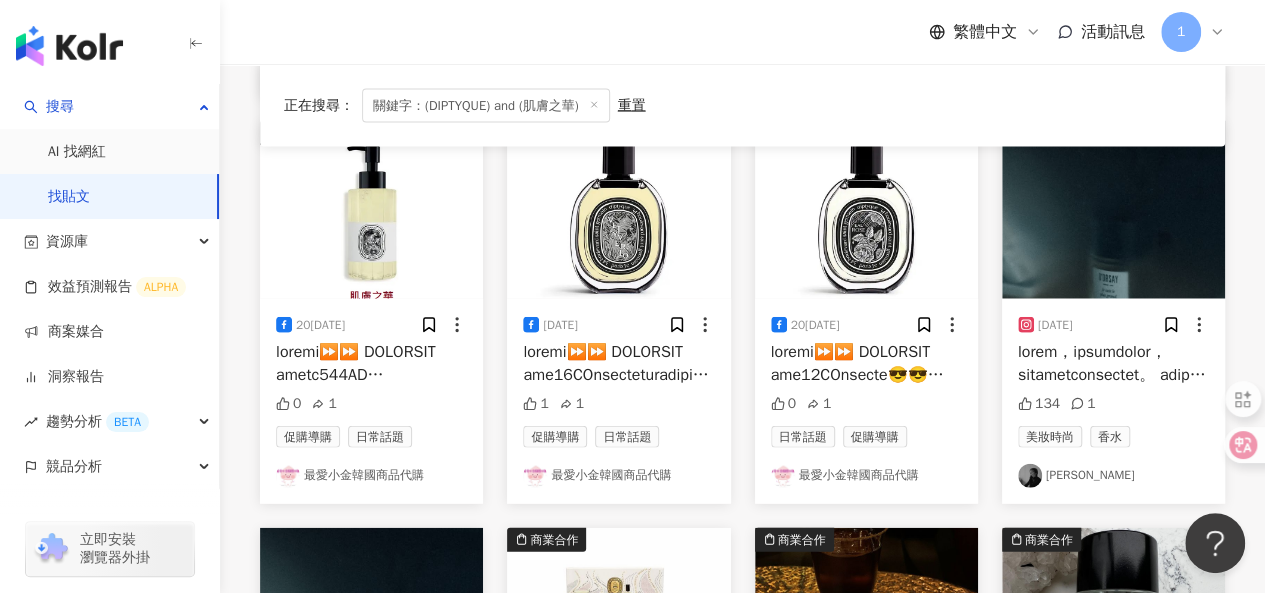 click at bounding box center [1119, 632] 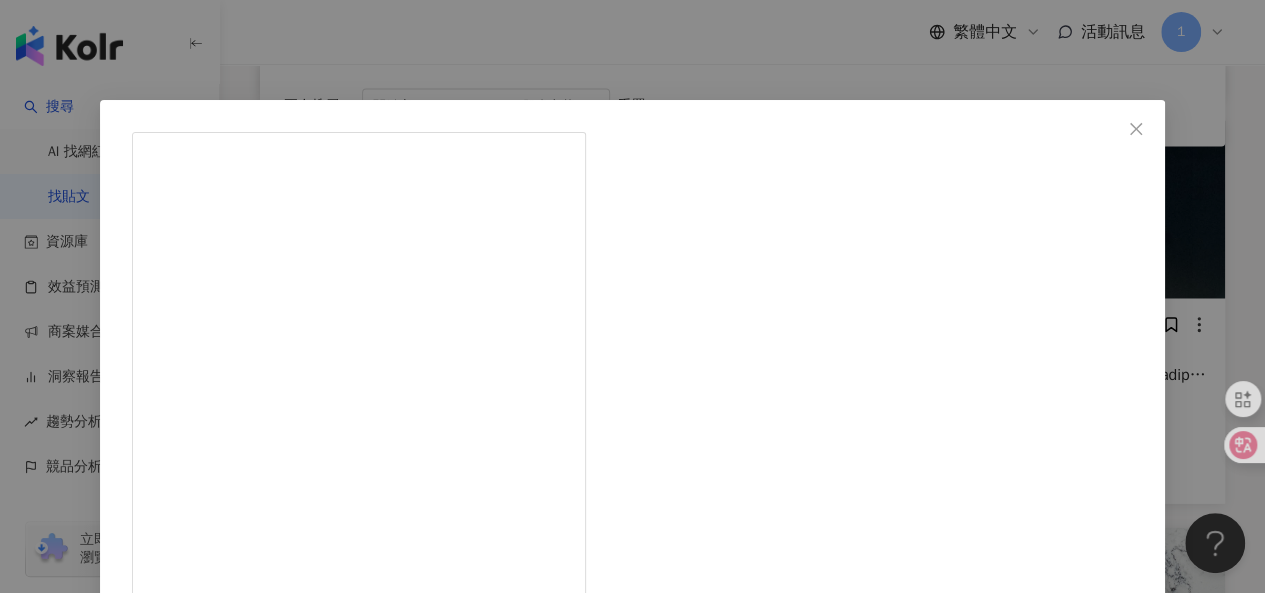 click 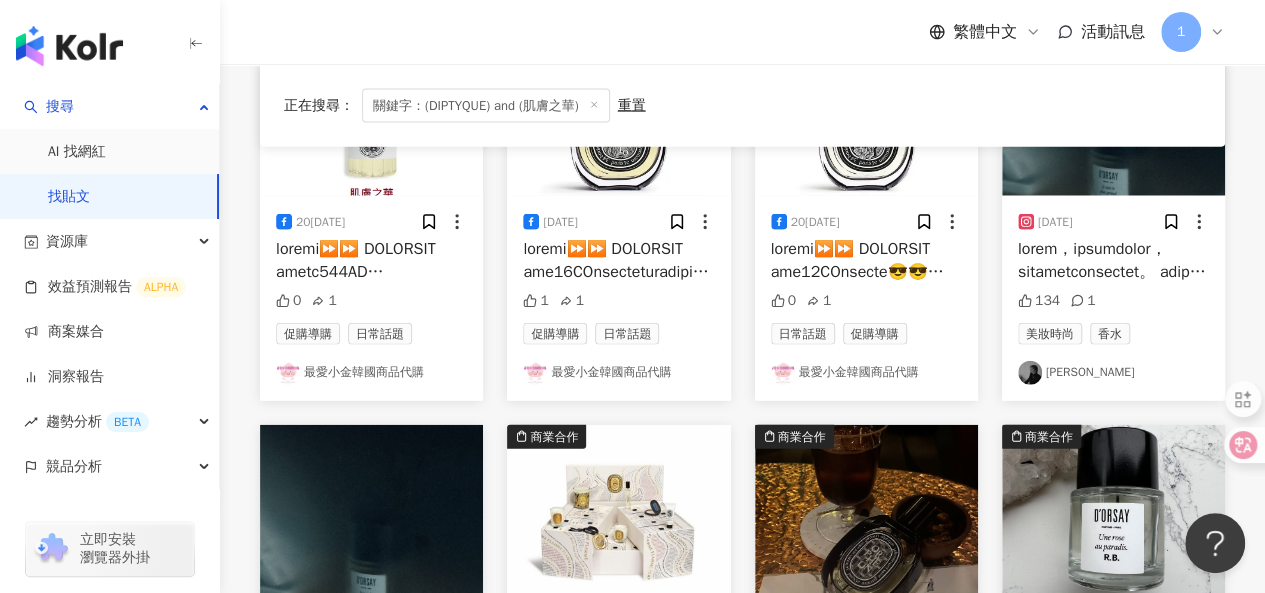 scroll, scrollTop: 0, scrollLeft: 0, axis: both 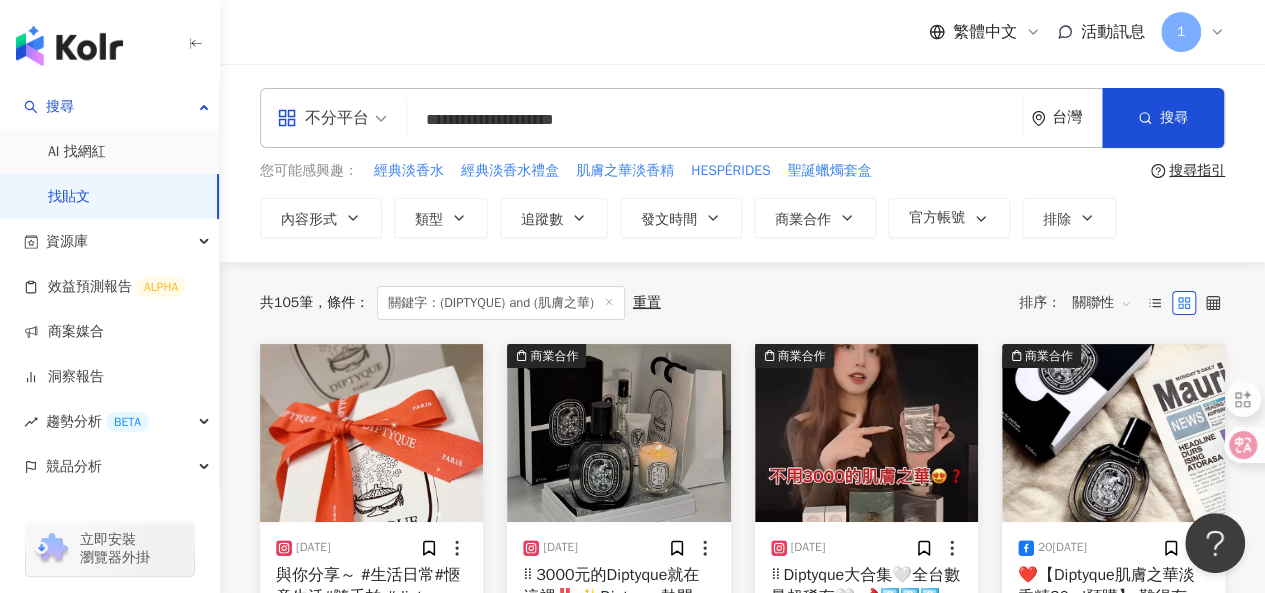 click on "**********" at bounding box center [714, 119] 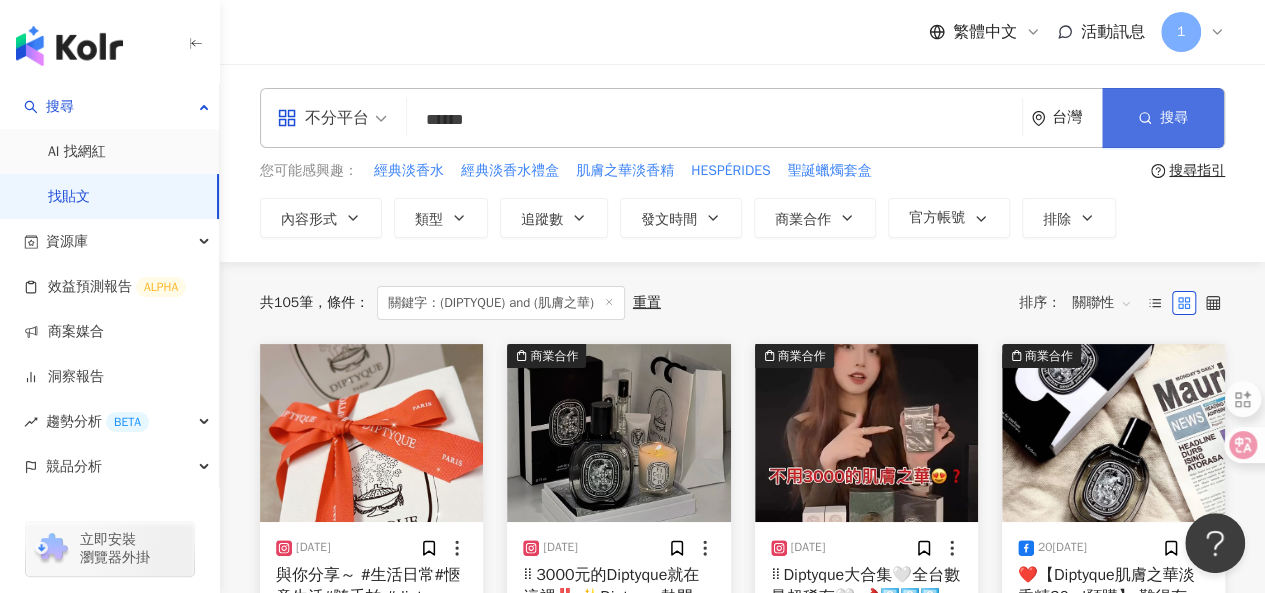 drag, startPoint x: 1116, startPoint y: 101, endPoint x: 1132, endPoint y: 108, distance: 17.464249 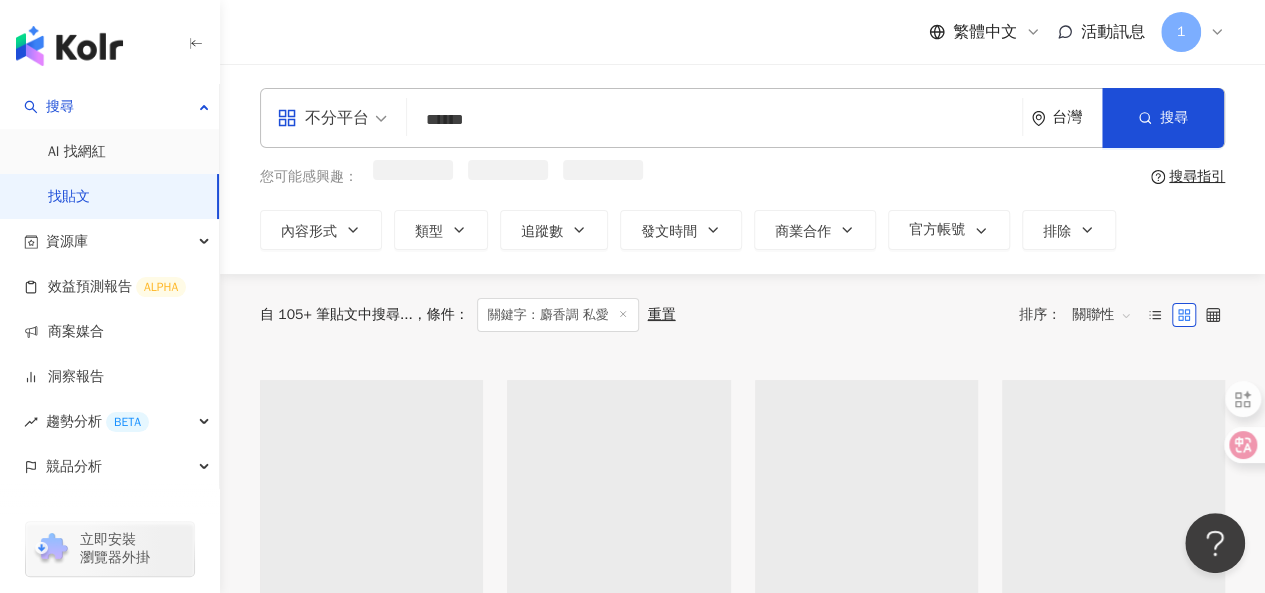 scroll, scrollTop: 100, scrollLeft: 0, axis: vertical 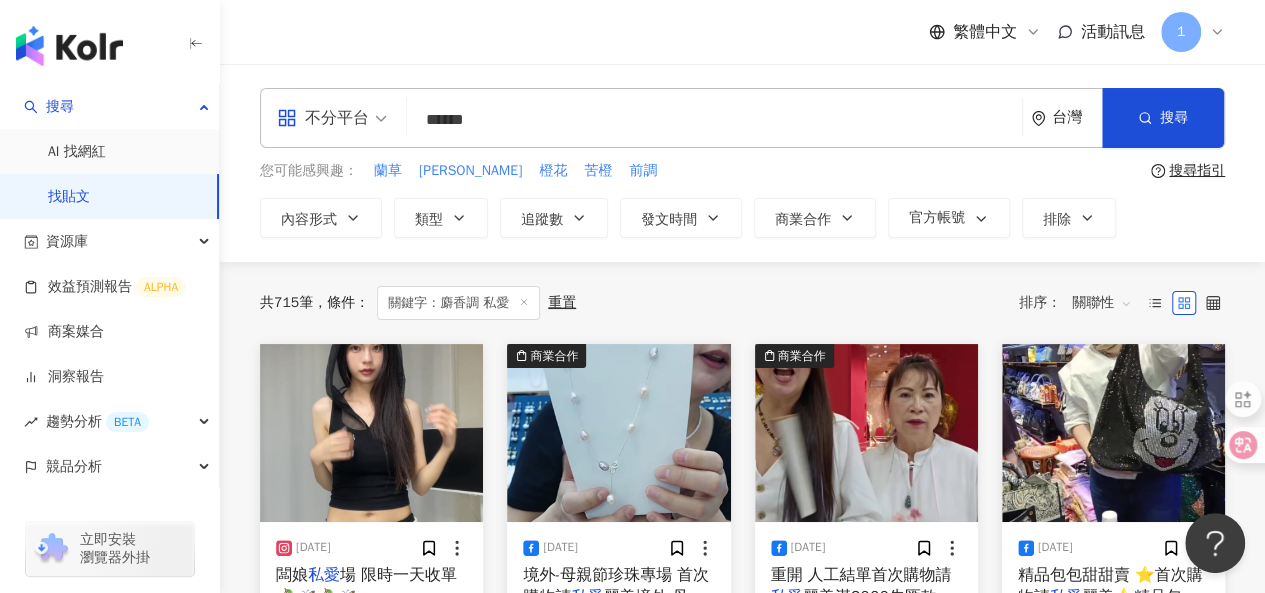 click on "******" at bounding box center (714, 119) 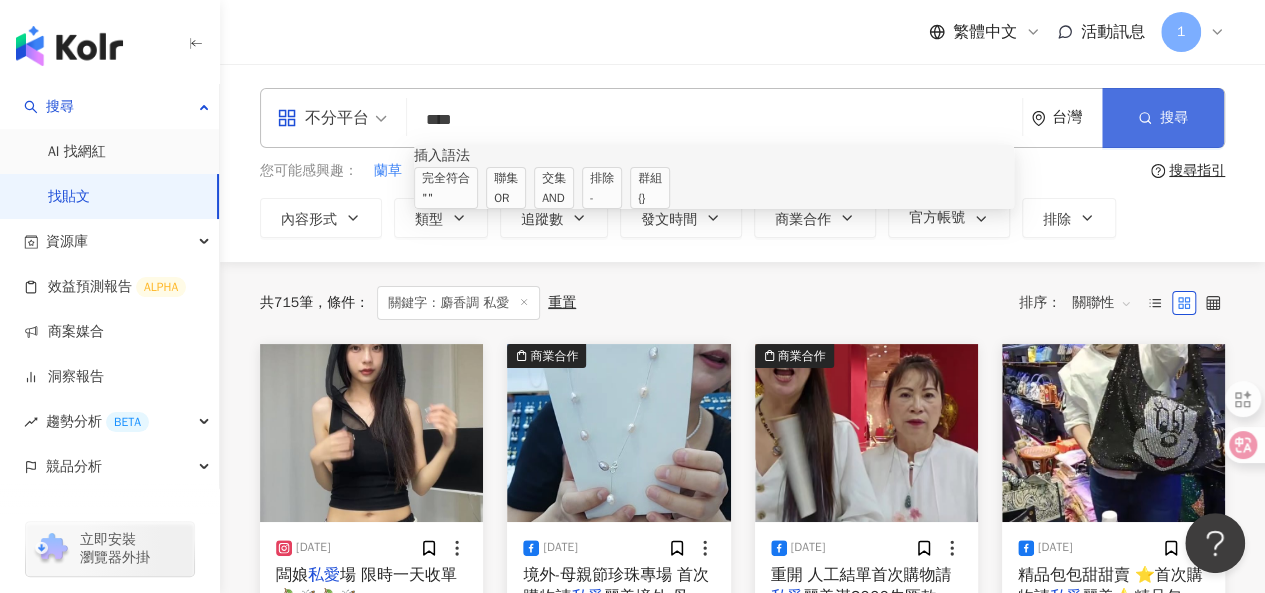 type on "***" 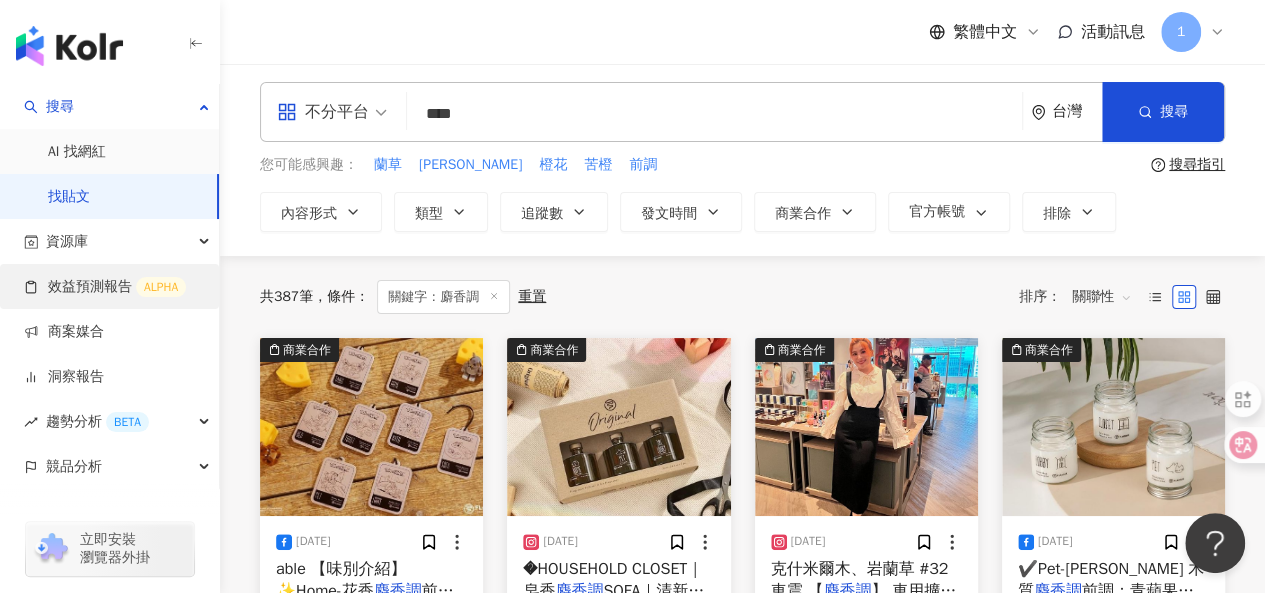scroll, scrollTop: 0, scrollLeft: 0, axis: both 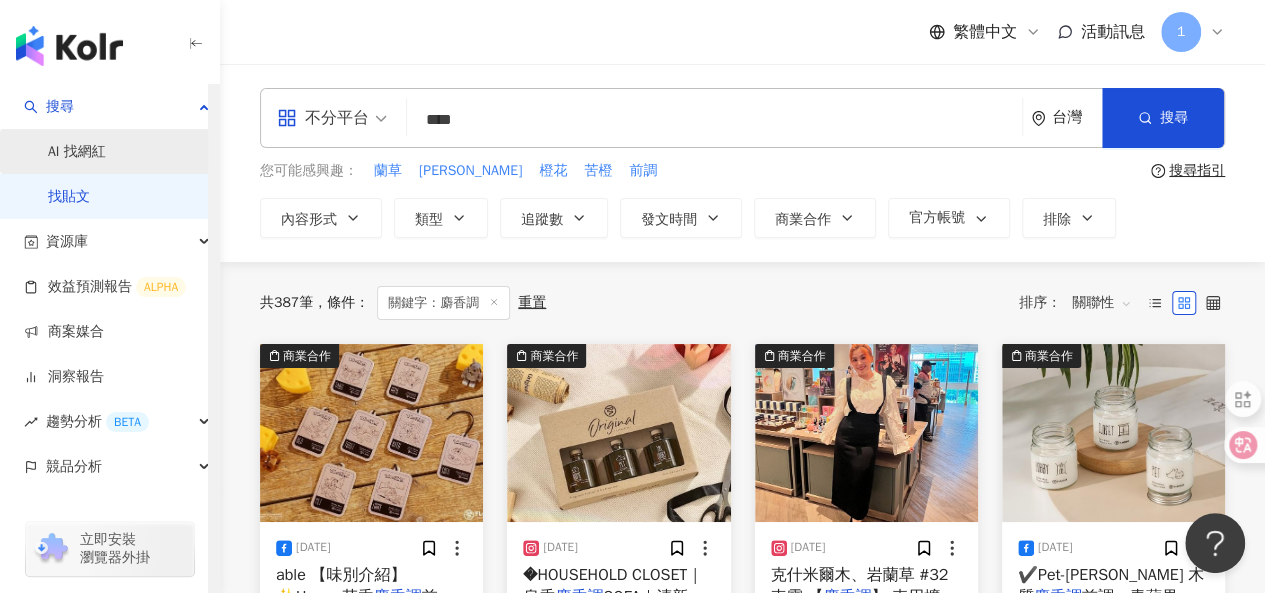 click on "AI 找網紅" at bounding box center [77, 152] 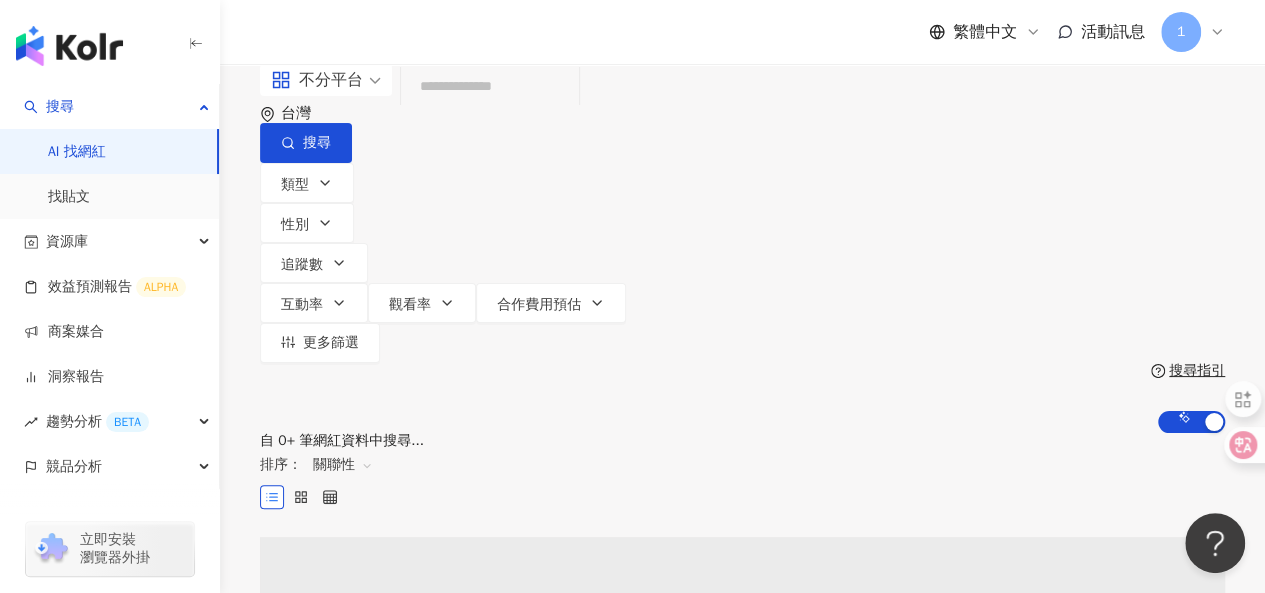 click at bounding box center (490, 86) 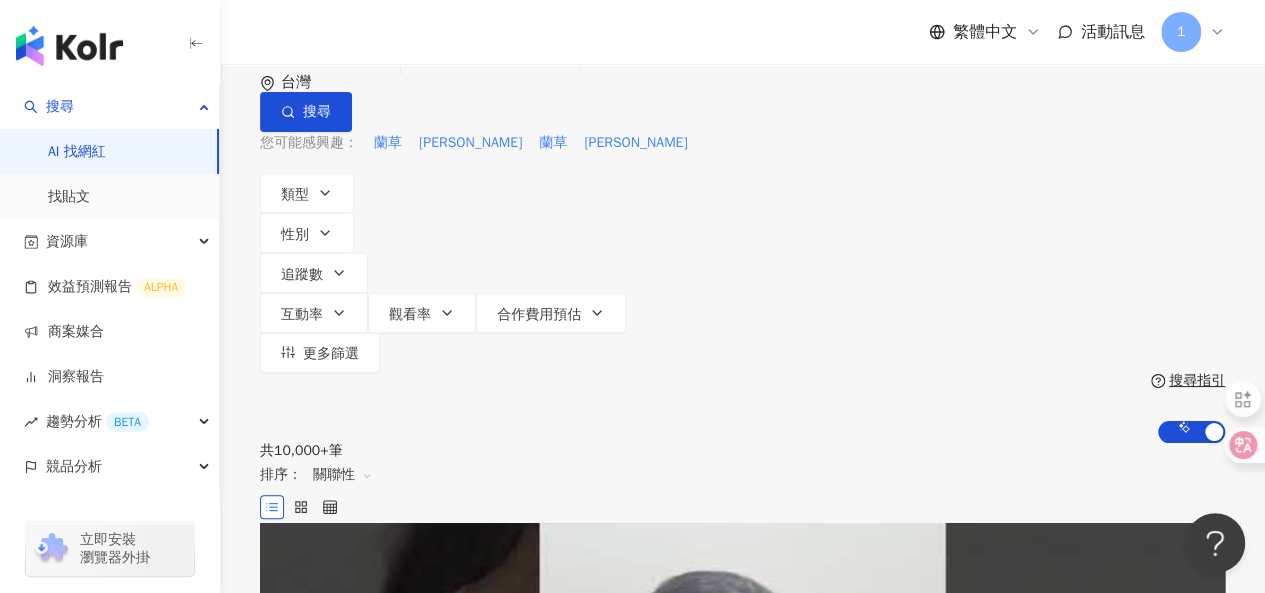 scroll, scrollTop: 0, scrollLeft: 0, axis: both 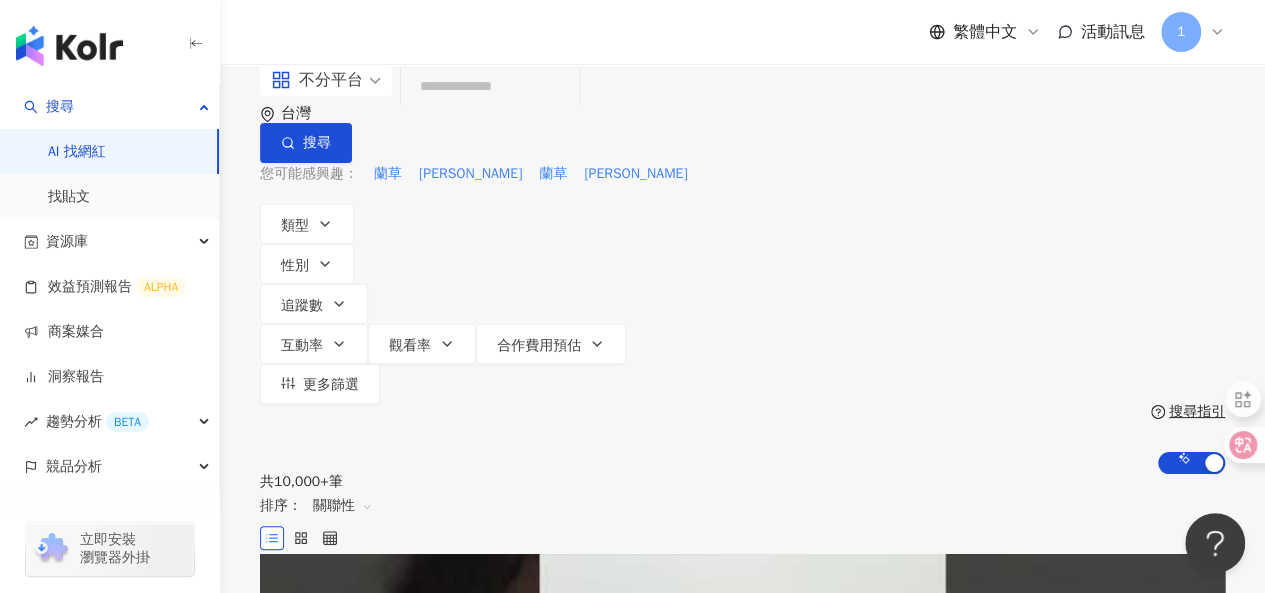 click at bounding box center [490, 86] 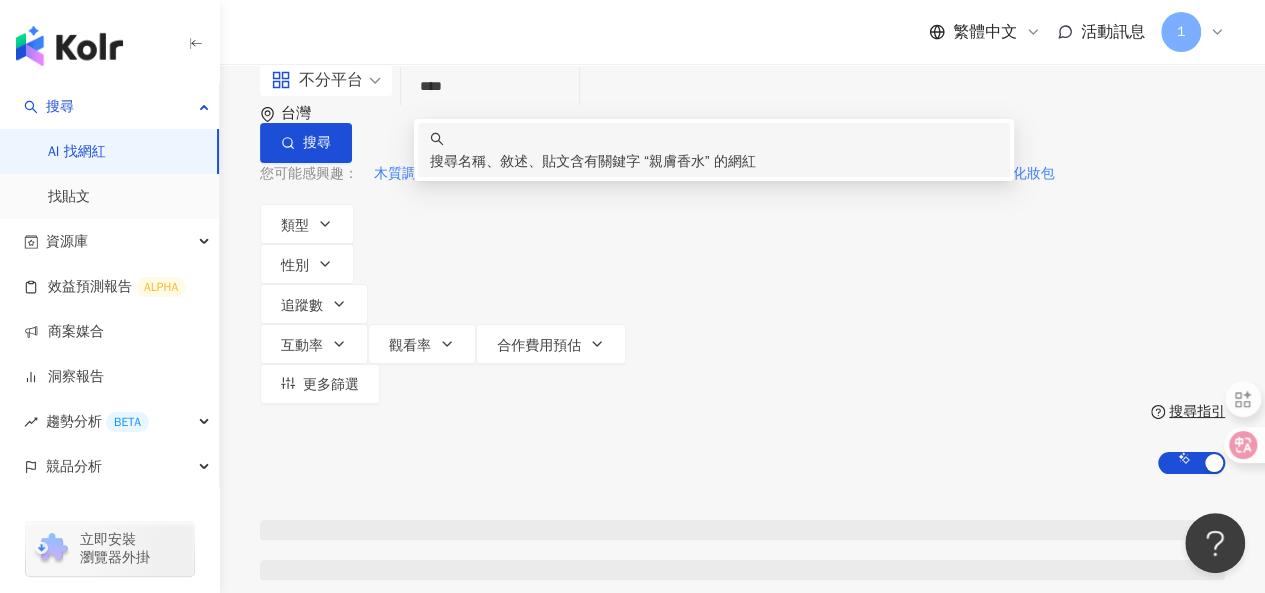 drag, startPoint x: 464, startPoint y: 119, endPoint x: 432, endPoint y: 113, distance: 32.55764 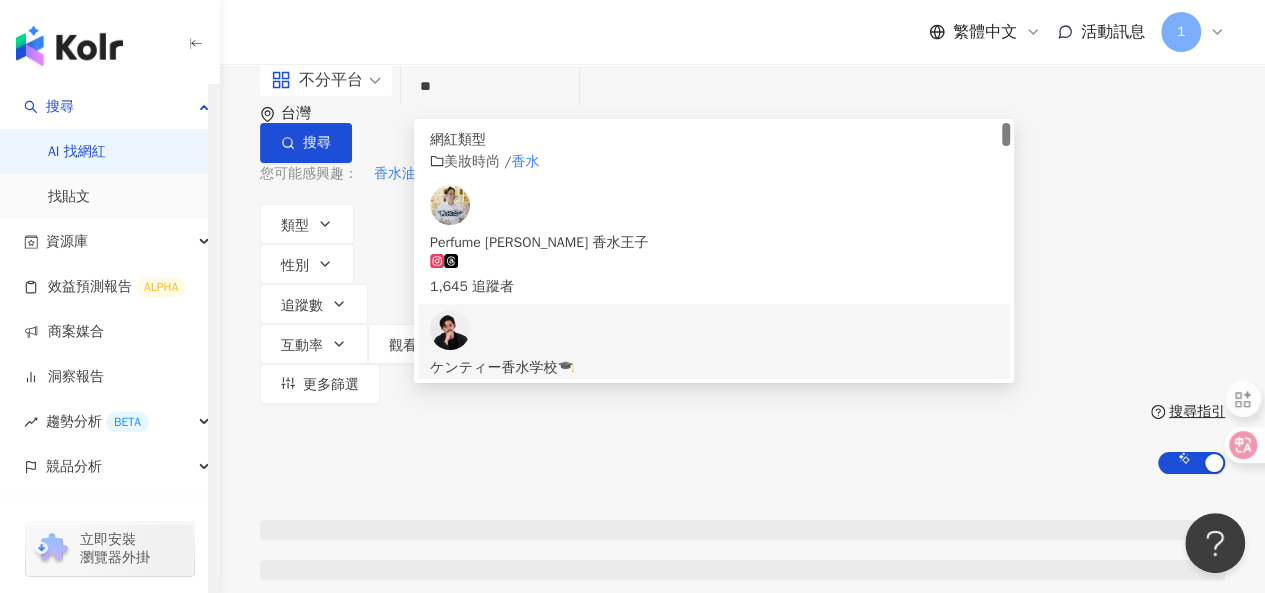 type on "**" 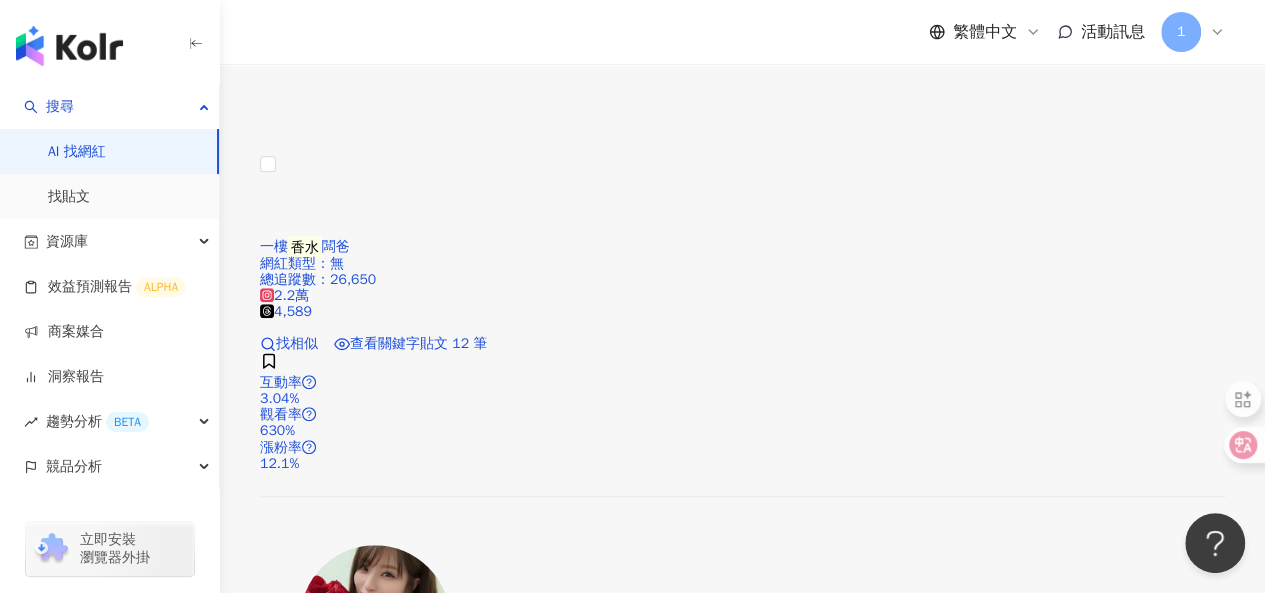 scroll, scrollTop: 4370, scrollLeft: 0, axis: vertical 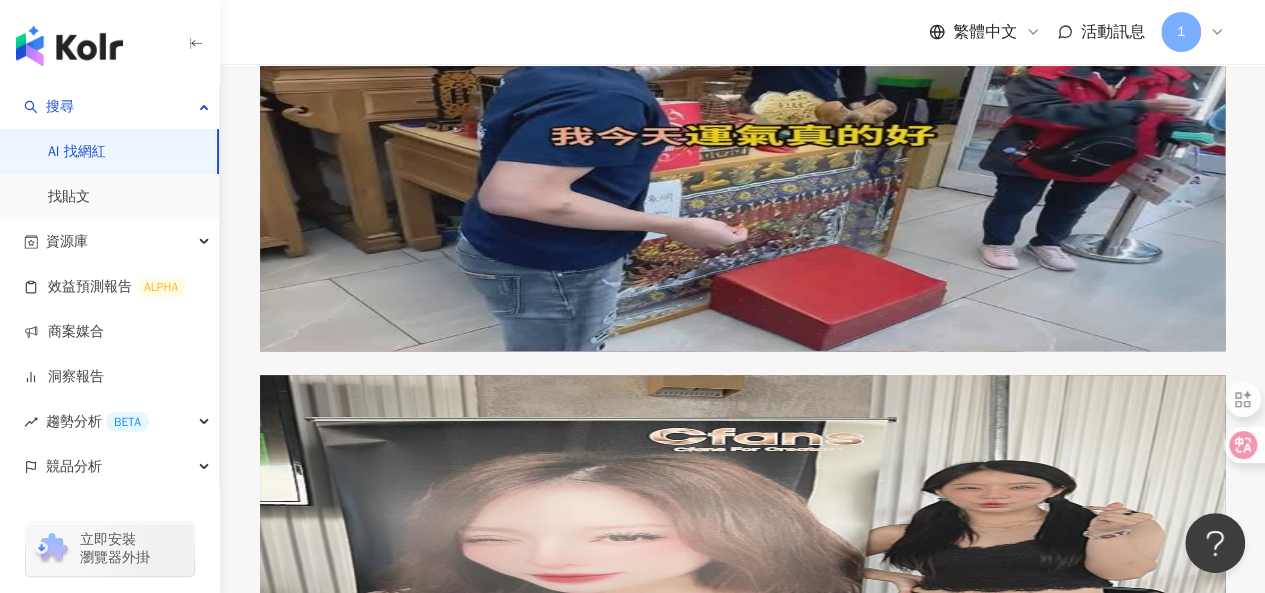 click on "台灣   Instagram  Top 100" at bounding box center [380, 3041] 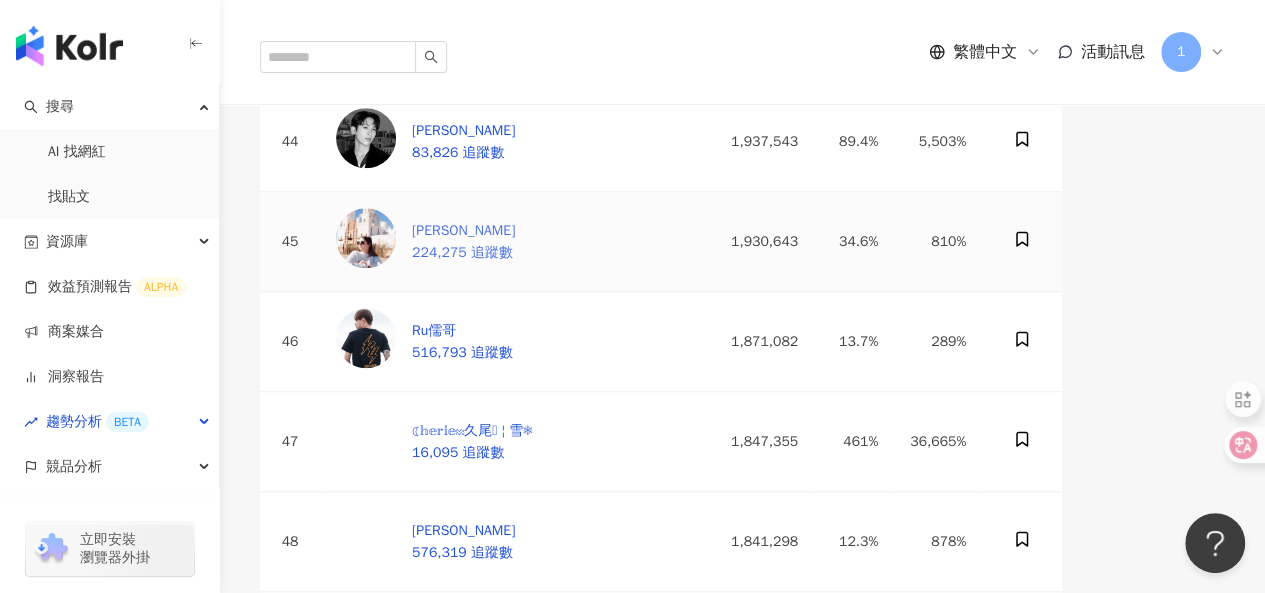 scroll, scrollTop: 4400, scrollLeft: 0, axis: vertical 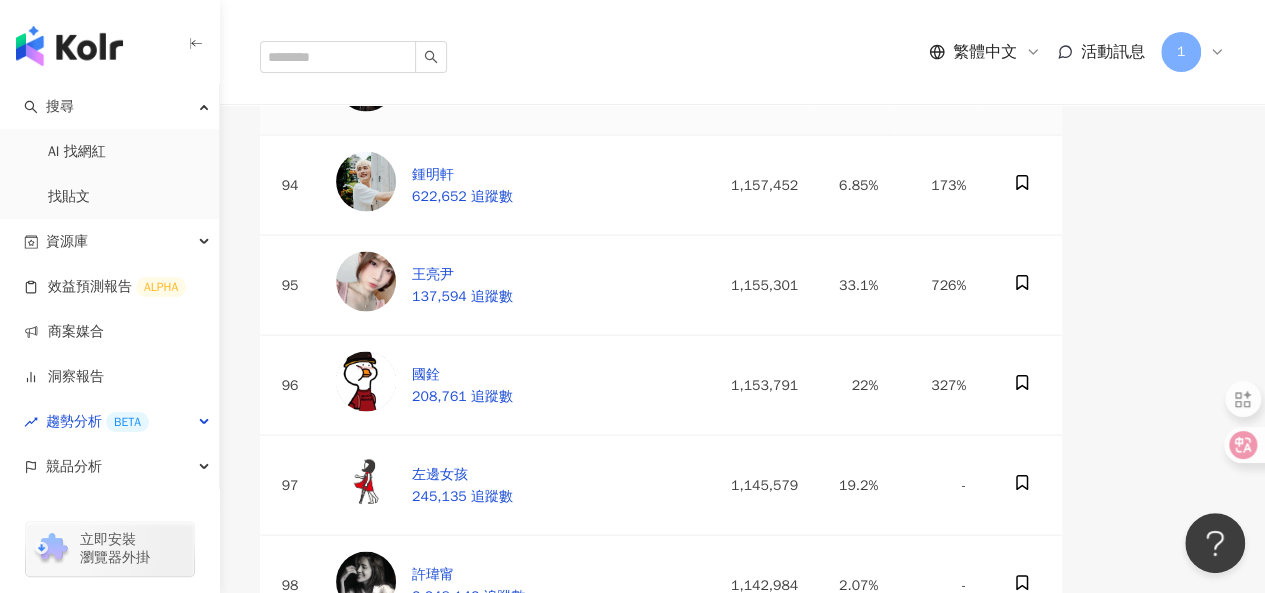 click on "林郁欣" at bounding box center (462, 74) 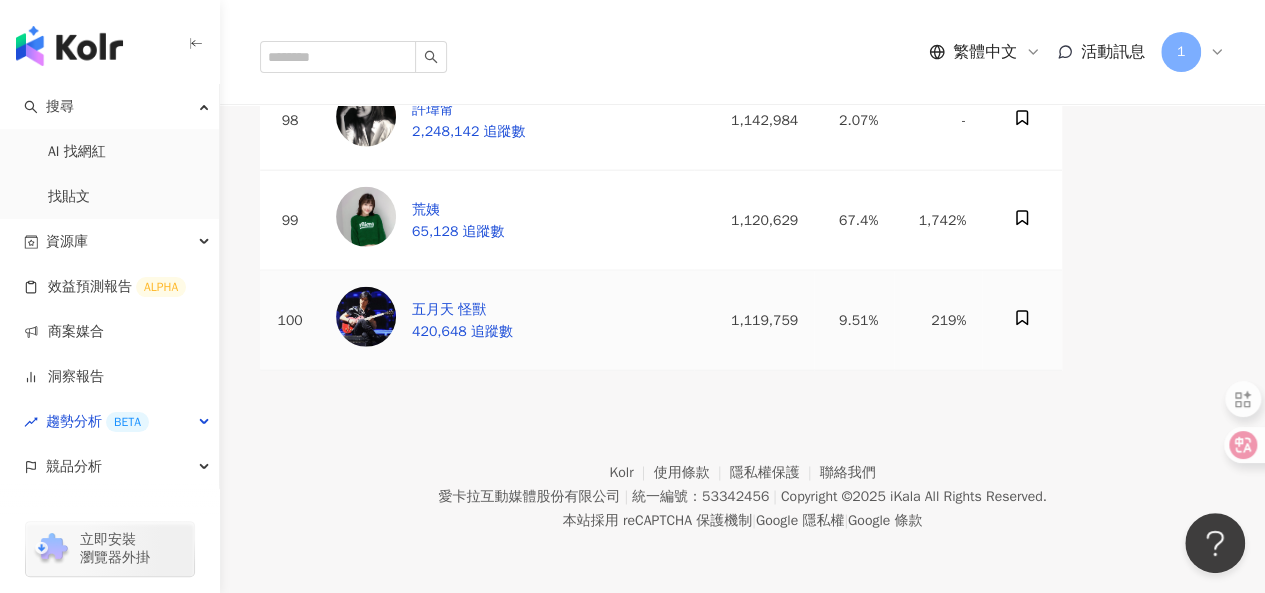 scroll, scrollTop: 9926, scrollLeft: 0, axis: vertical 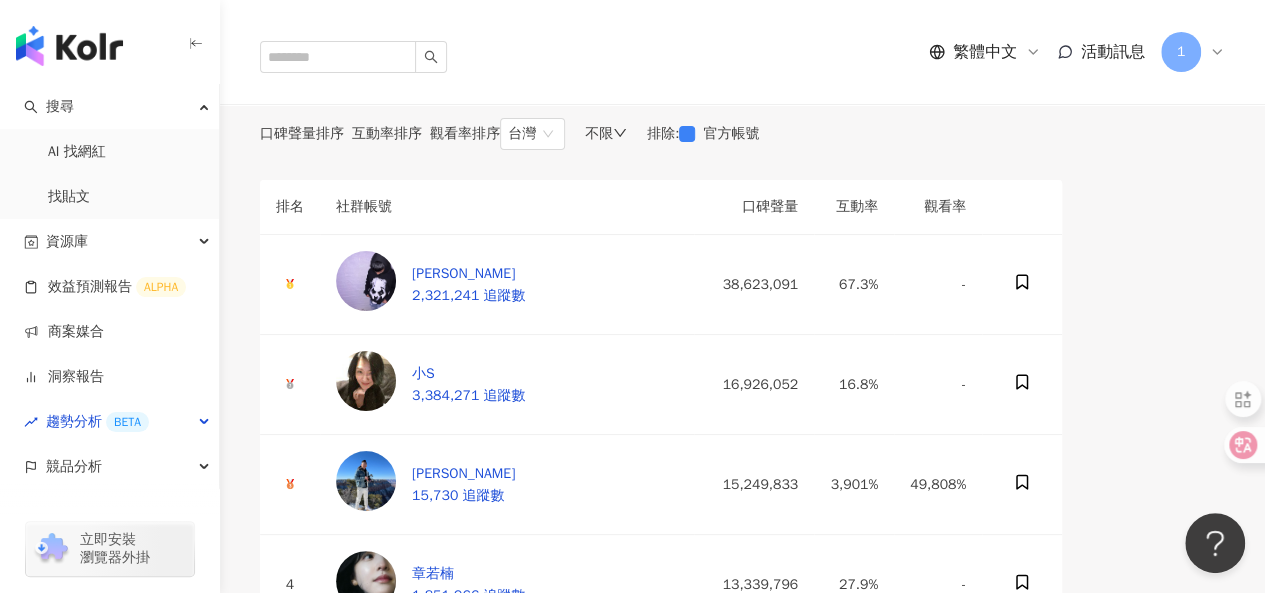 click on "互動率排序" at bounding box center [387, 134] 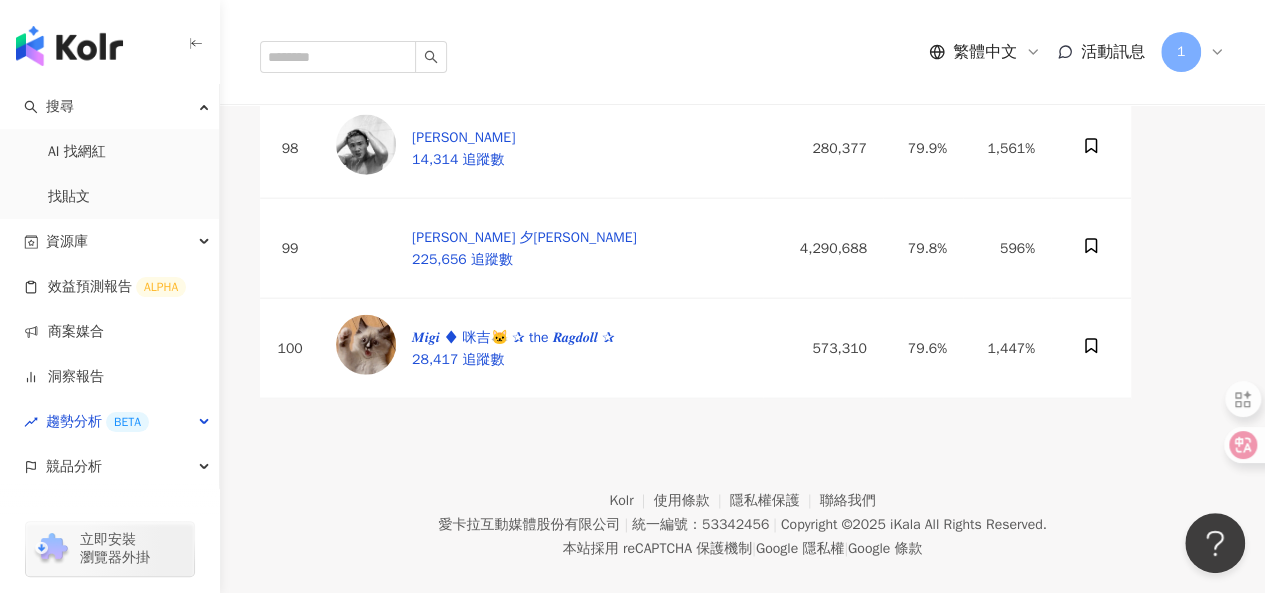 scroll, scrollTop: 9726, scrollLeft: 0, axis: vertical 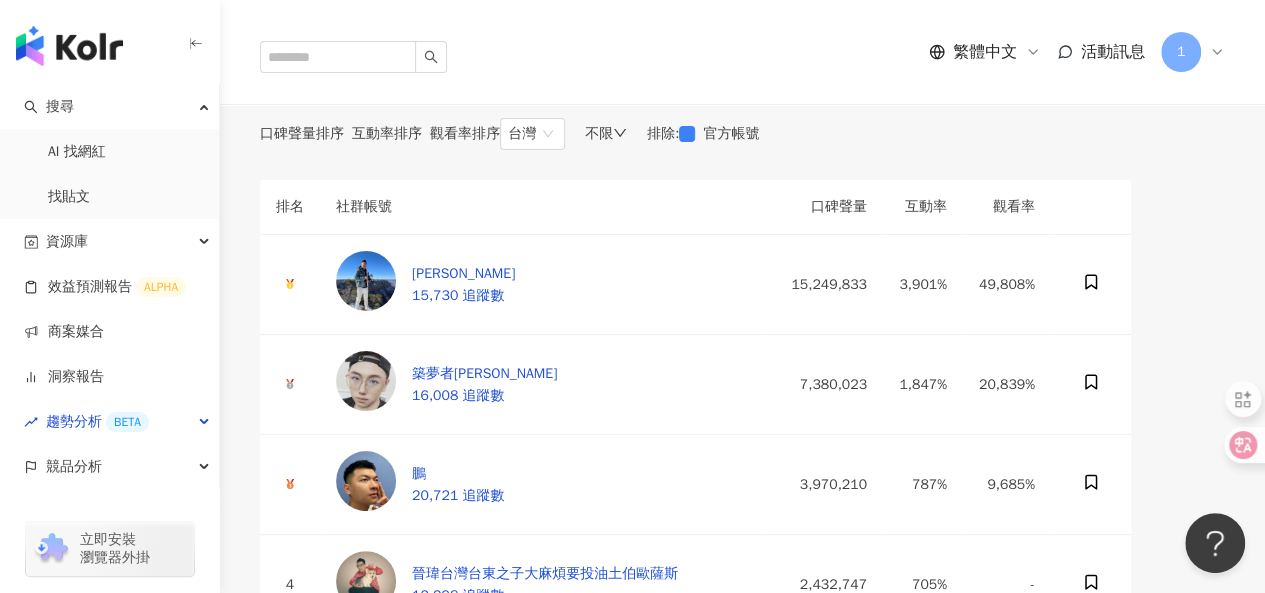 click on "觀看率排序" at bounding box center [465, 133] 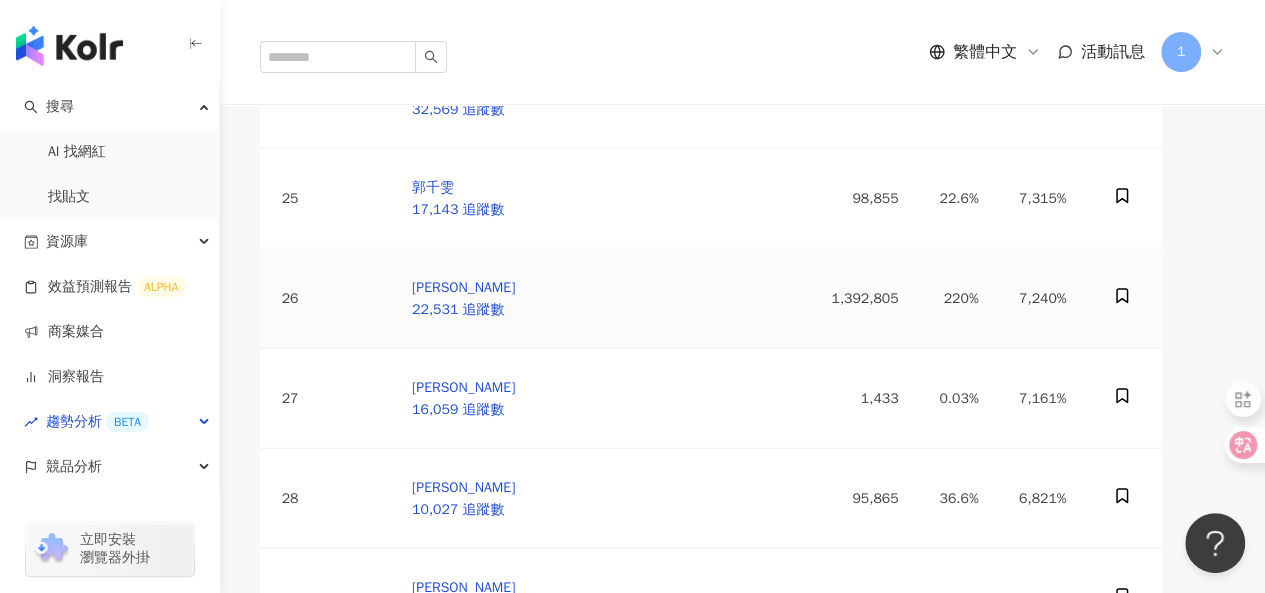 scroll, scrollTop: 2500, scrollLeft: 0, axis: vertical 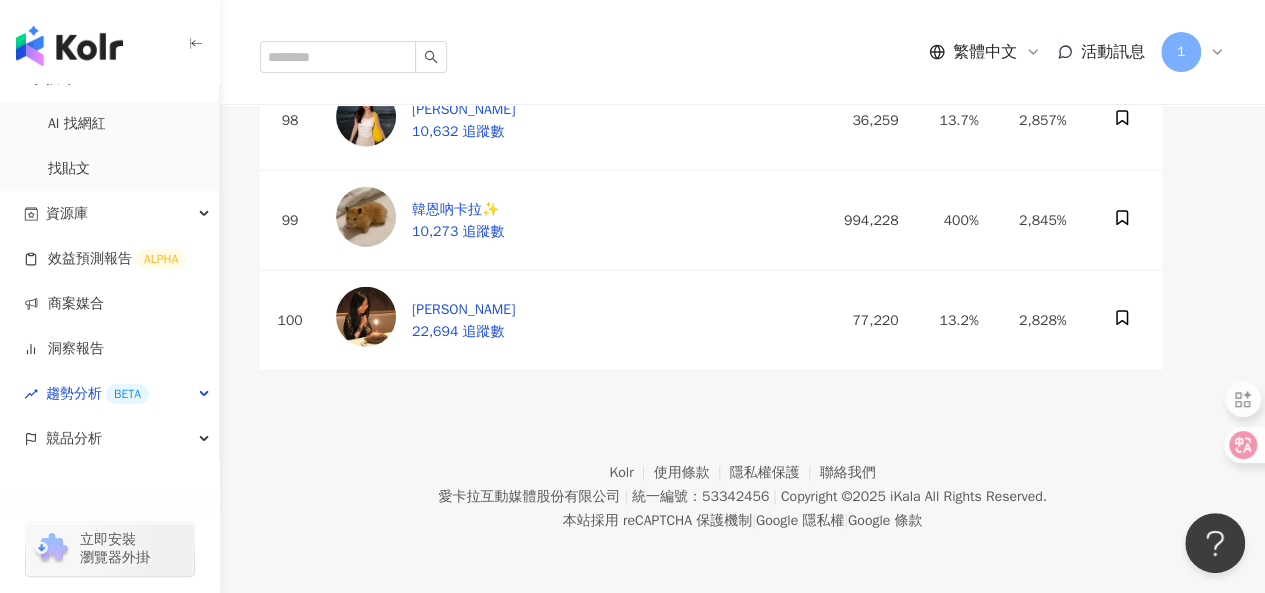 drag, startPoint x: 1275, startPoint y: 126, endPoint x: 19, endPoint y: 34, distance: 1259.3649 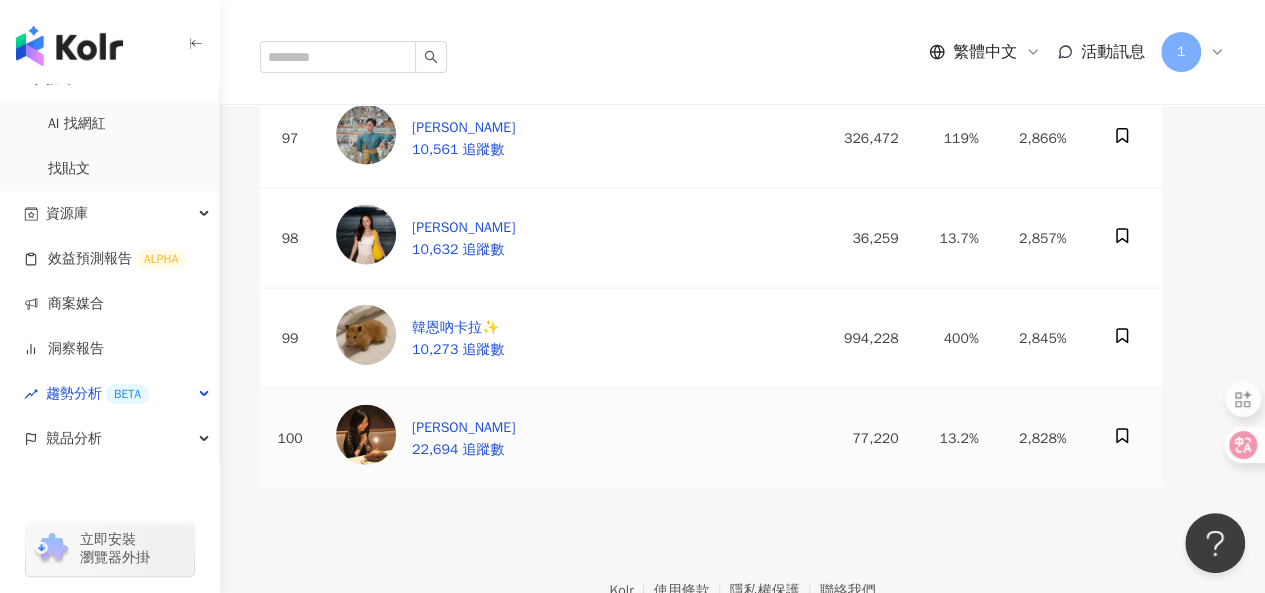 scroll, scrollTop: 9726, scrollLeft: 0, axis: vertical 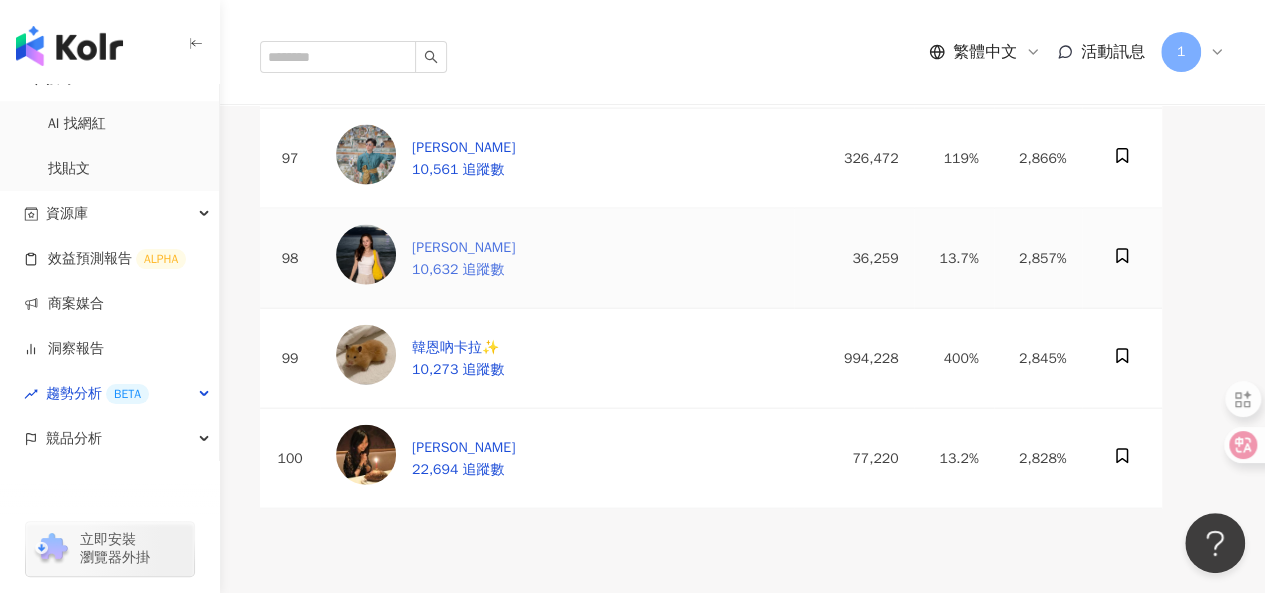 click on "Han 10,632   追蹤數" at bounding box center [425, 258] 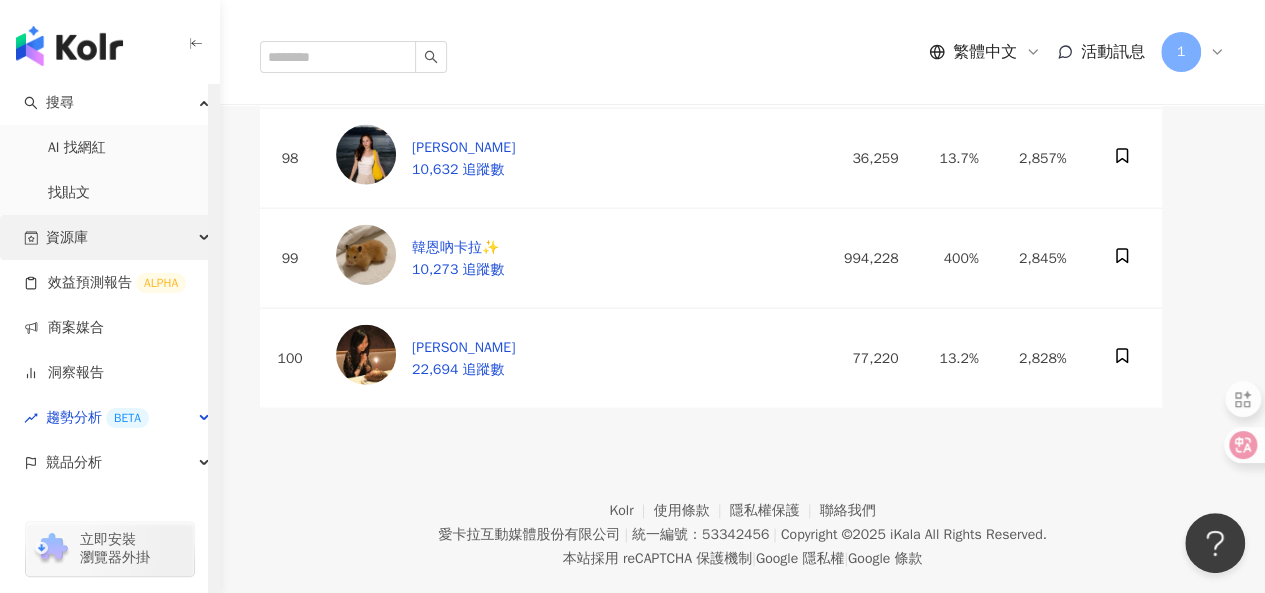 scroll, scrollTop: 0, scrollLeft: 0, axis: both 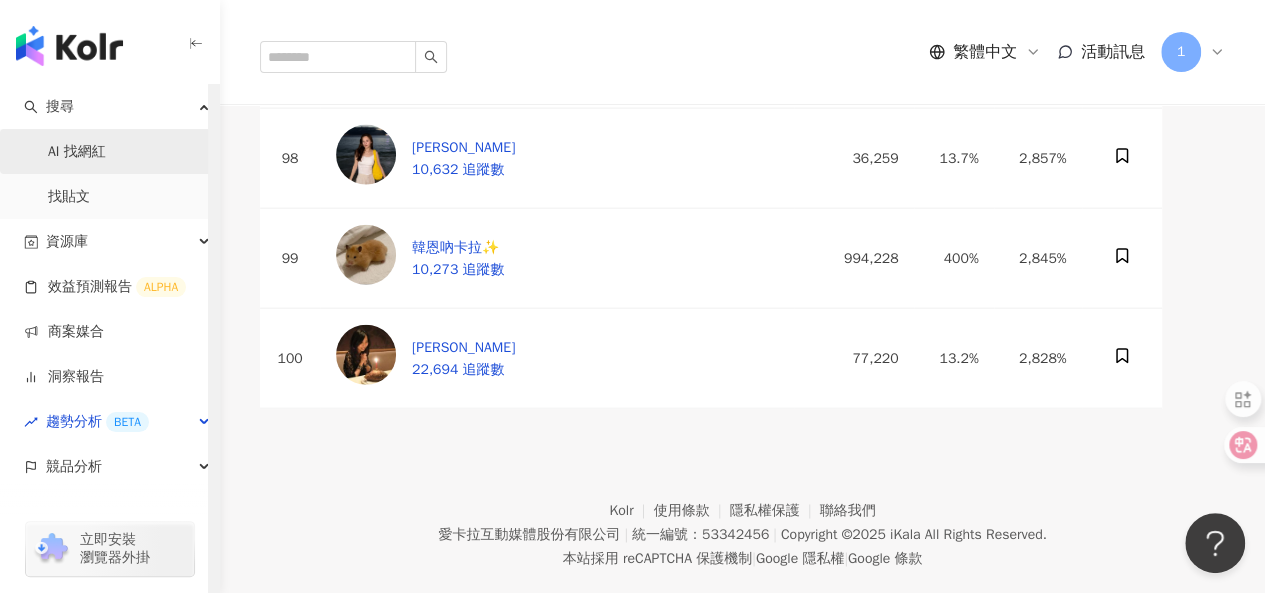 click on "AI 找網紅" at bounding box center (77, 152) 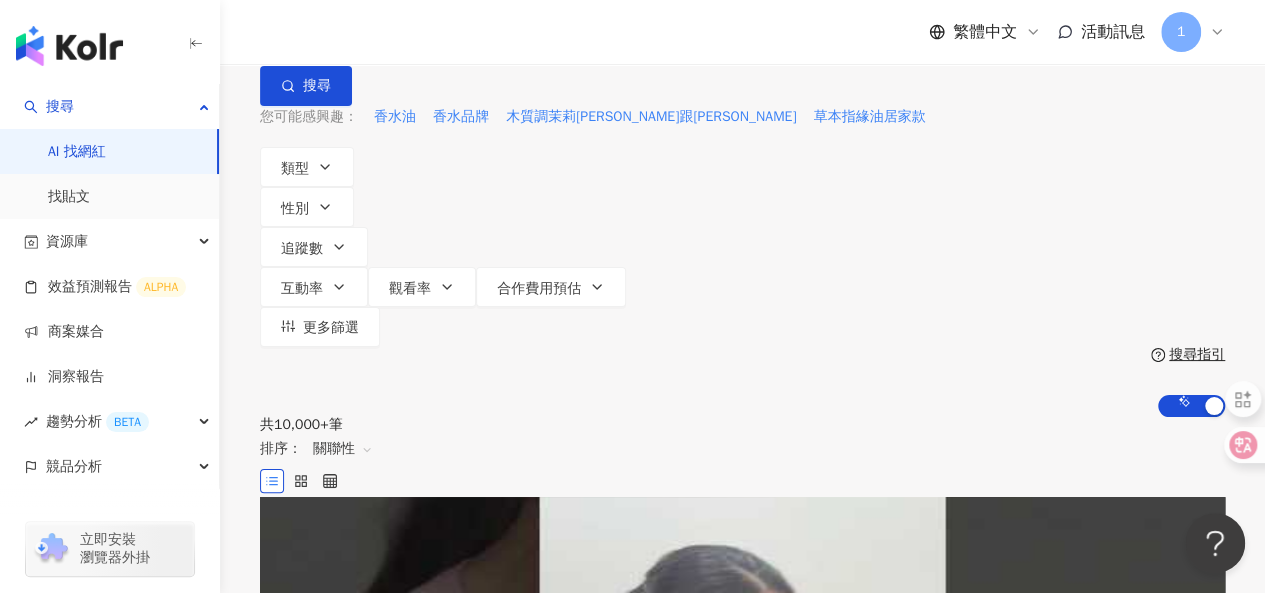 scroll, scrollTop: 0, scrollLeft: 0, axis: both 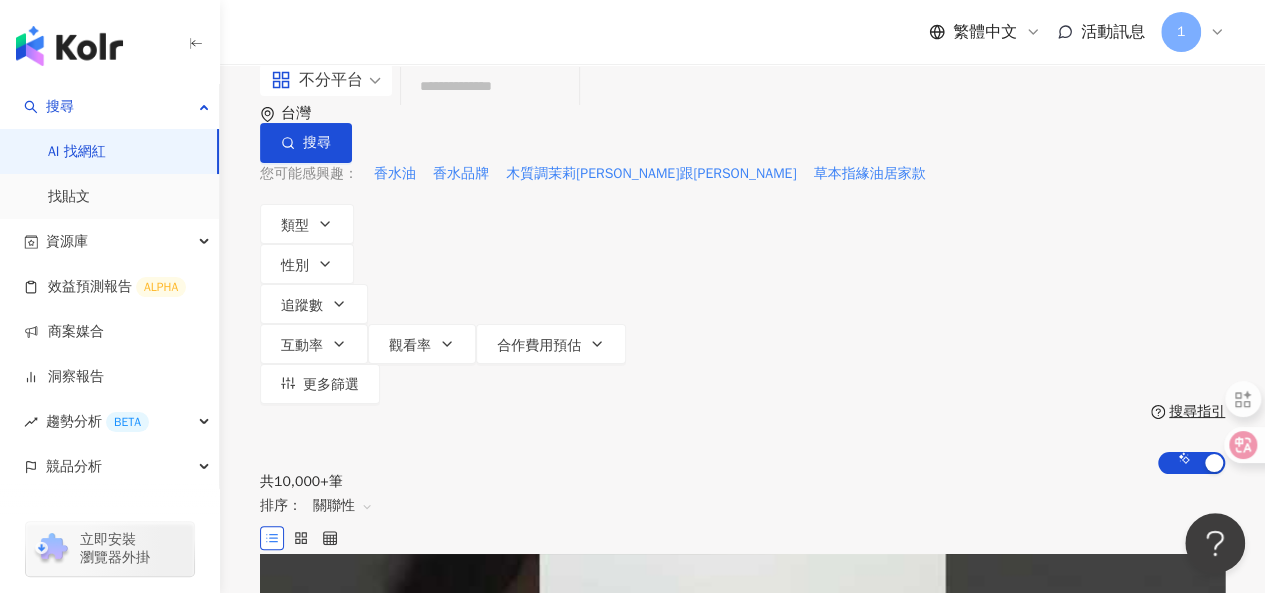 click at bounding box center (490, 86) 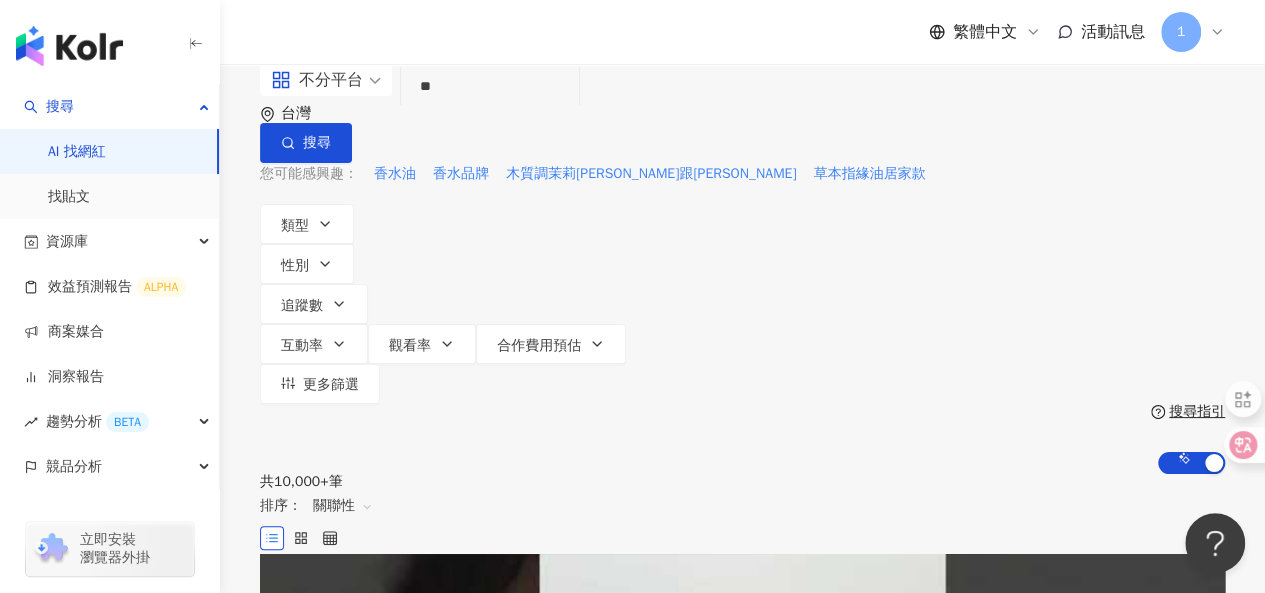 type on "**" 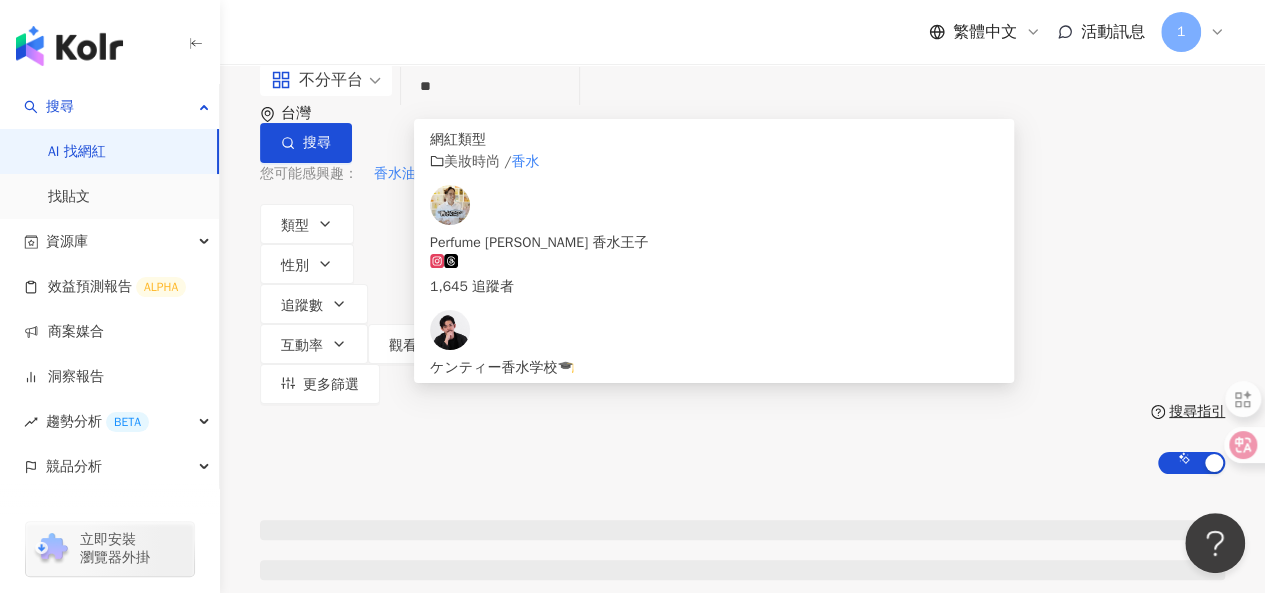 click on "不分平台 ** 台灣 搜尋 4f12db57-7c41-4db3-9f5d-52f043e24477 285bd058-7235-4f29-91f2-38b8b03f6893 4ec186c0-54c8-4601-8d07-c84fefdc14e5 網紅類型 美妝時尚 /  香水 Perfume Prince 香水王子 1,645   追蹤者 ケンティー香水学校🎓 21,316   追蹤者 香水チャンネル tiktok-icon 59,200   追蹤者 香水マニア 24,810   追蹤者 您可能感興趣： 香水油  香水品牌  香水控  新香水  香氛  類型 性別 追蹤數 互動率 觀看率 合作費用預估  更多篩選 搜尋指引 AI  開啟 AI  關閉" at bounding box center [742, 269] 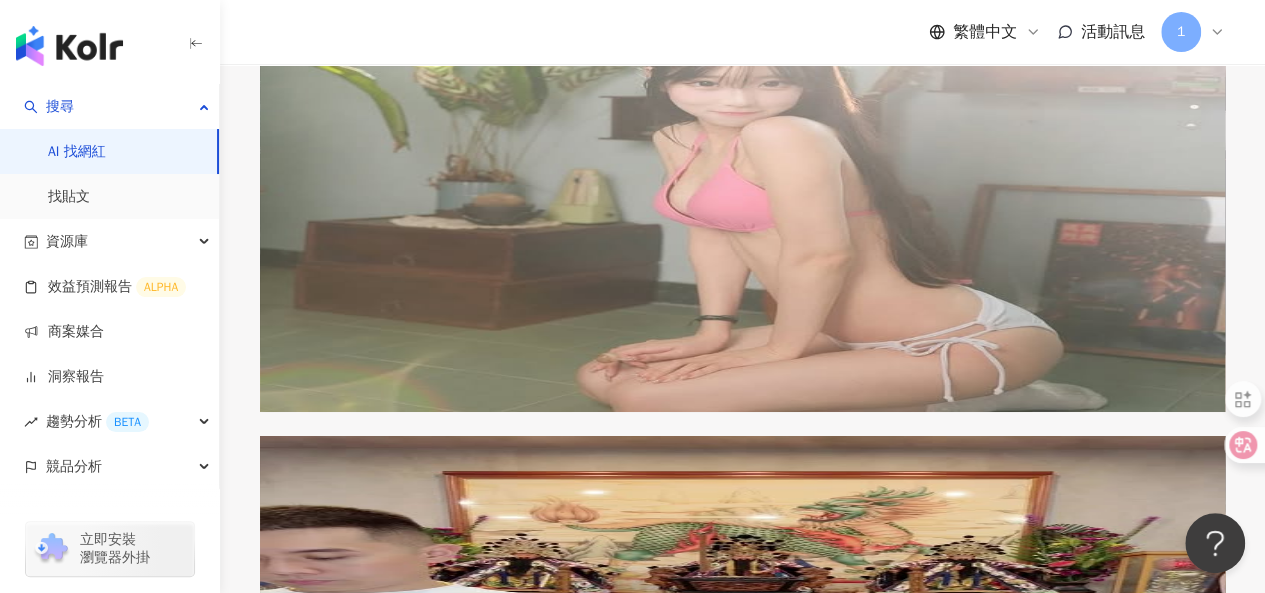 scroll, scrollTop: 3590, scrollLeft: 0, axis: vertical 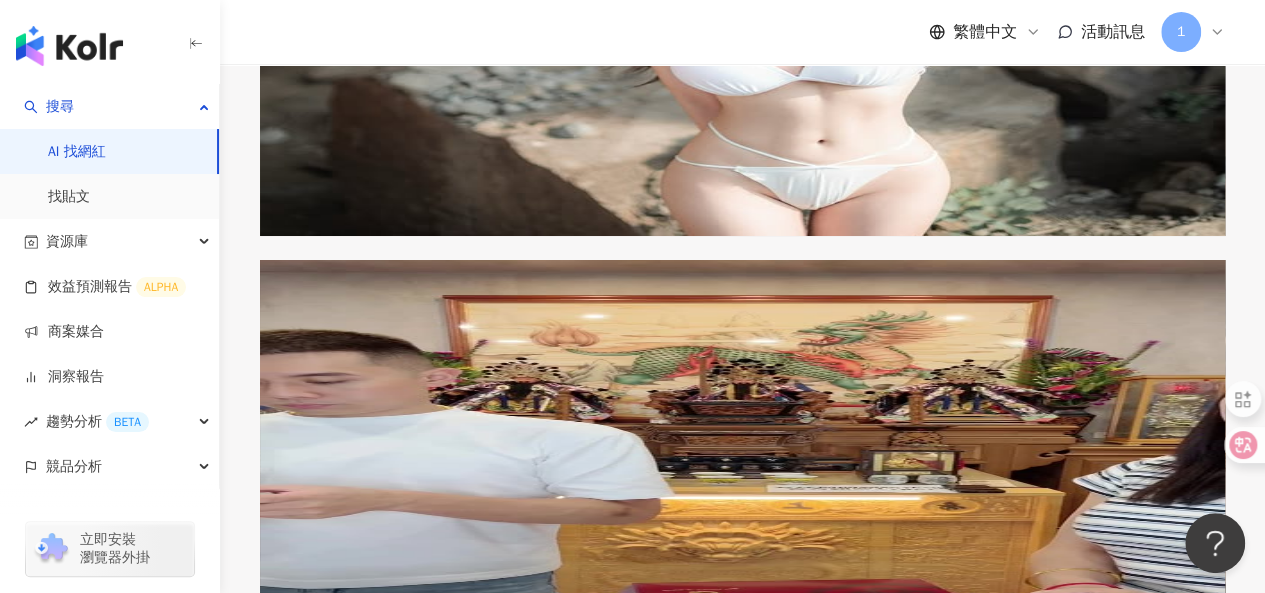 click on "繼續看更多" at bounding box center (339, 2600) 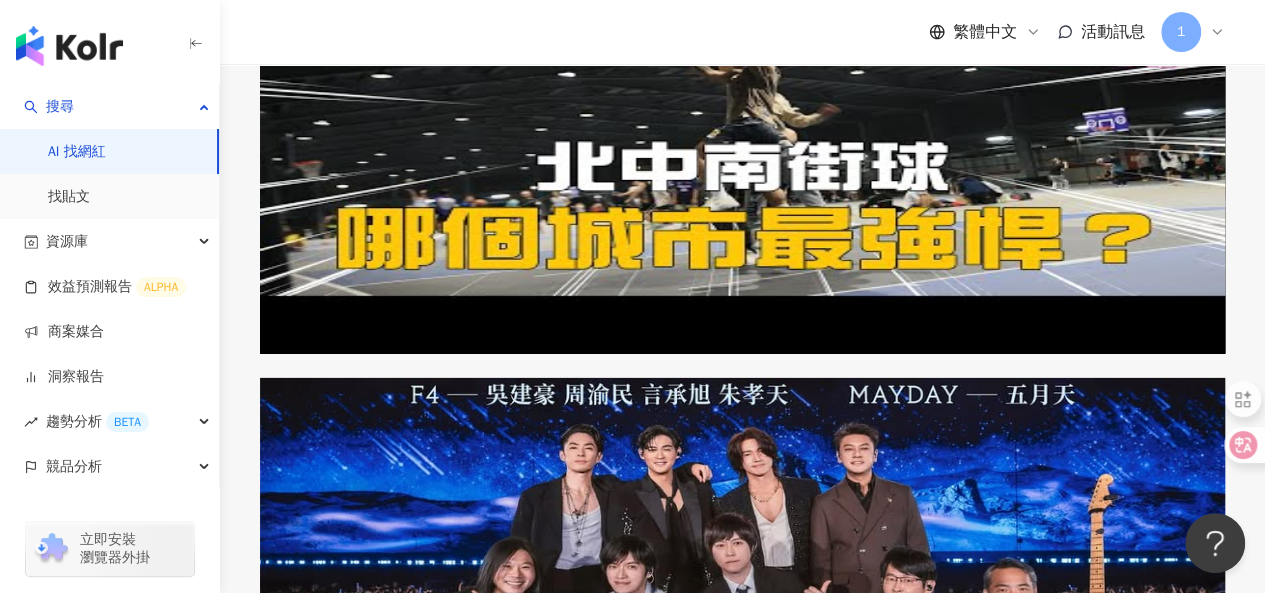 scroll, scrollTop: 7090, scrollLeft: 0, axis: vertical 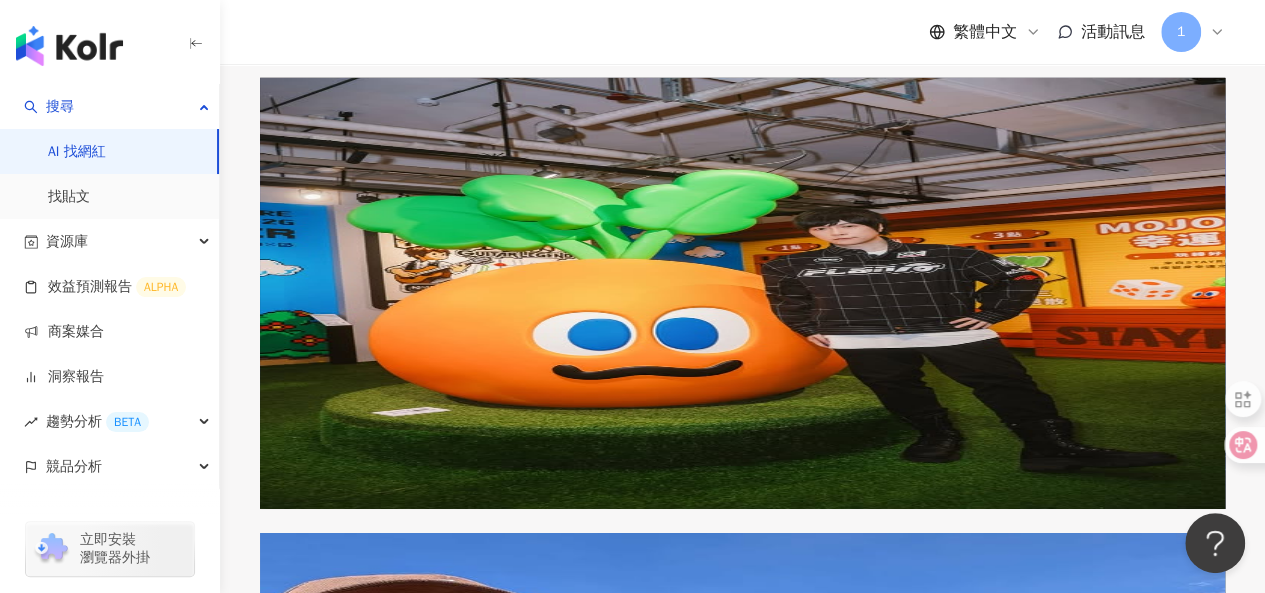 click on "繼續看更多" at bounding box center (352, 4860) 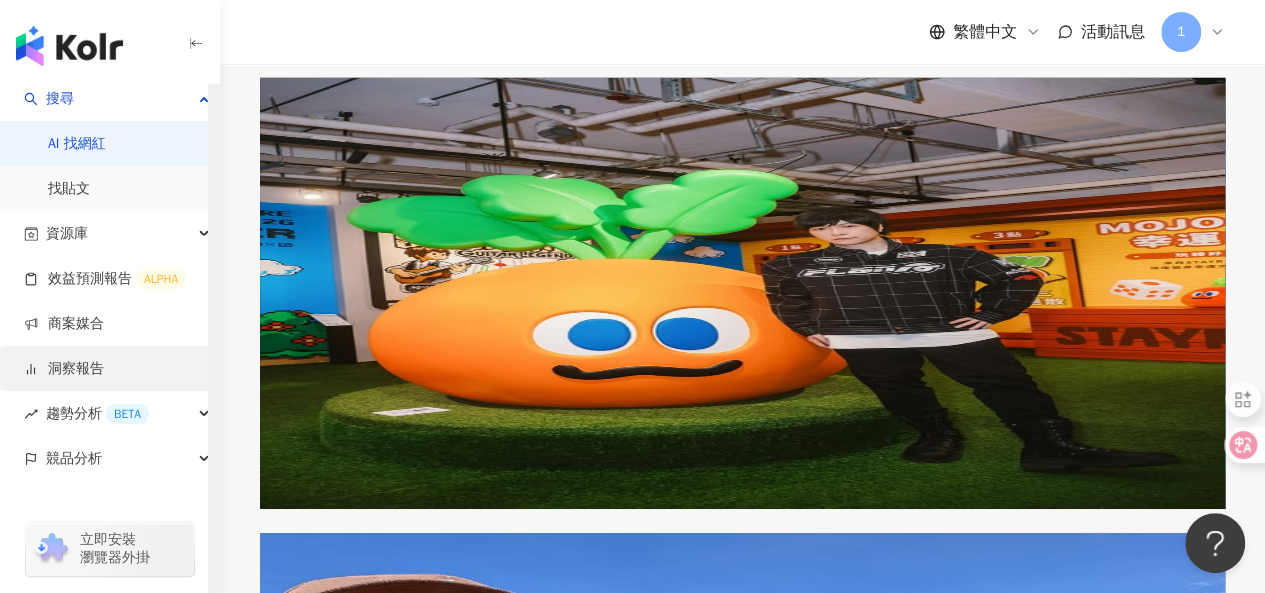 scroll, scrollTop: 0, scrollLeft: 0, axis: both 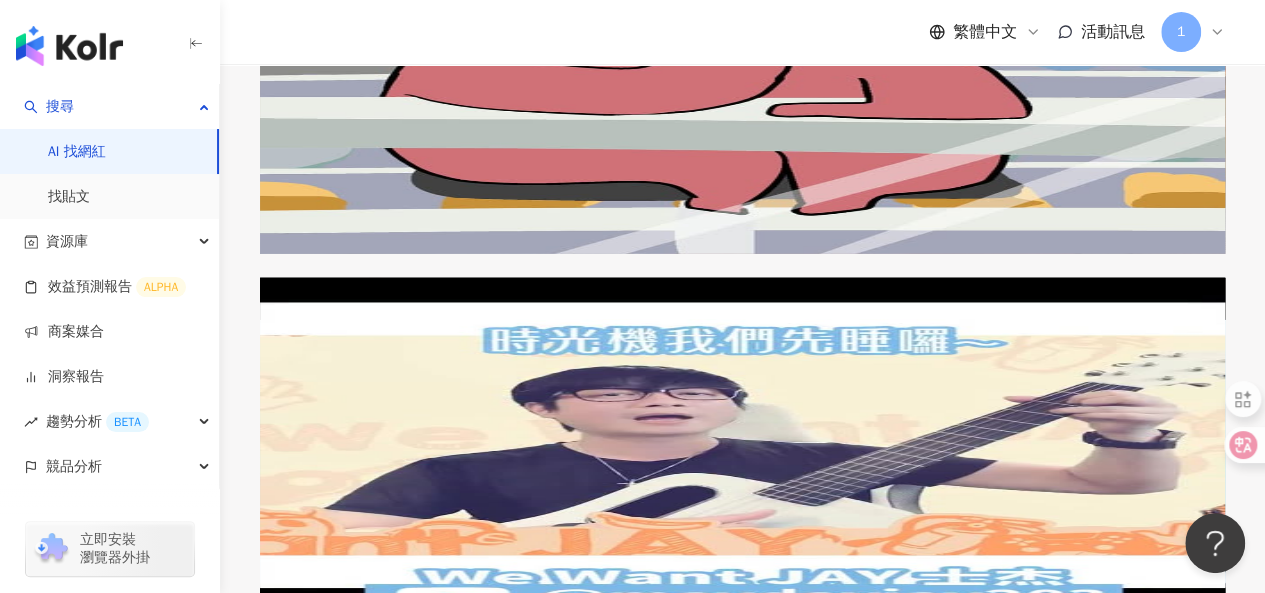click on "繼續看更多" at bounding box center (339, 7498) 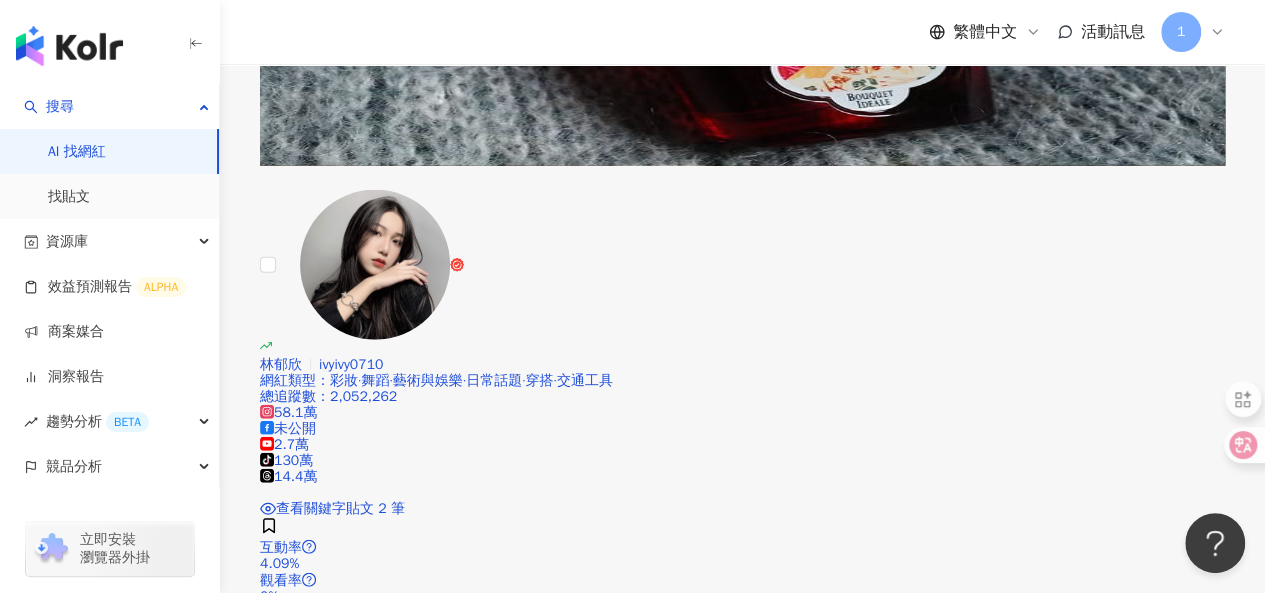 scroll, scrollTop: 13890, scrollLeft: 0, axis: vertical 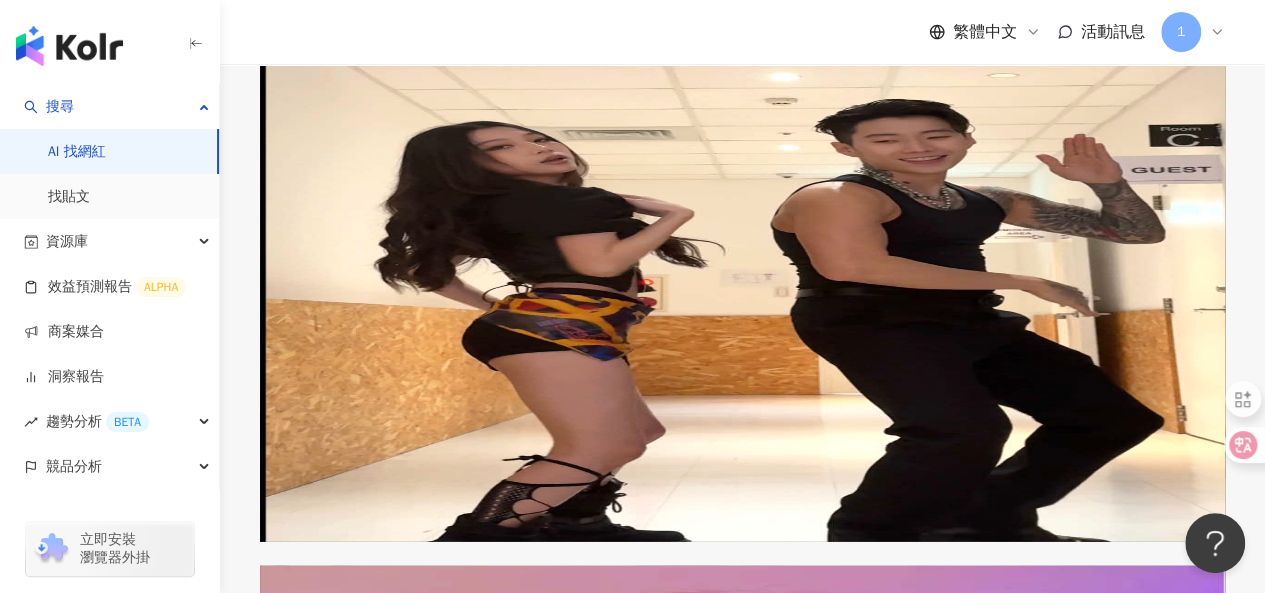 click on "繼續看更多" at bounding box center [339, 9590] 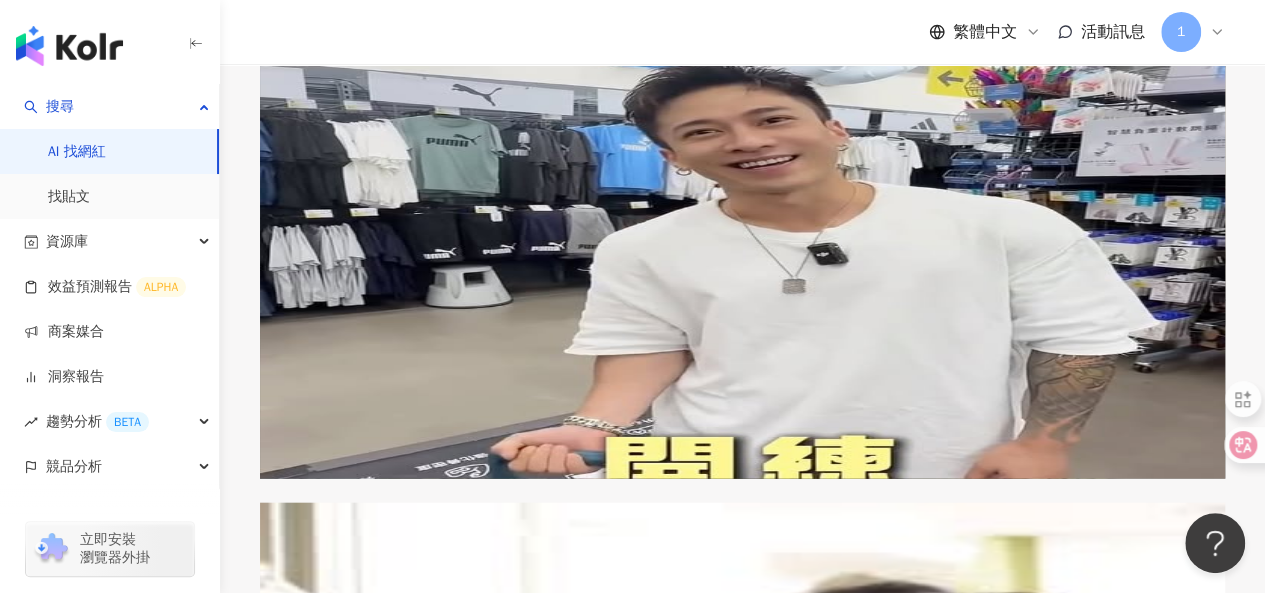 scroll, scrollTop: 17290, scrollLeft: 0, axis: vertical 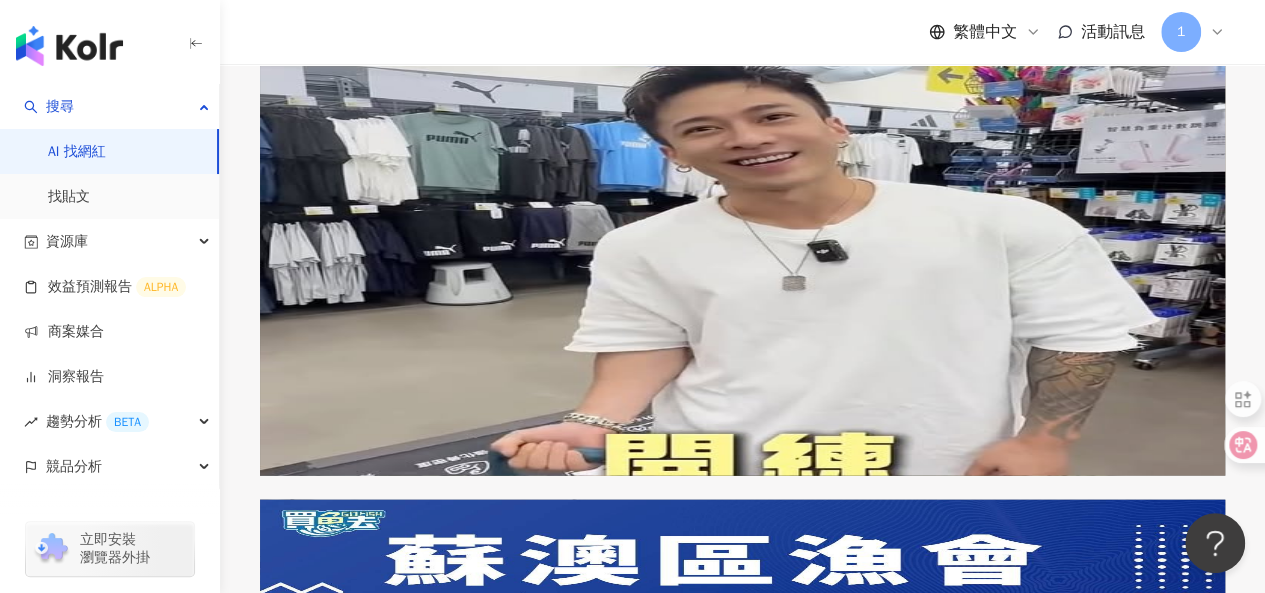 click on "繼續看更多" at bounding box center (339, 11898) 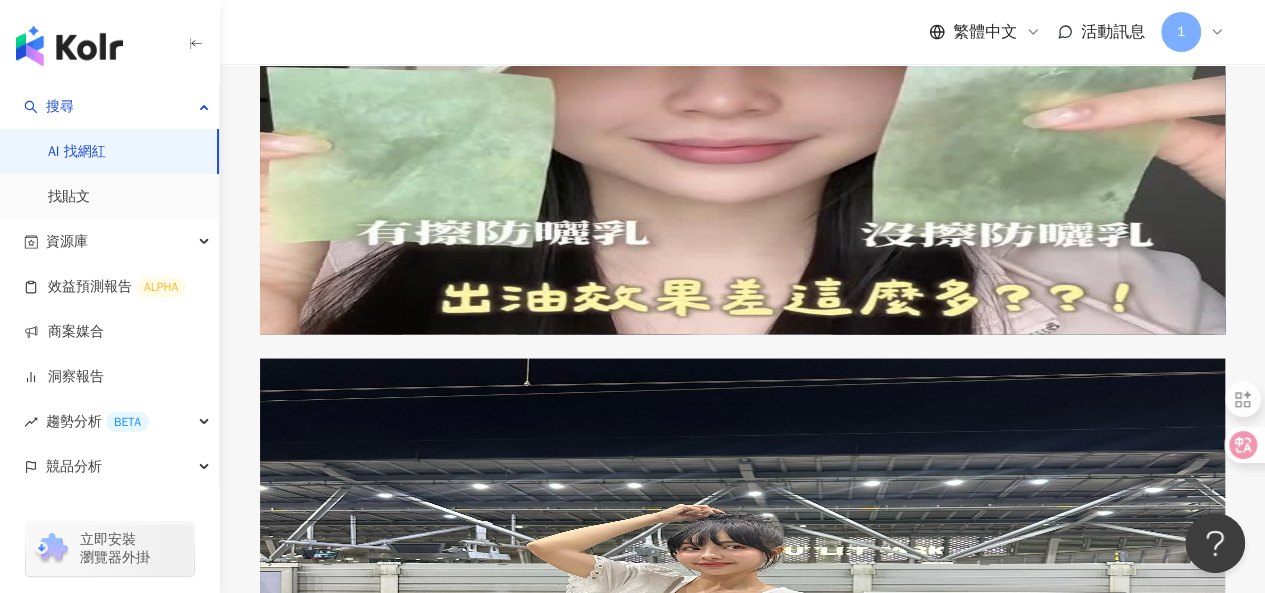 scroll, scrollTop: 20890, scrollLeft: 0, axis: vertical 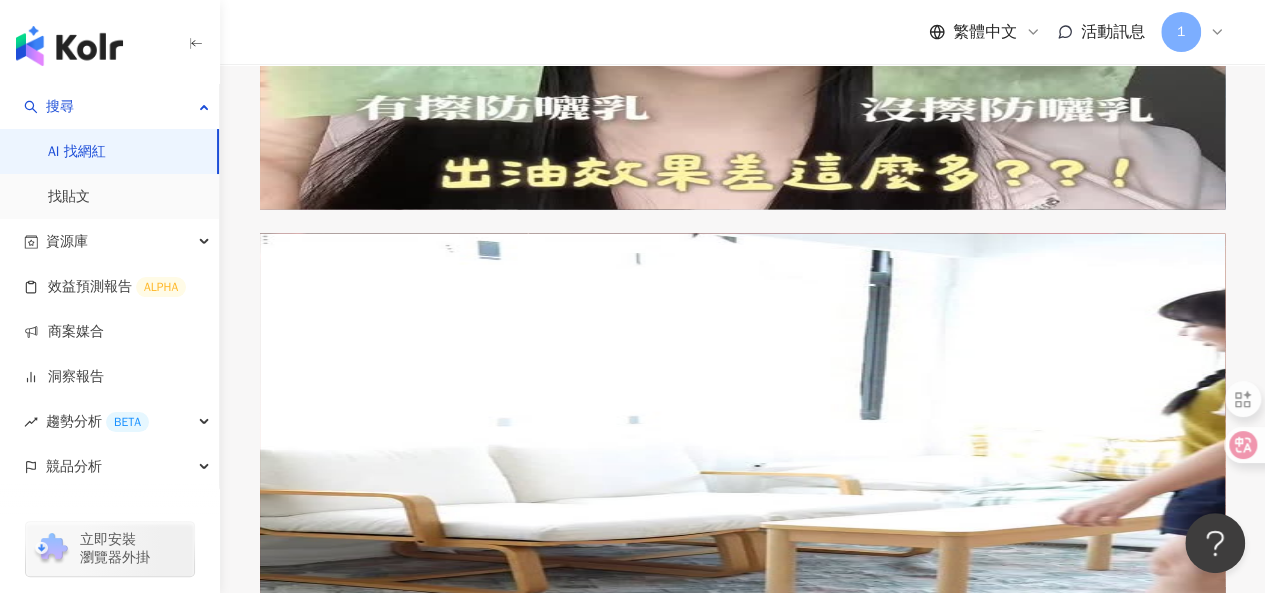 click on "繼續看更多" at bounding box center [352, 13911] 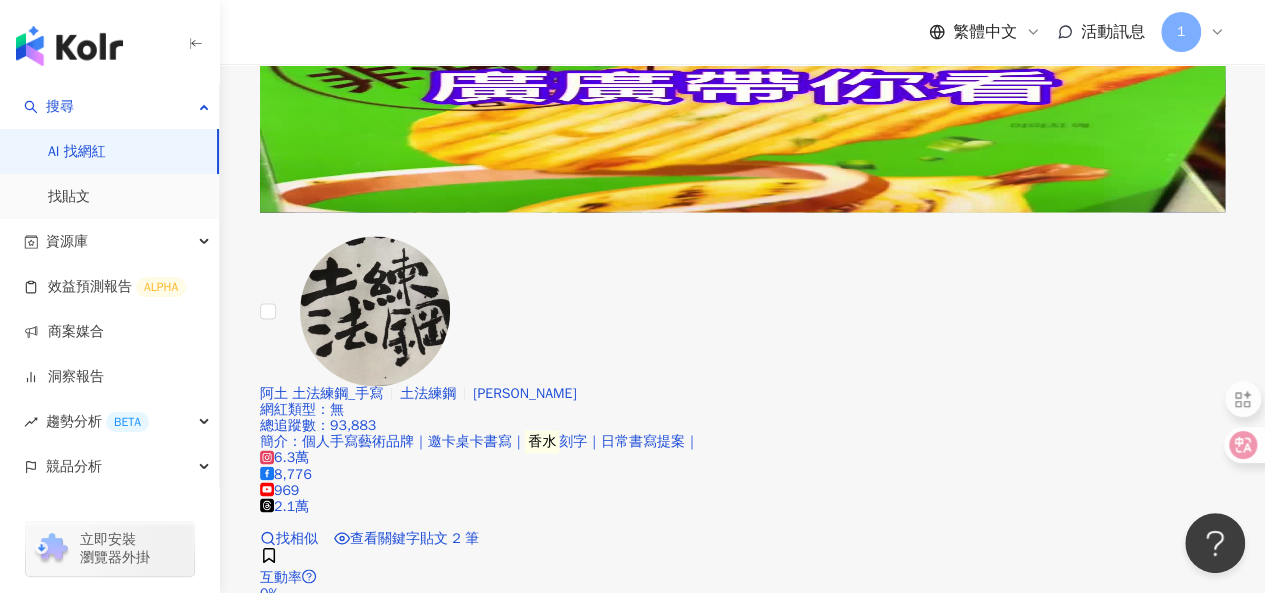 scroll, scrollTop: 24190, scrollLeft: 0, axis: vertical 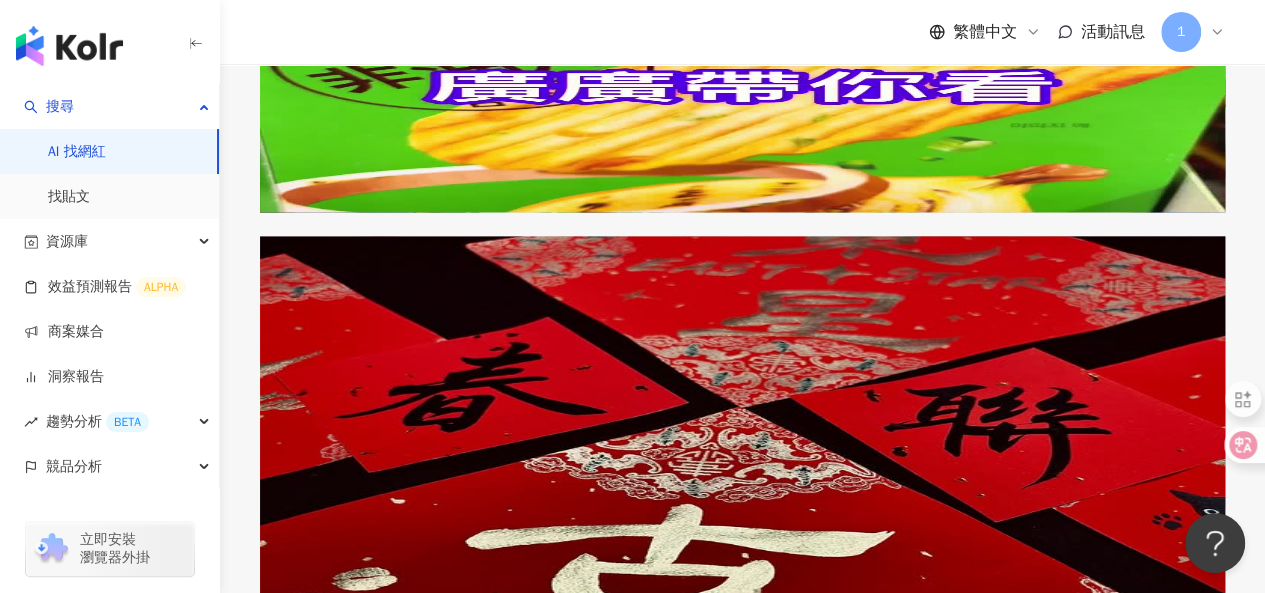 click on "繼續看更多" at bounding box center [339, 16173] 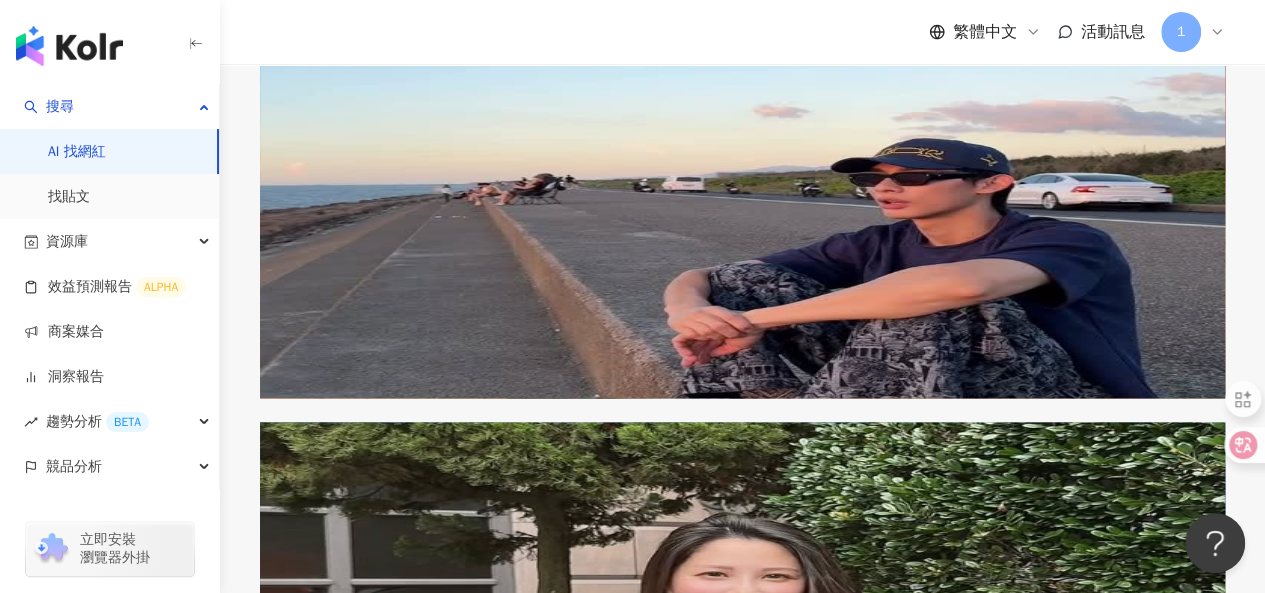 scroll, scrollTop: 27690, scrollLeft: 0, axis: vertical 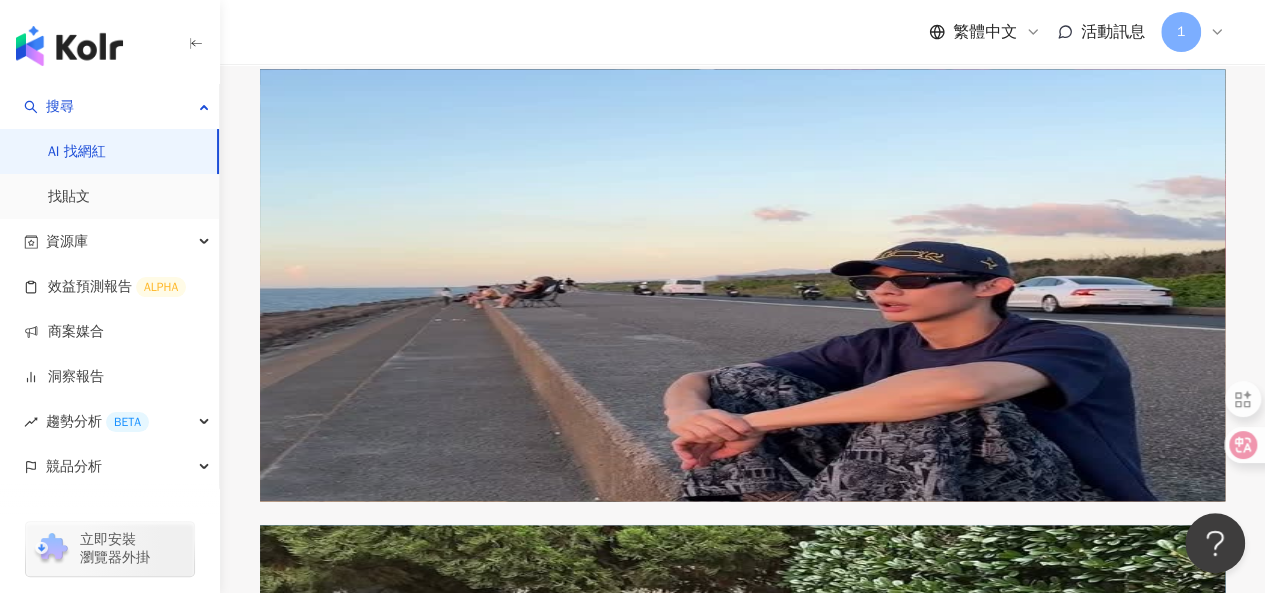 click on "繼續看更多" at bounding box center [339, 18253] 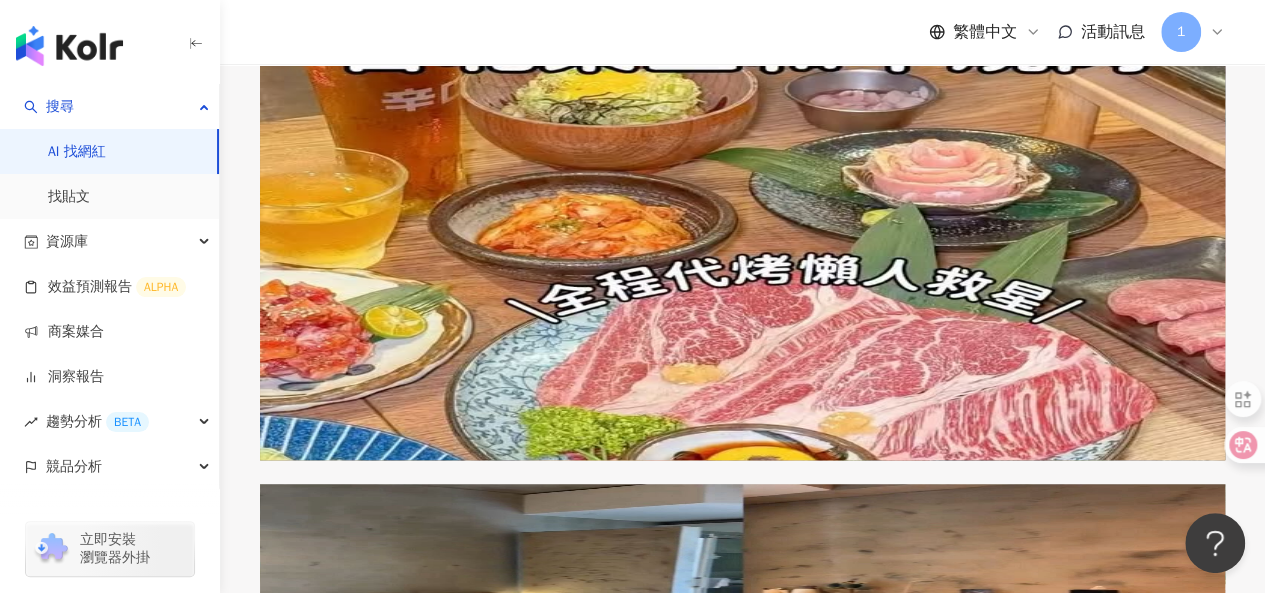 scroll, scrollTop: 31190, scrollLeft: 0, axis: vertical 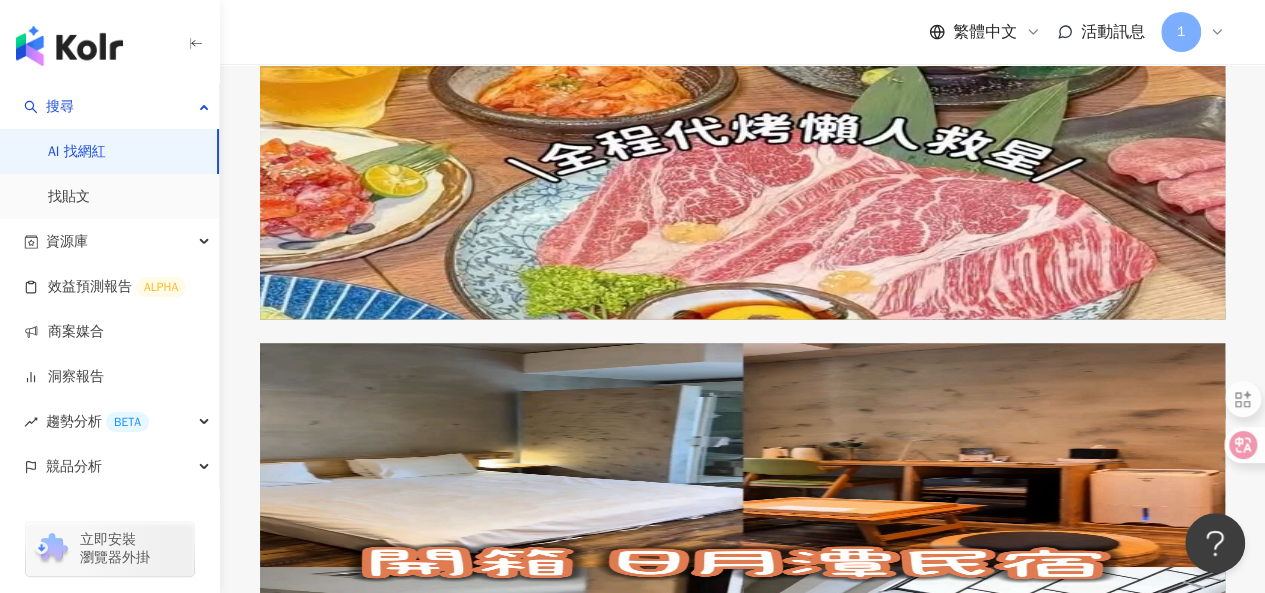 click on "繼續看更多" at bounding box center (339, 20413) 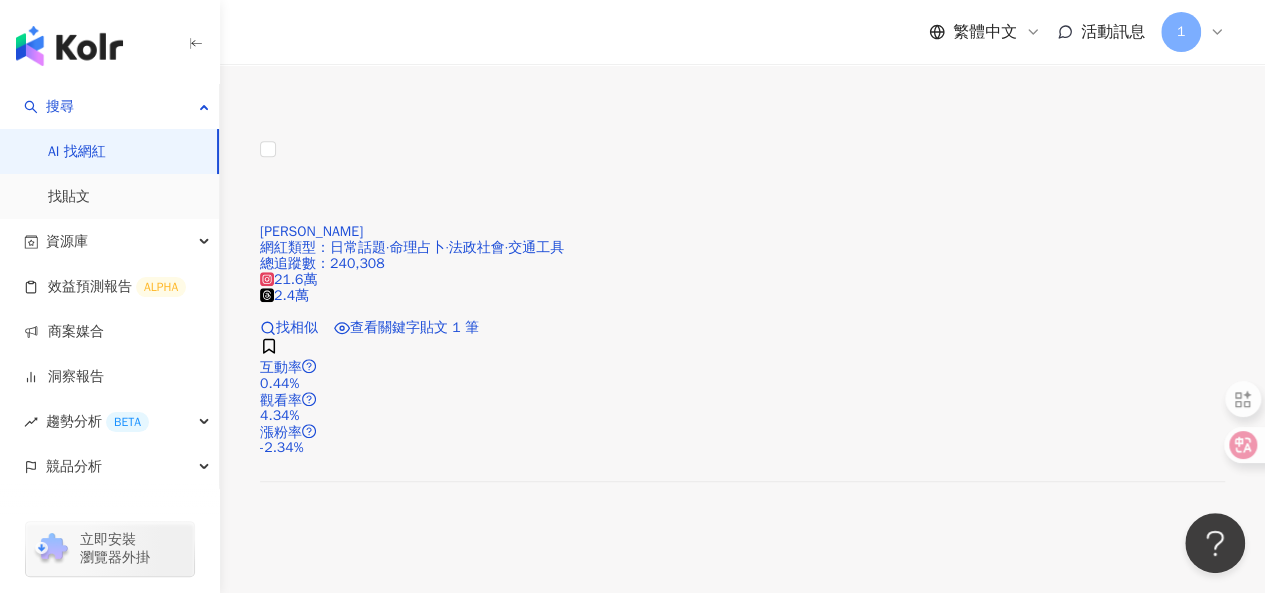 scroll, scrollTop: 34590, scrollLeft: 0, axis: vertical 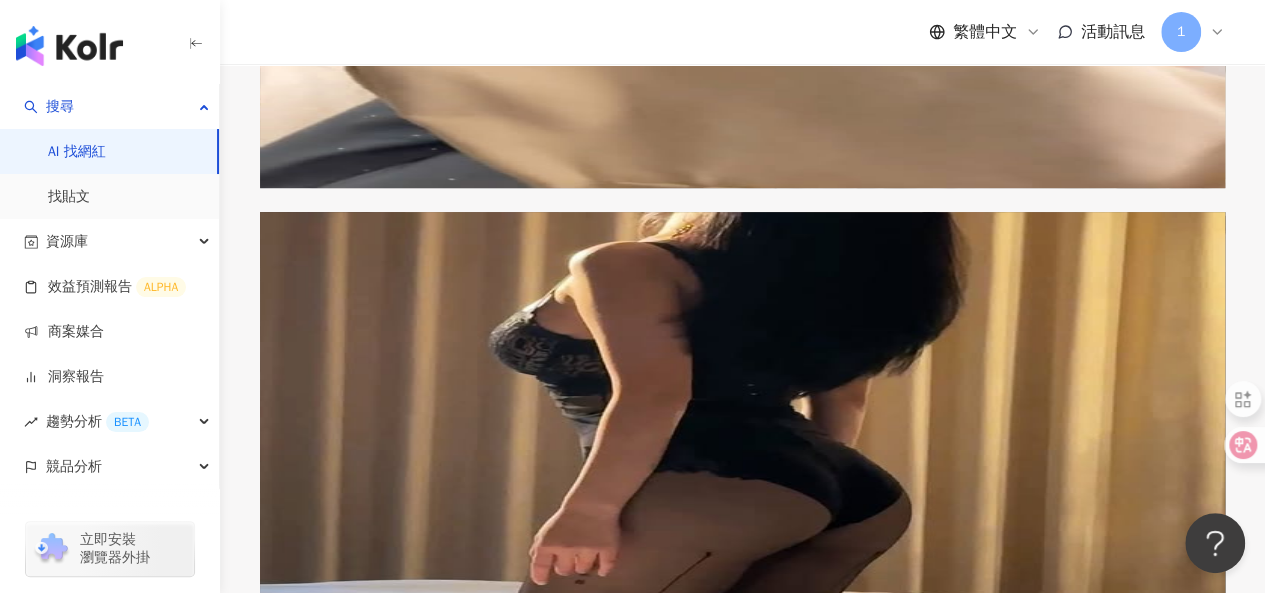 click 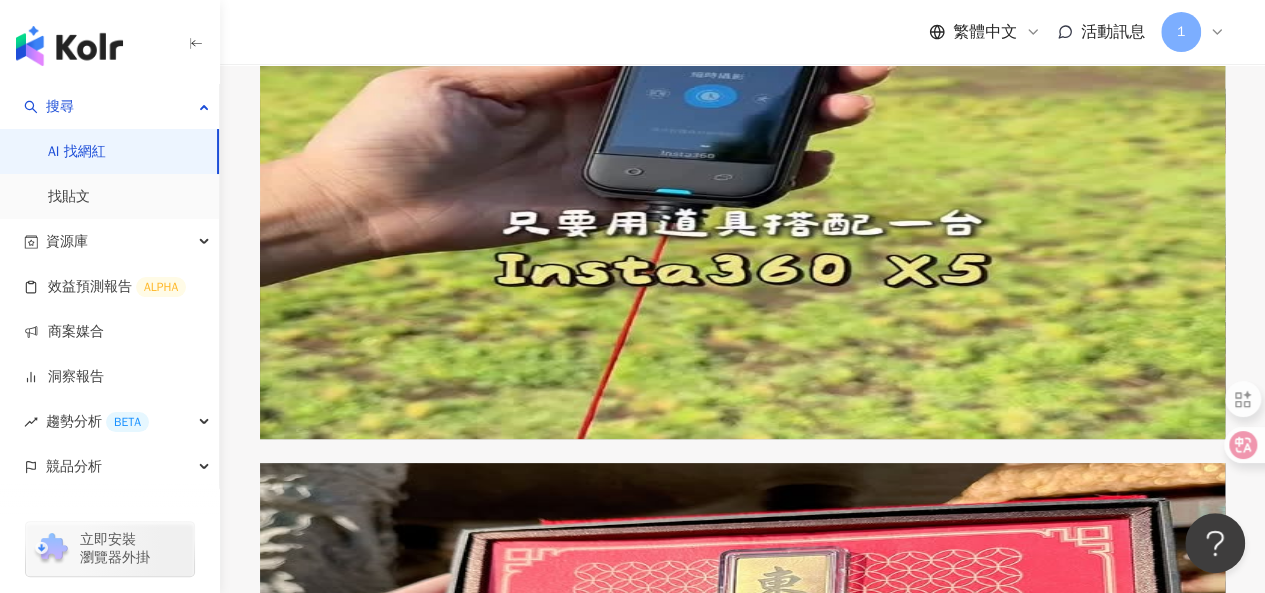 scroll, scrollTop: 37990, scrollLeft: 0, axis: vertical 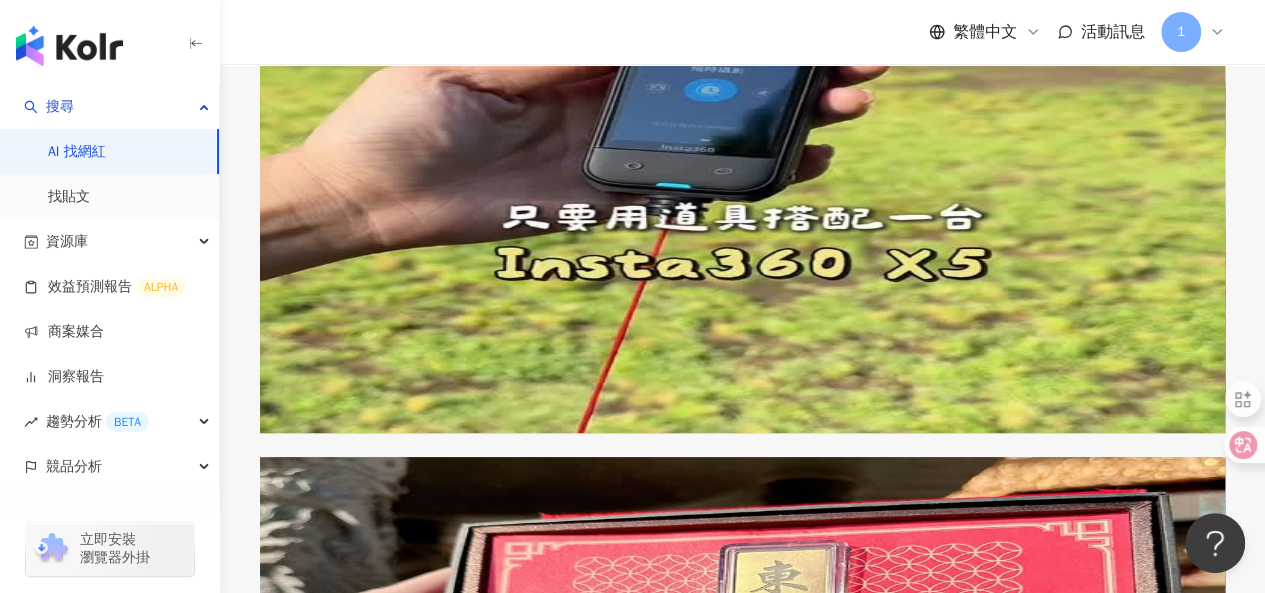 click on "繼續看更多" at bounding box center [352, 24887] 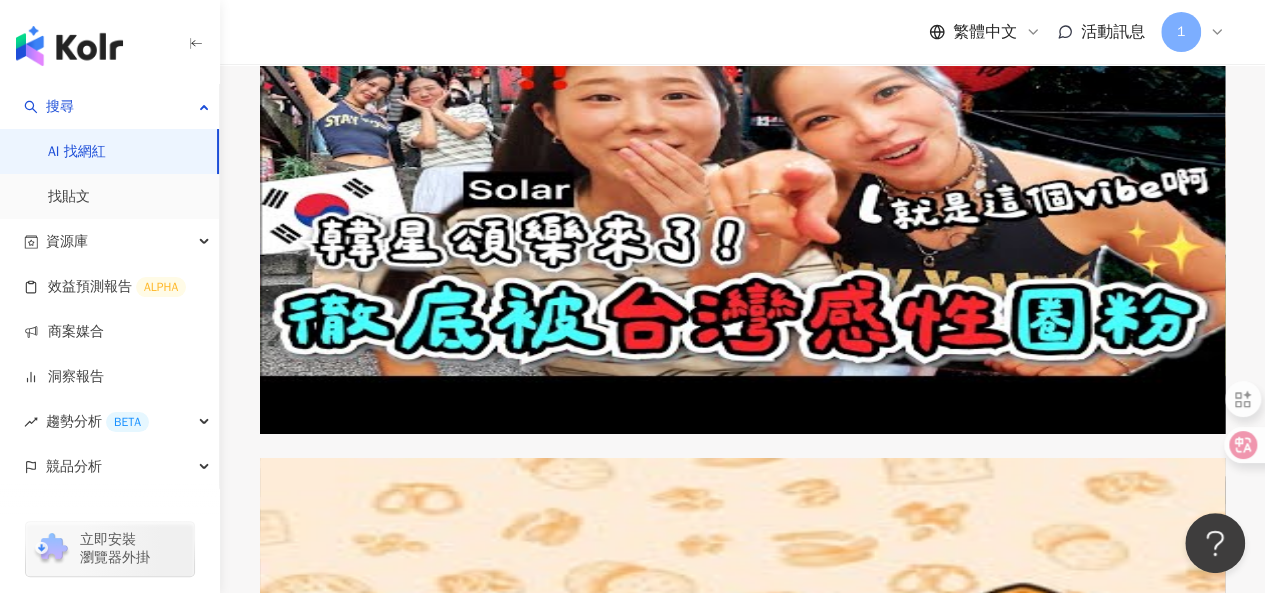 scroll, scrollTop: 41490, scrollLeft: 0, axis: vertical 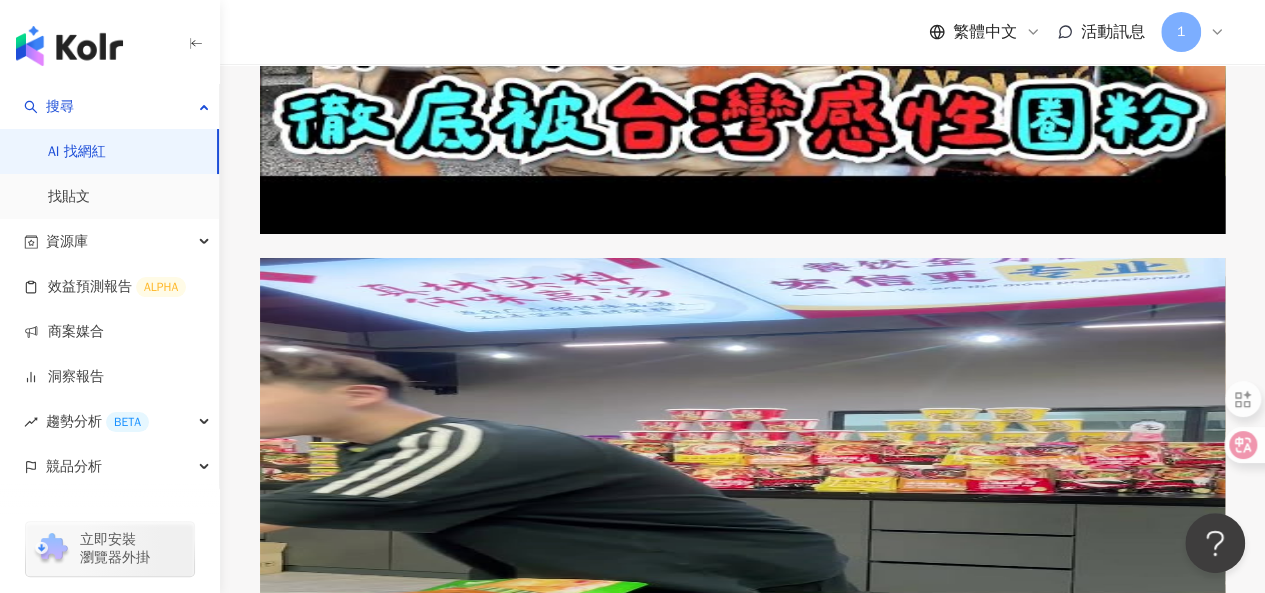 click on "繼續看更多" at bounding box center (352, 27031) 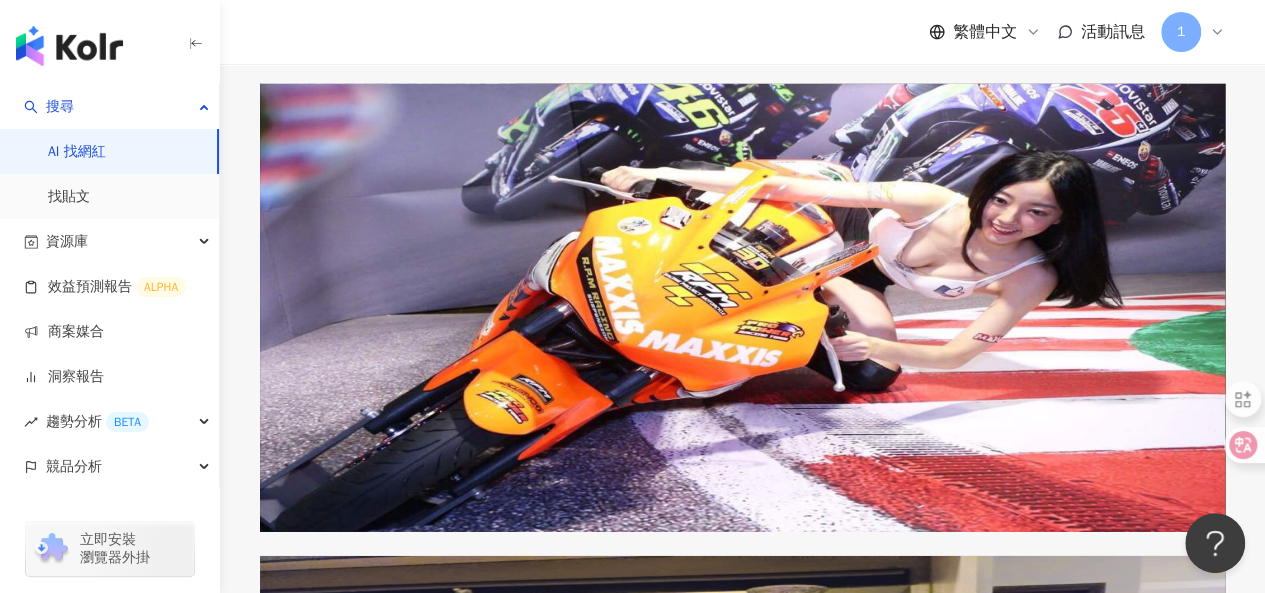 scroll, scrollTop: 44890, scrollLeft: 0, axis: vertical 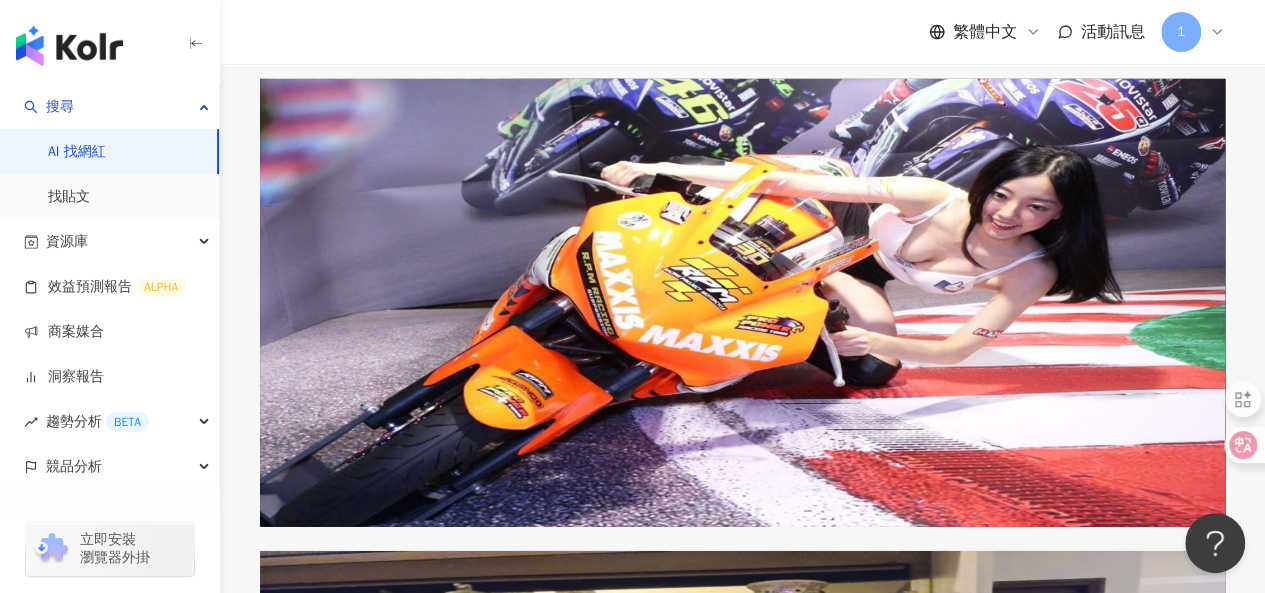 click on "繼續看更多" at bounding box center [352, 29259] 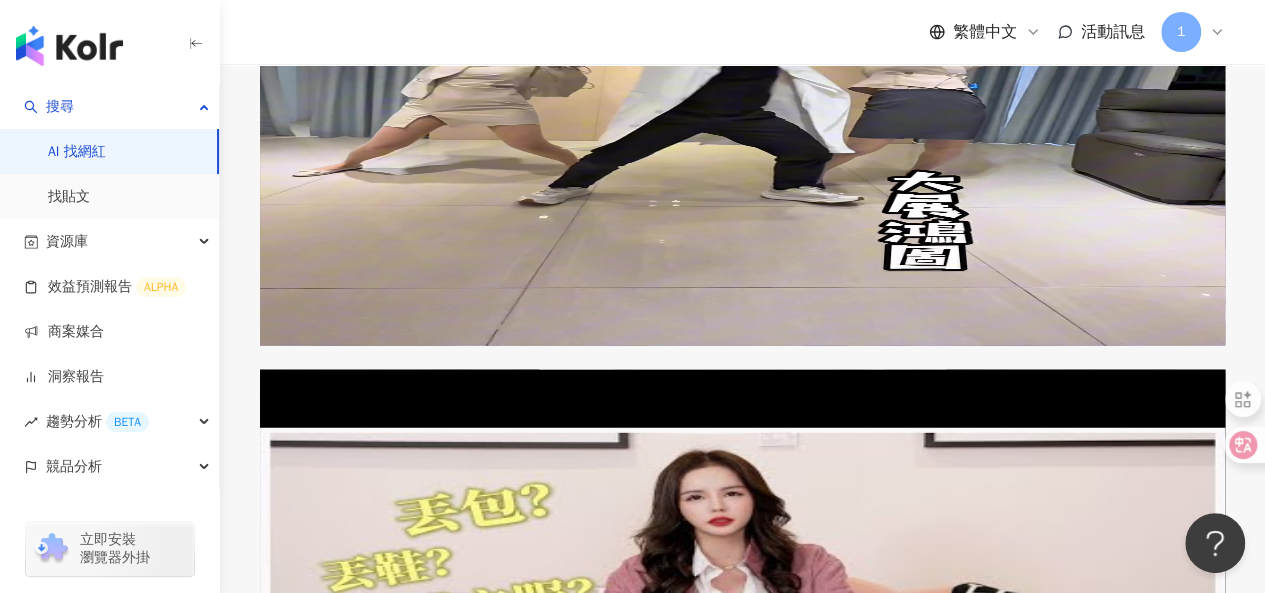scroll, scrollTop: 48390, scrollLeft: 0, axis: vertical 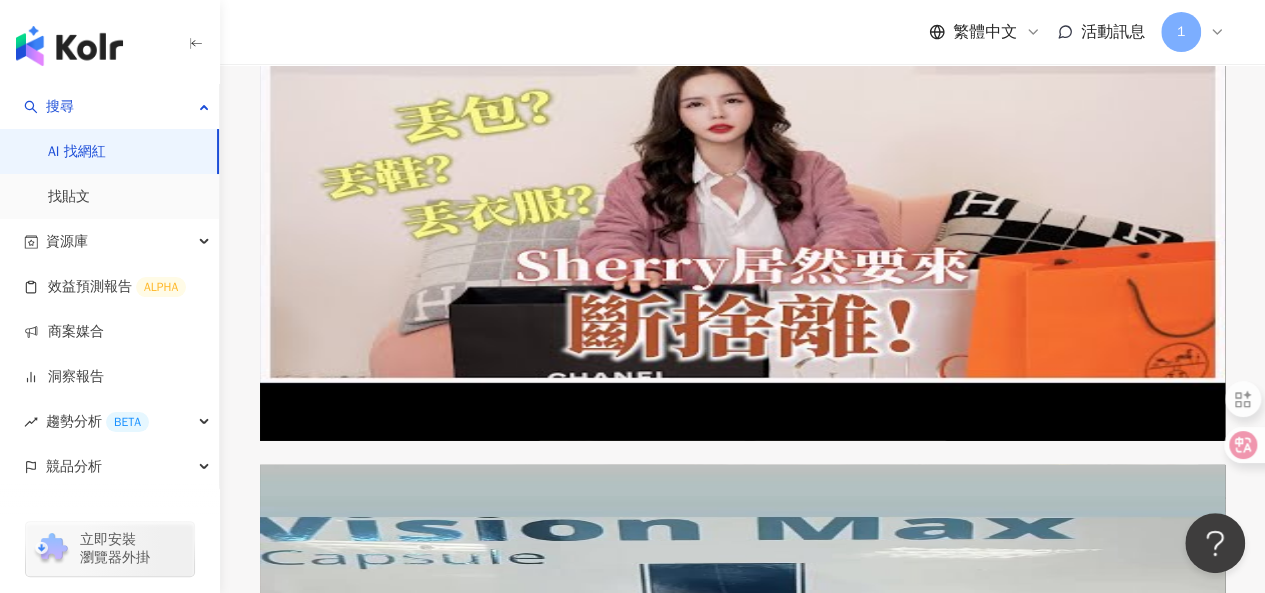 click on "繼續看更多" at bounding box center [339, 31353] 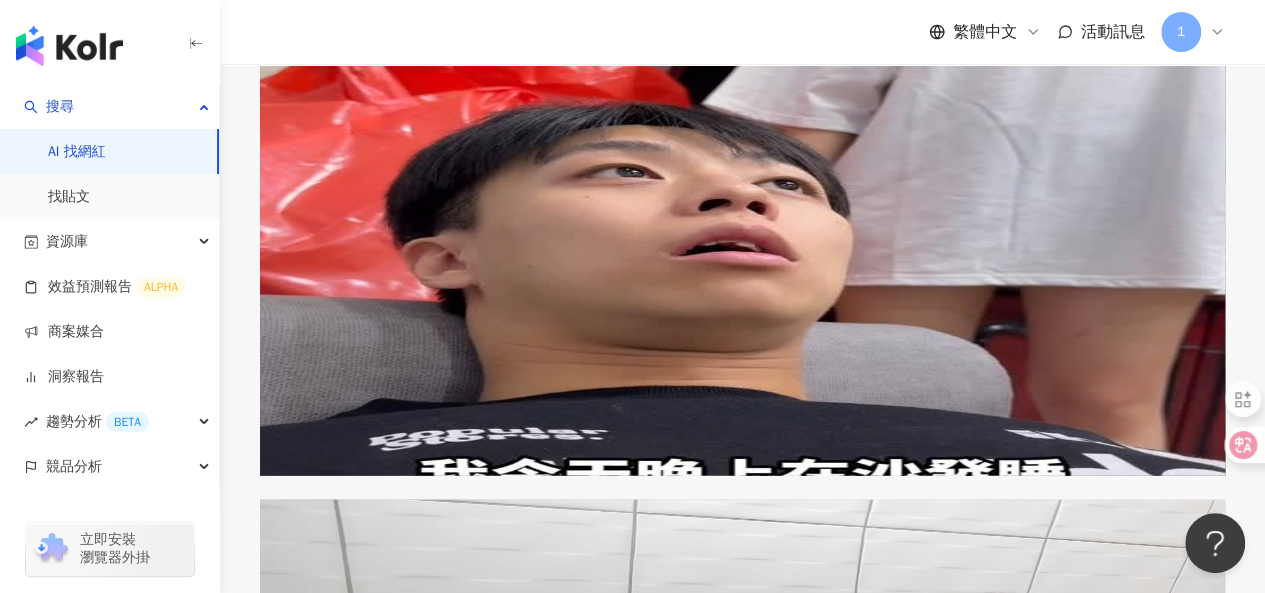scroll, scrollTop: 51690, scrollLeft: 0, axis: vertical 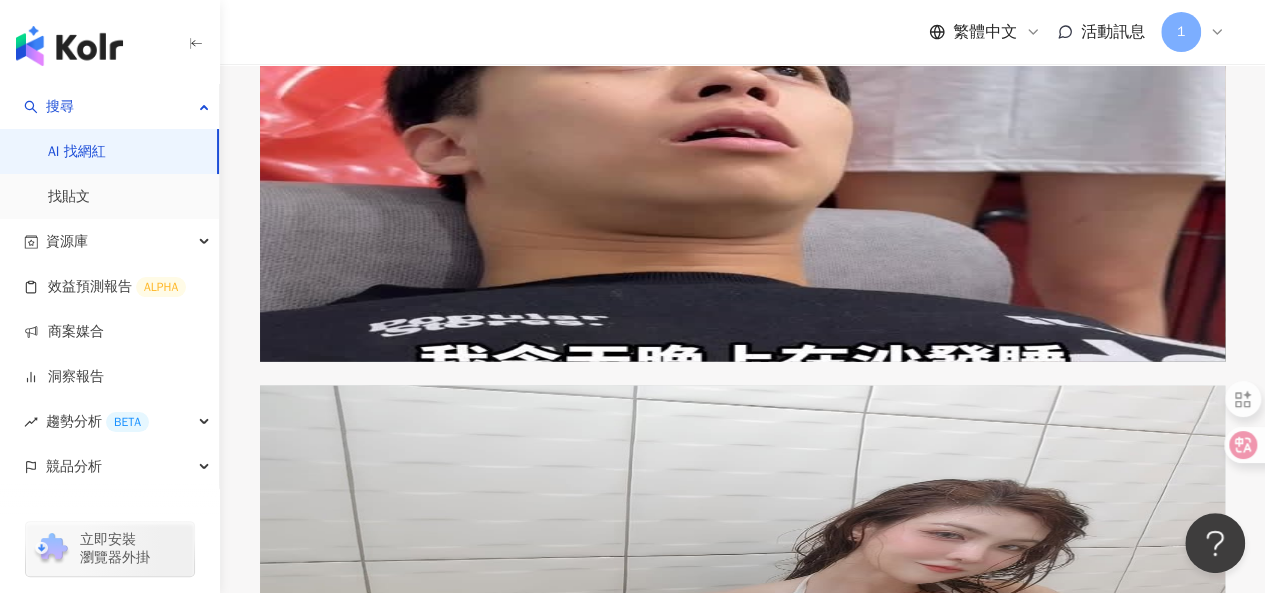 click on "繼續看更多" at bounding box center [352, 33732] 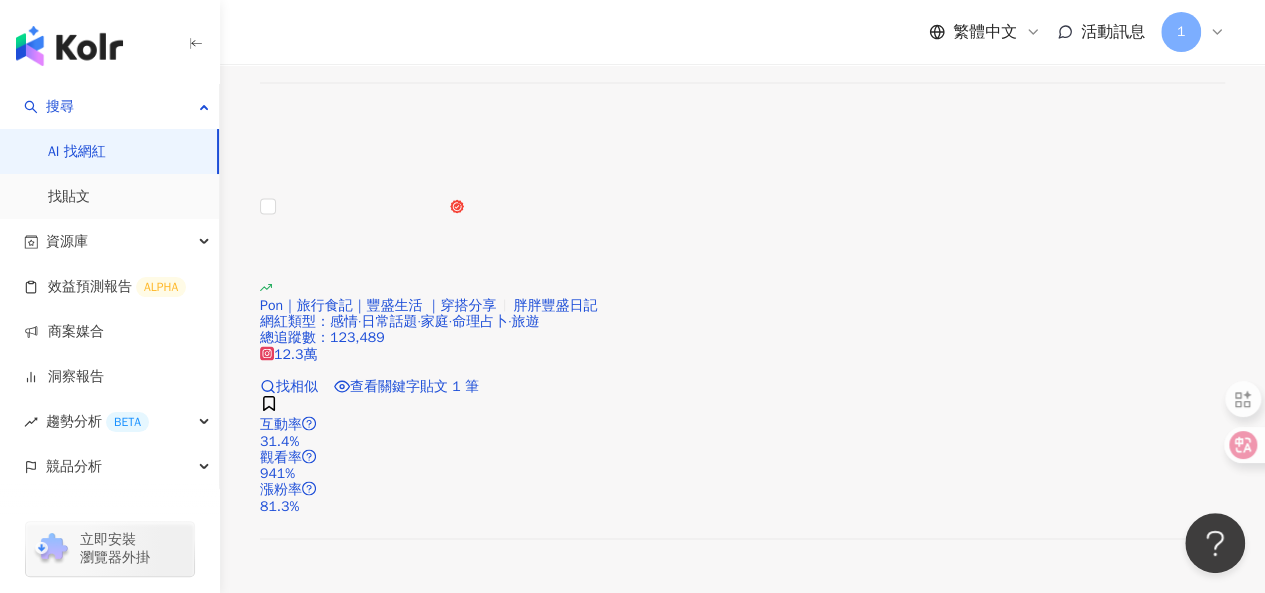 scroll, scrollTop: 54990, scrollLeft: 0, axis: vertical 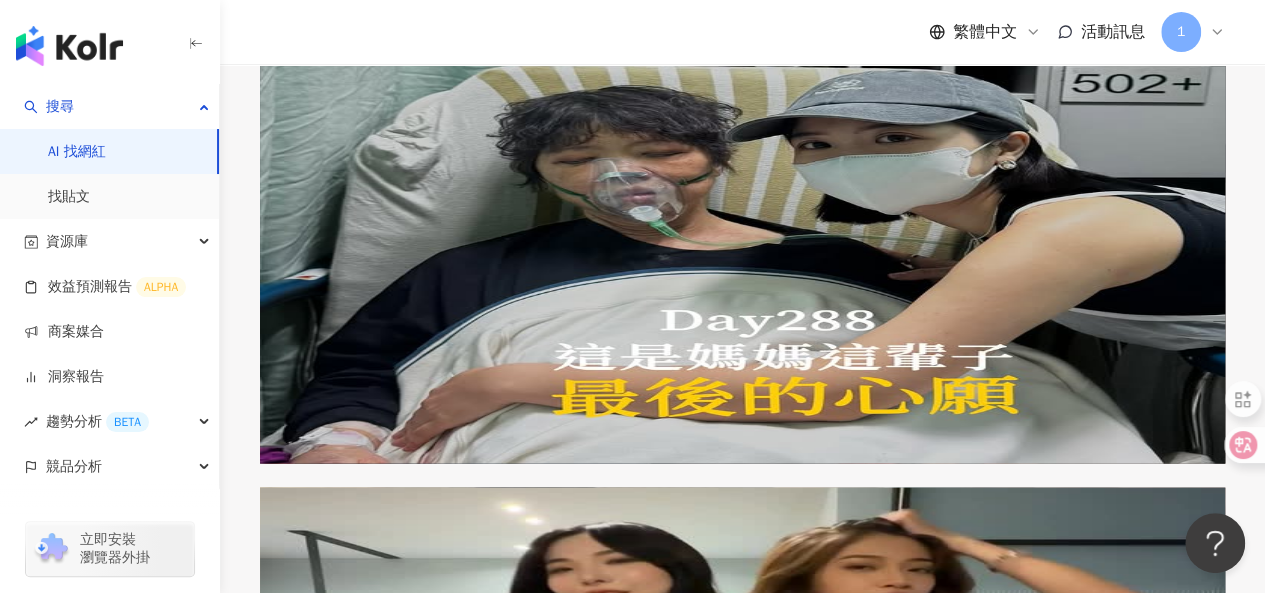 click on "繼續看更多" at bounding box center (352, 35996) 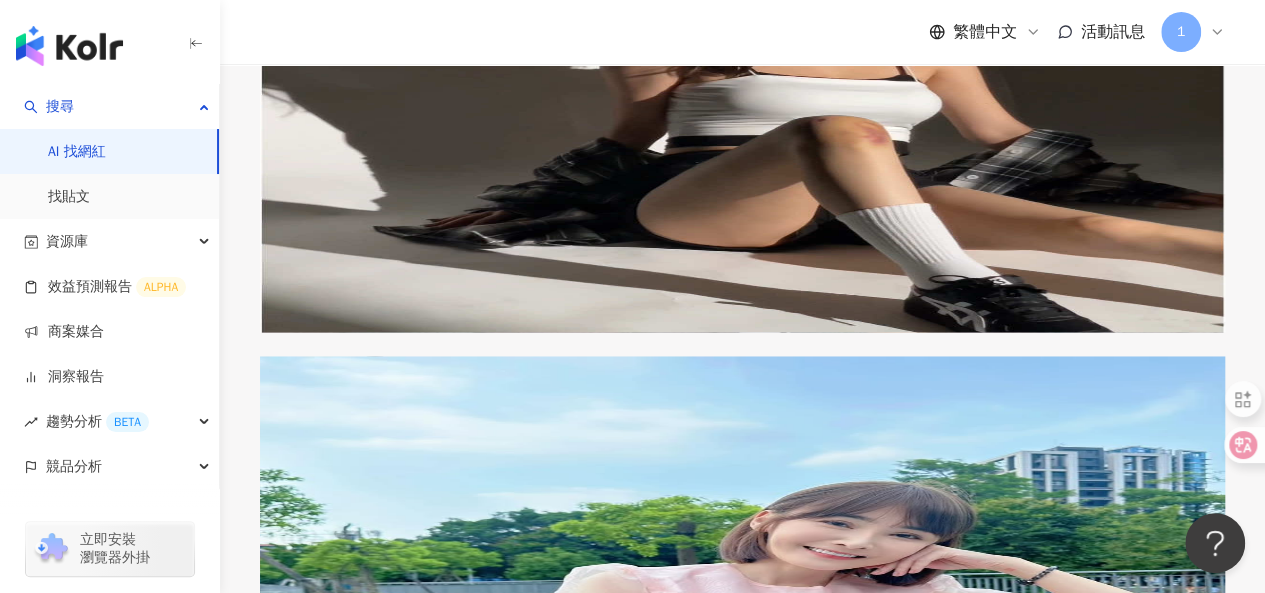 scroll, scrollTop: 58390, scrollLeft: 0, axis: vertical 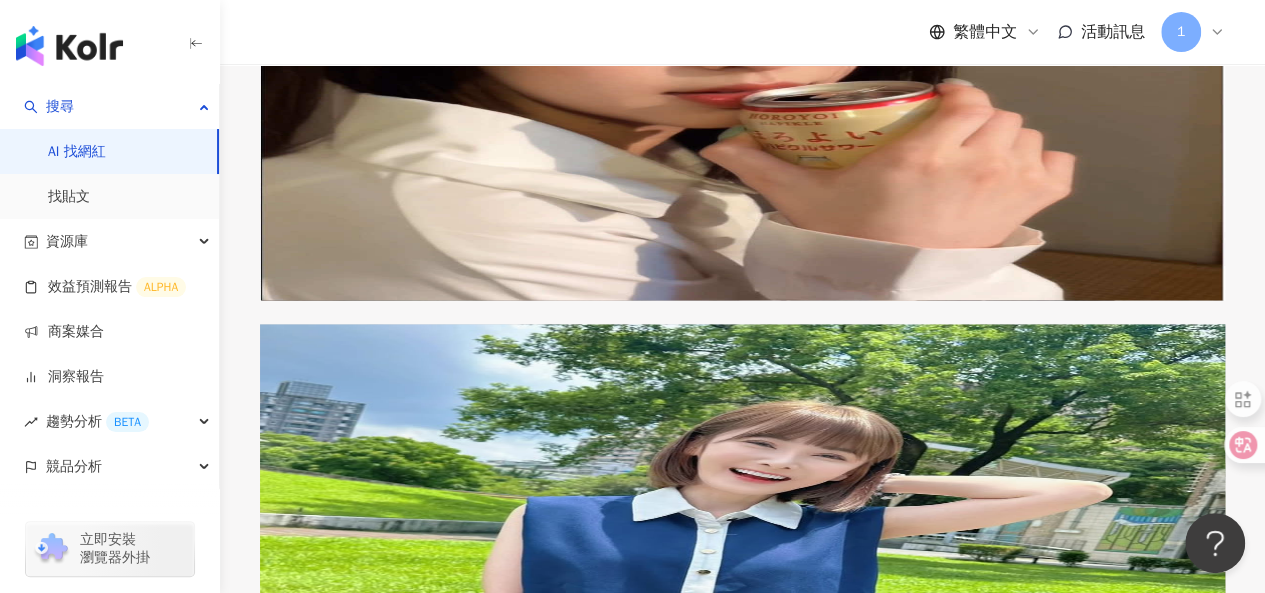click on "繼續看更多" at bounding box center [339, 38110] 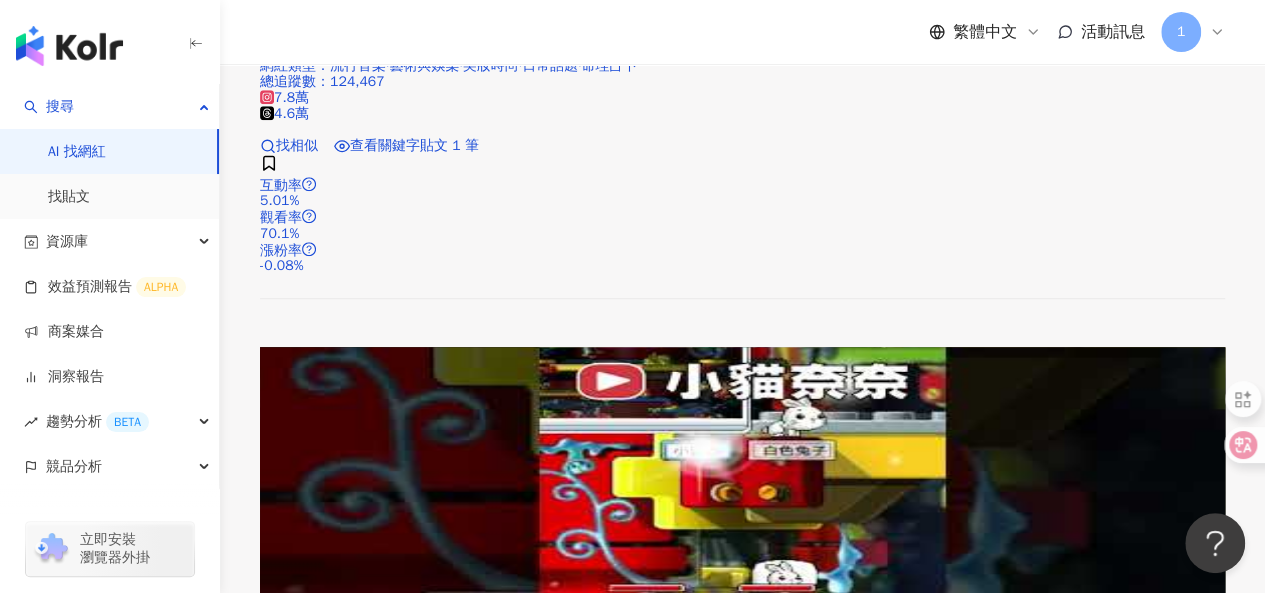 scroll, scrollTop: 61690, scrollLeft: 0, axis: vertical 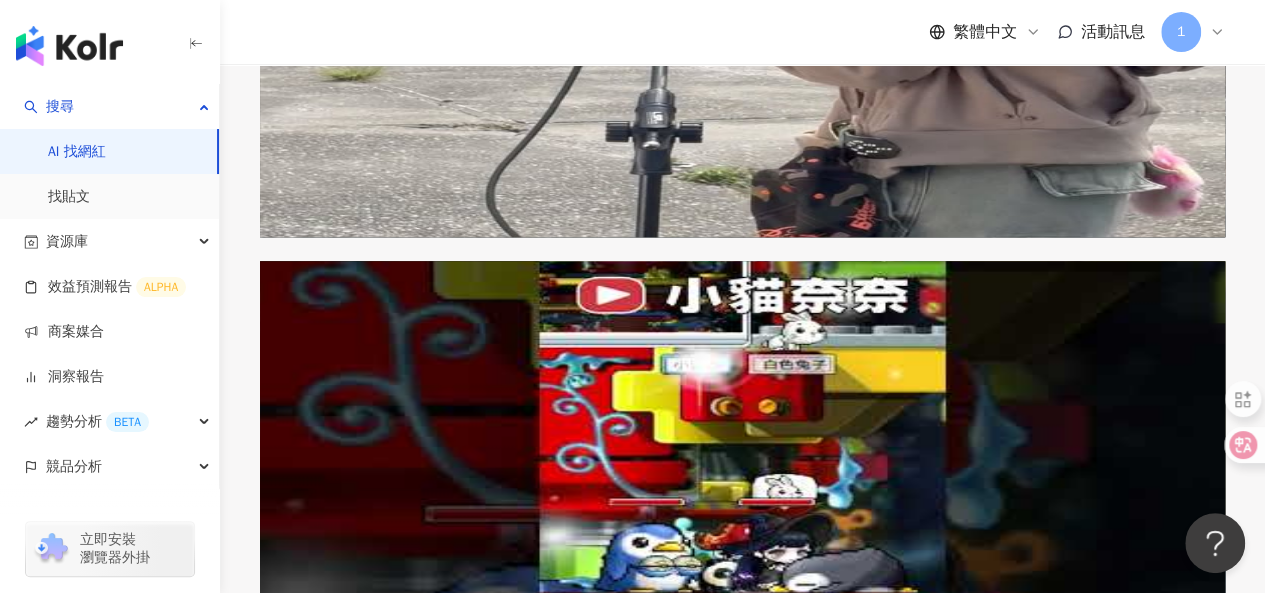 click on "繼續看更多" at bounding box center (352, 40294) 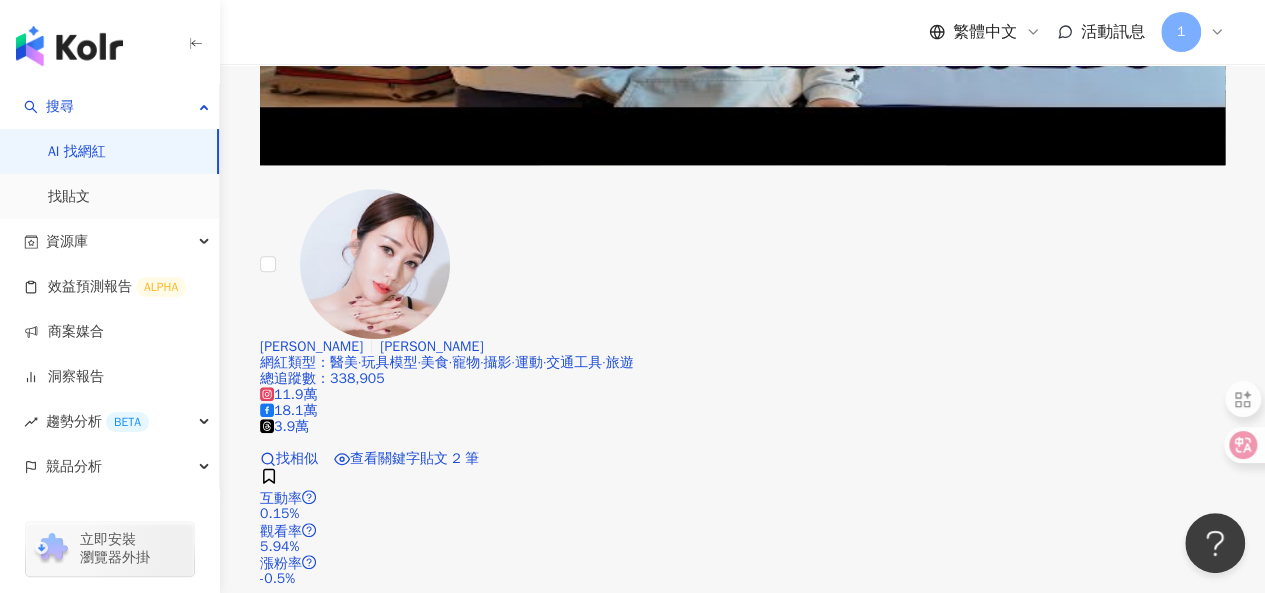 scroll, scrollTop: 65090, scrollLeft: 0, axis: vertical 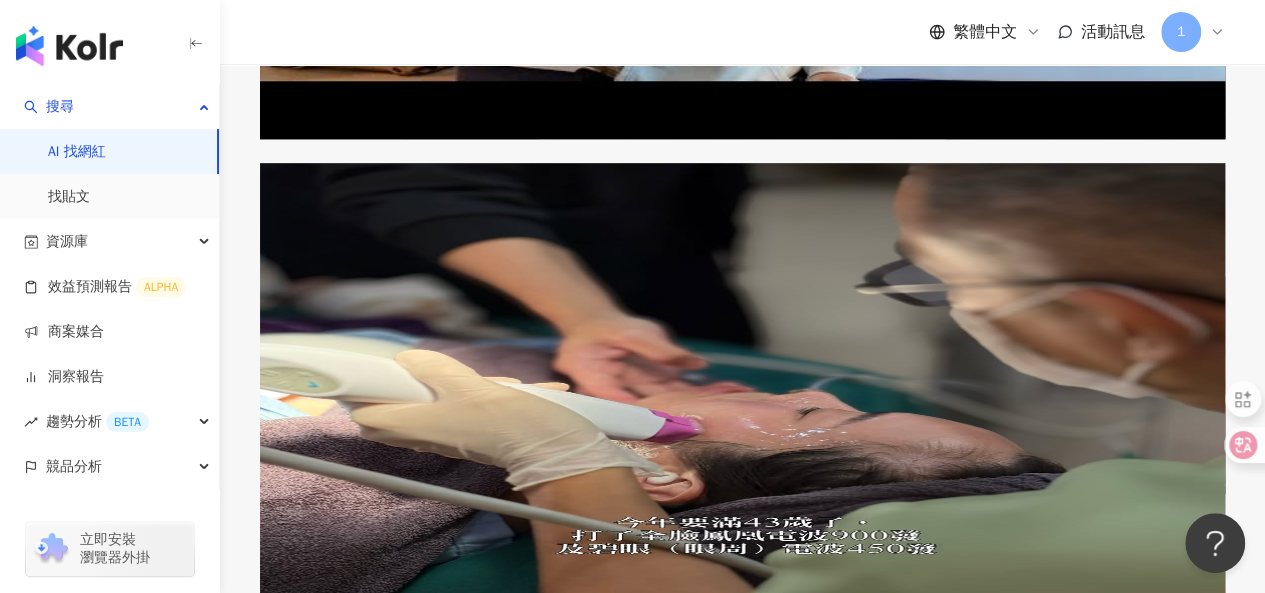 click on "繼續看更多" at bounding box center [352, 42441] 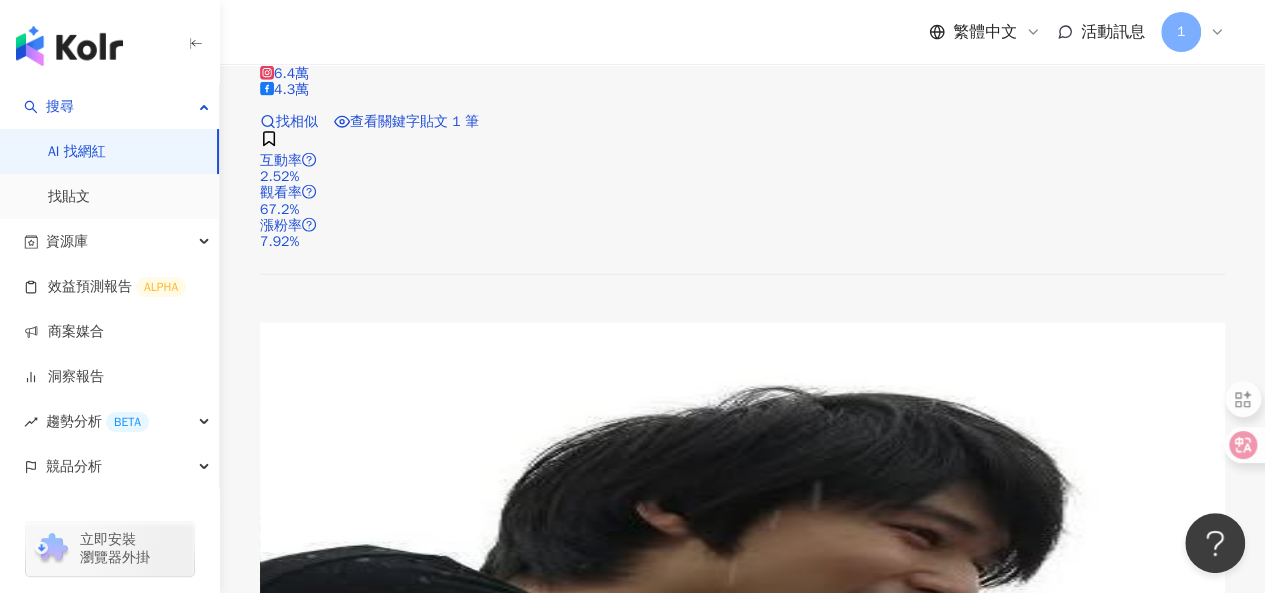 scroll, scrollTop: 66890, scrollLeft: 0, axis: vertical 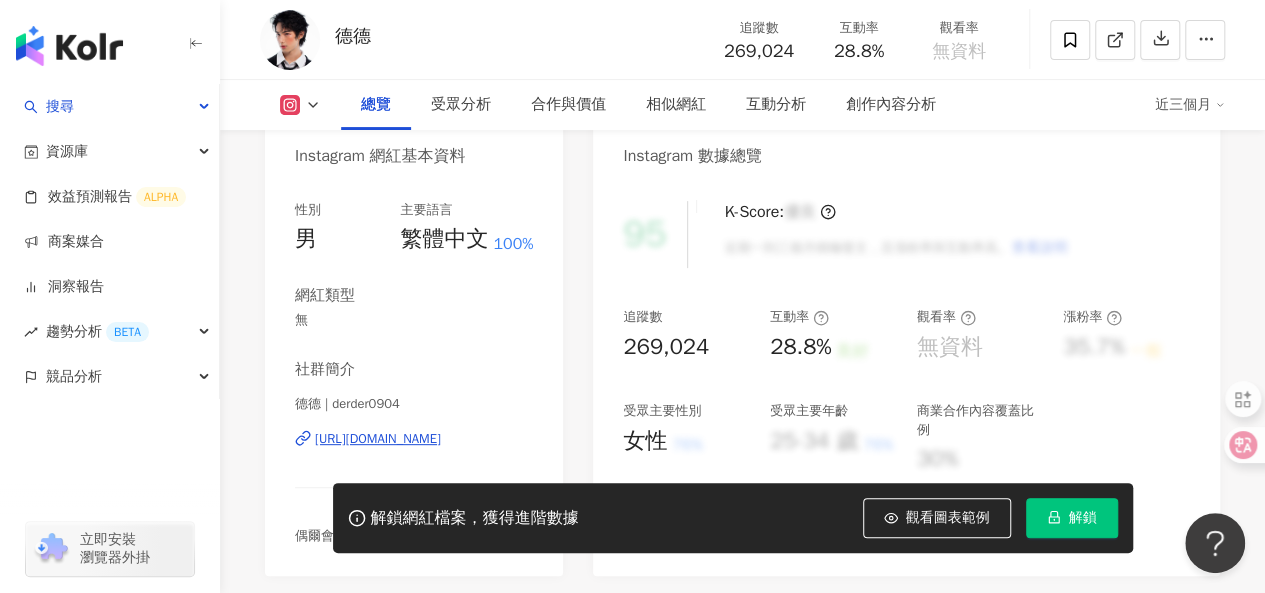 click on "https://www.instagram.com/derder0904/" at bounding box center (378, 439) 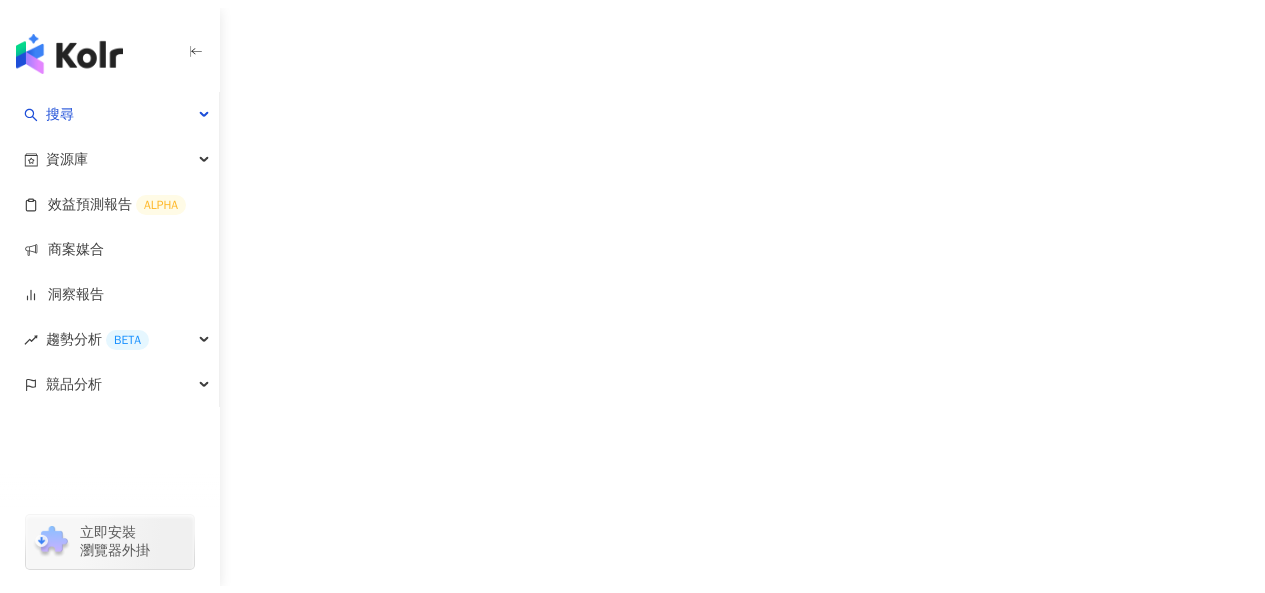 scroll, scrollTop: 0, scrollLeft: 0, axis: both 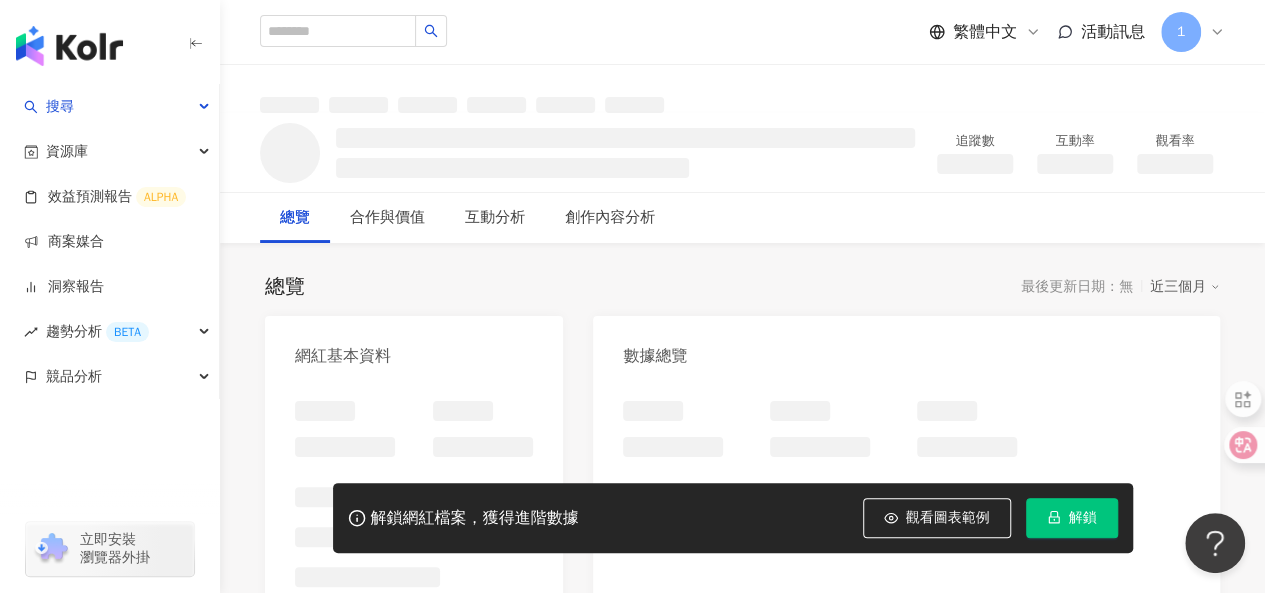 click on "總覽 最後更新日期：無 近三個月  網紅基本資料  數據總覽  成長趨勢分析 追蹤趨勢圖表" at bounding box center [742, 697] 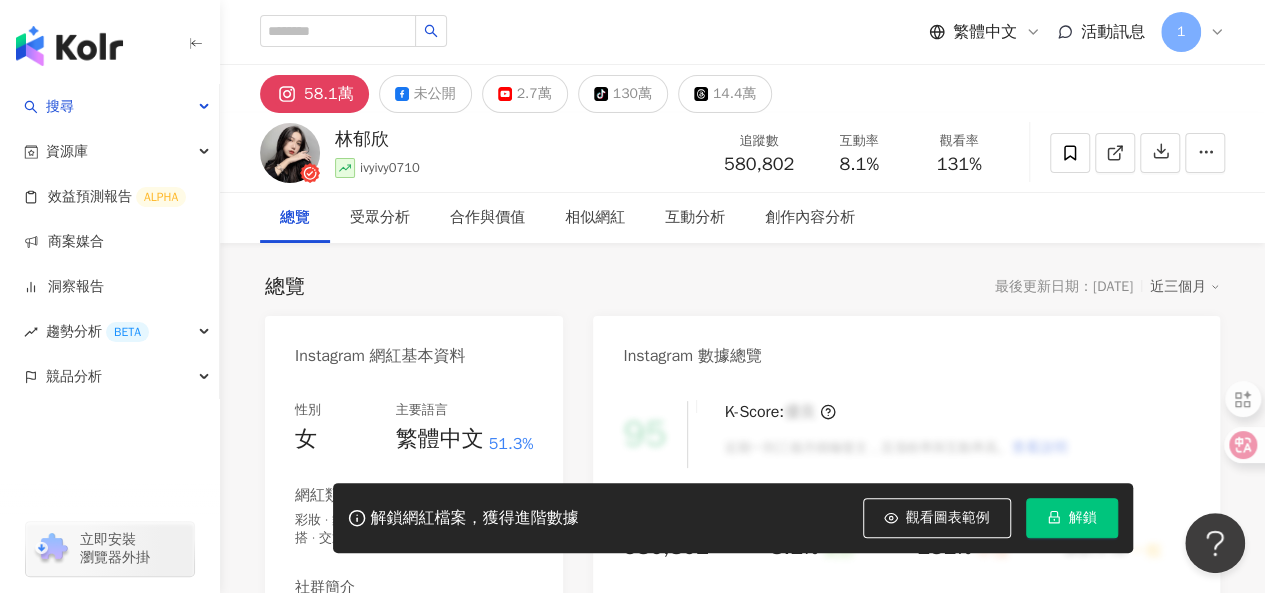 scroll, scrollTop: 400, scrollLeft: 0, axis: vertical 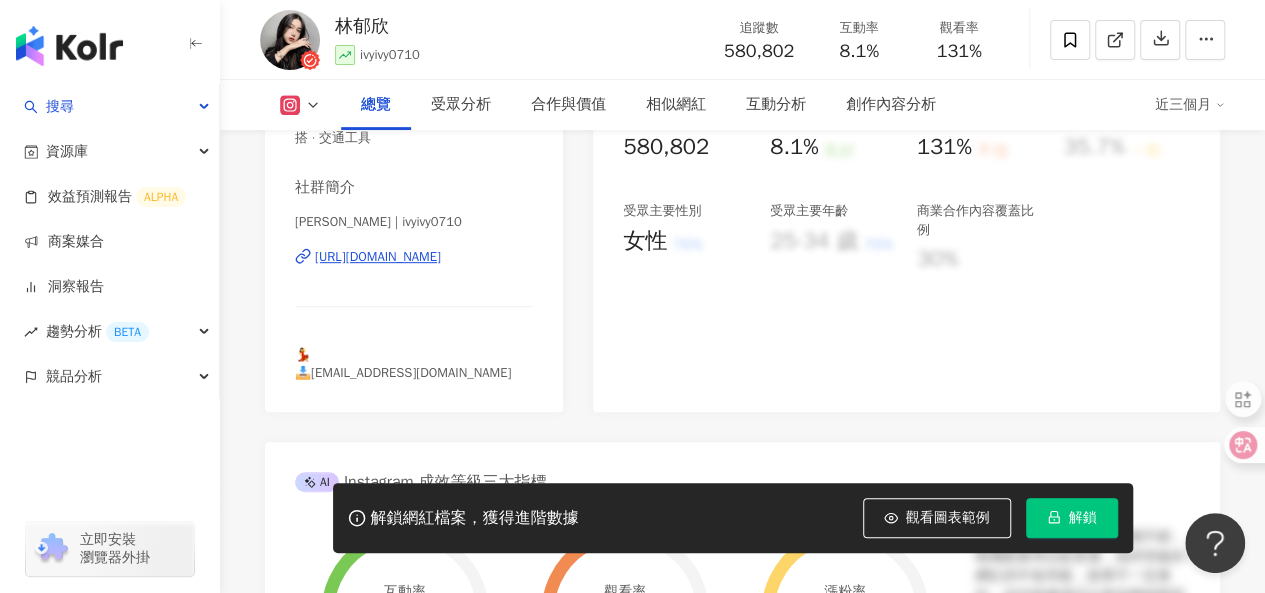click on "[URL][DOMAIN_NAME]" at bounding box center (378, 257) 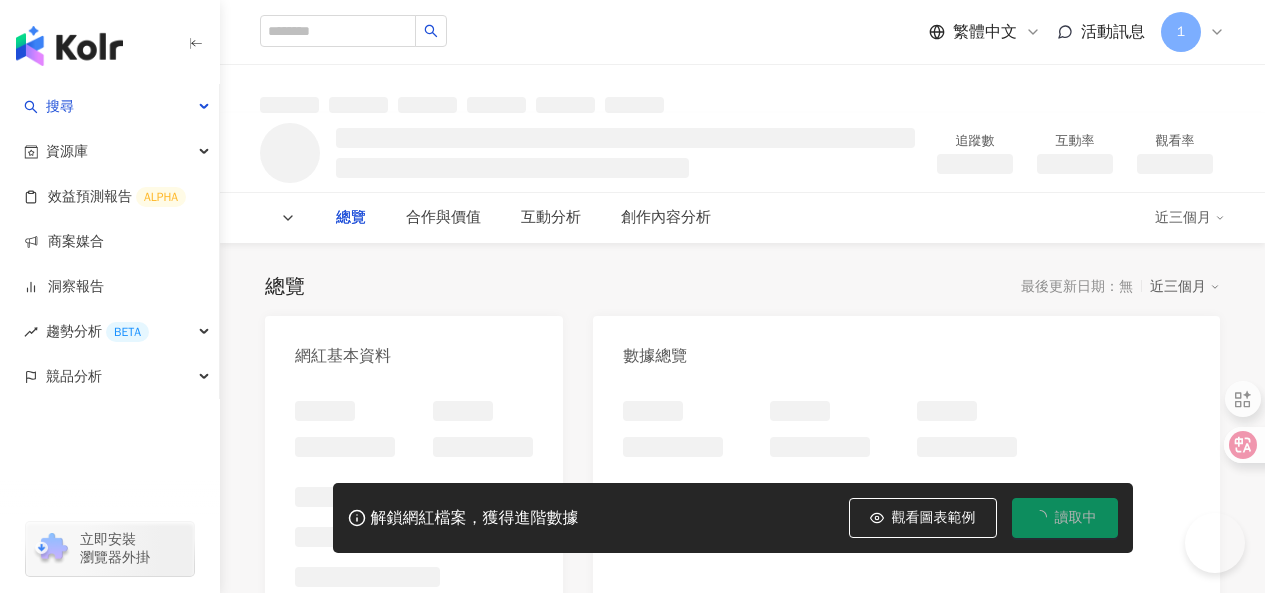 scroll, scrollTop: 0, scrollLeft: 0, axis: both 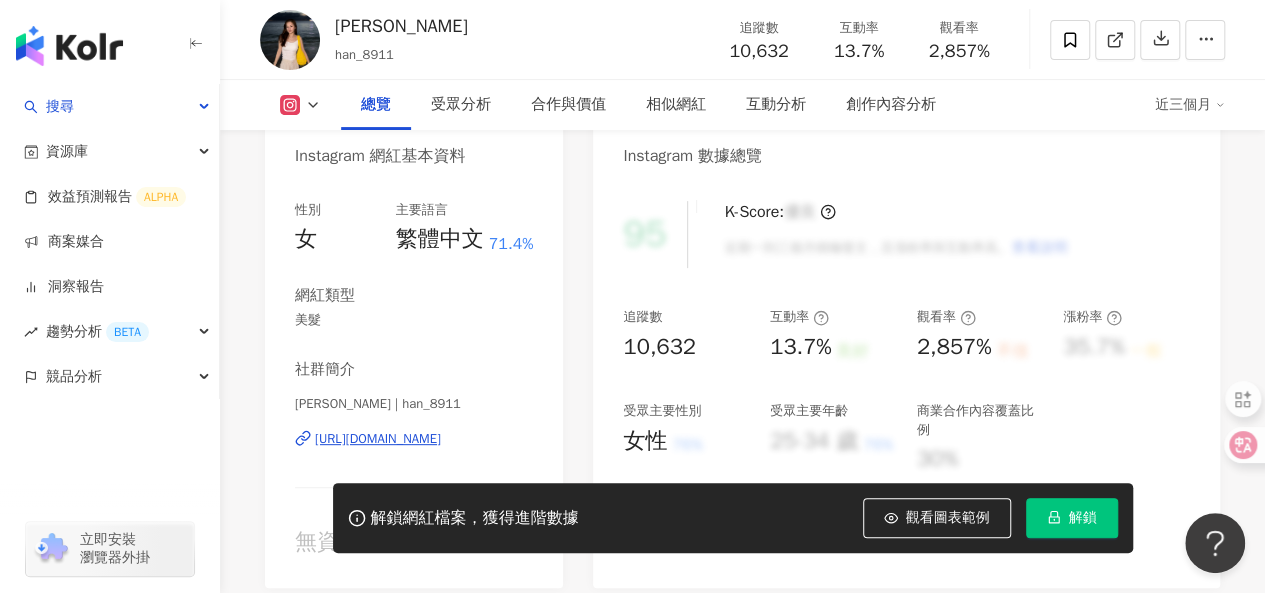 click on "https://www.instagram.com/han_8911/" at bounding box center [378, 439] 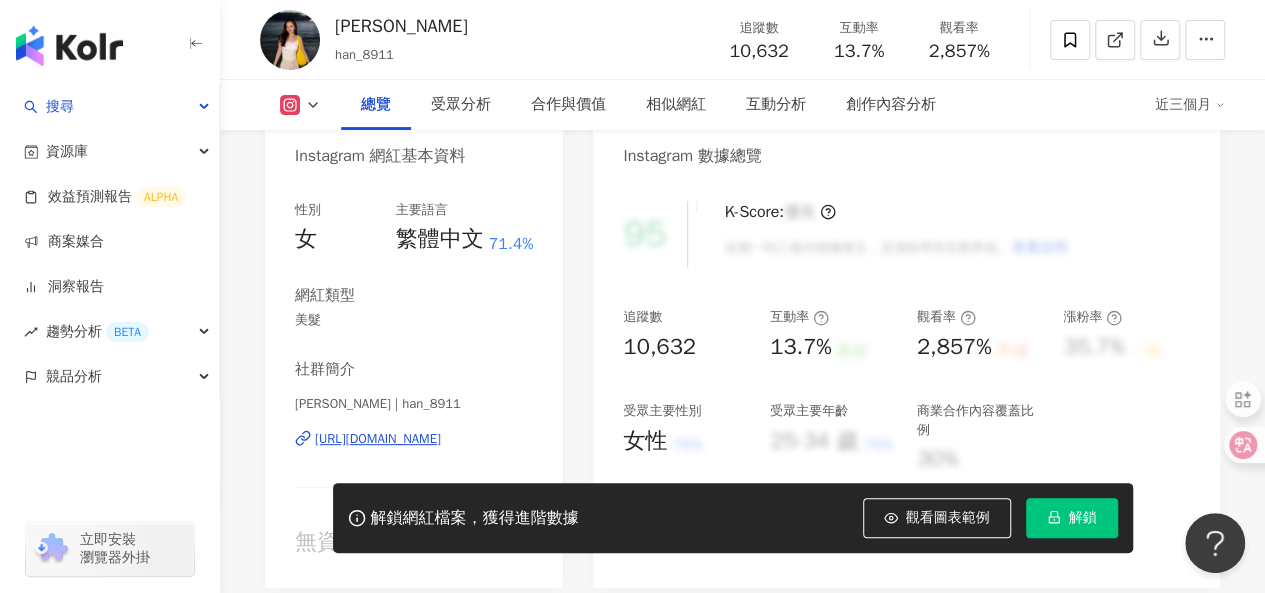 scroll, scrollTop: 400, scrollLeft: 0, axis: vertical 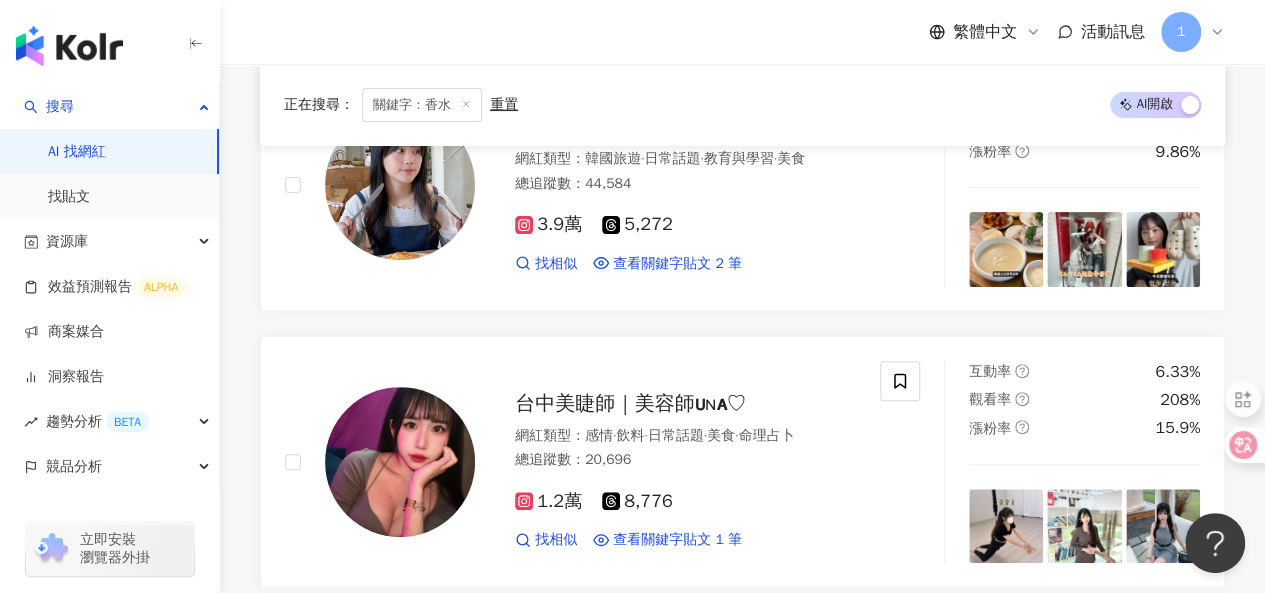 click on "繼續看更多" at bounding box center (754, 1799) 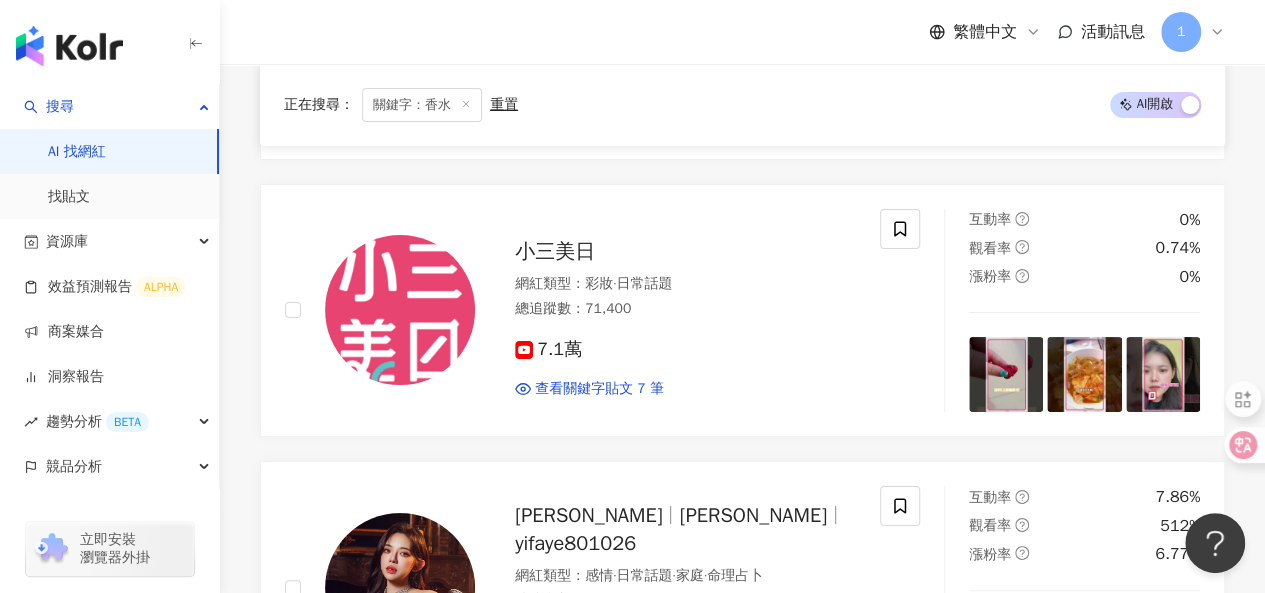 scroll, scrollTop: 71990, scrollLeft: 0, axis: vertical 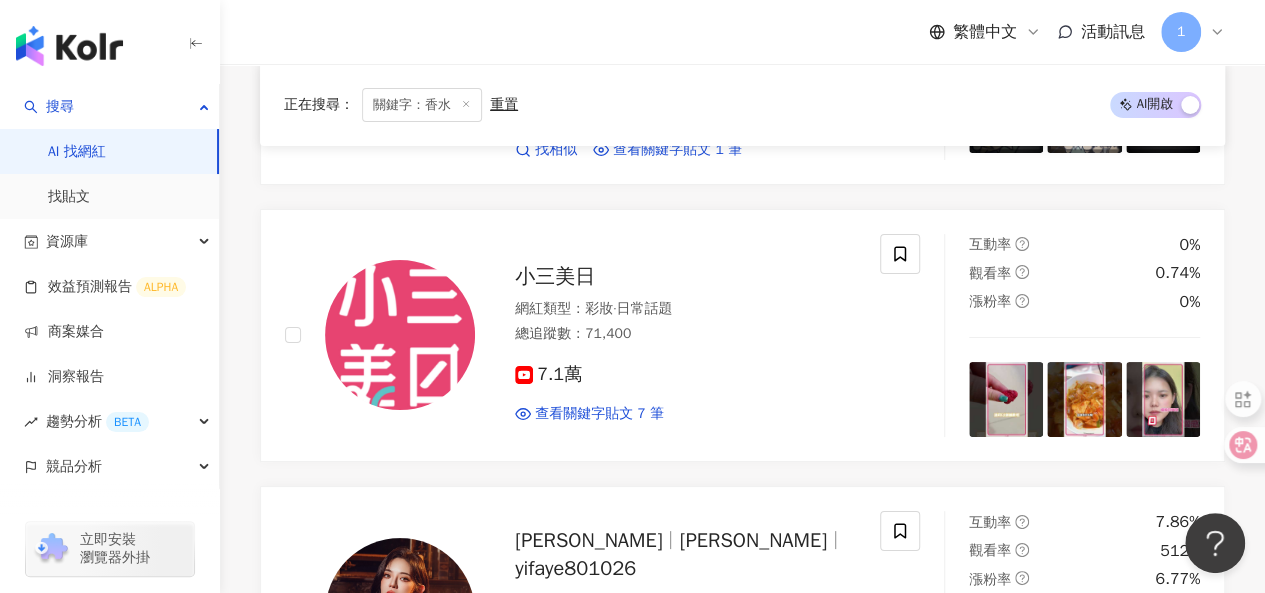 click on "繼續看更多" at bounding box center [754, 1678] 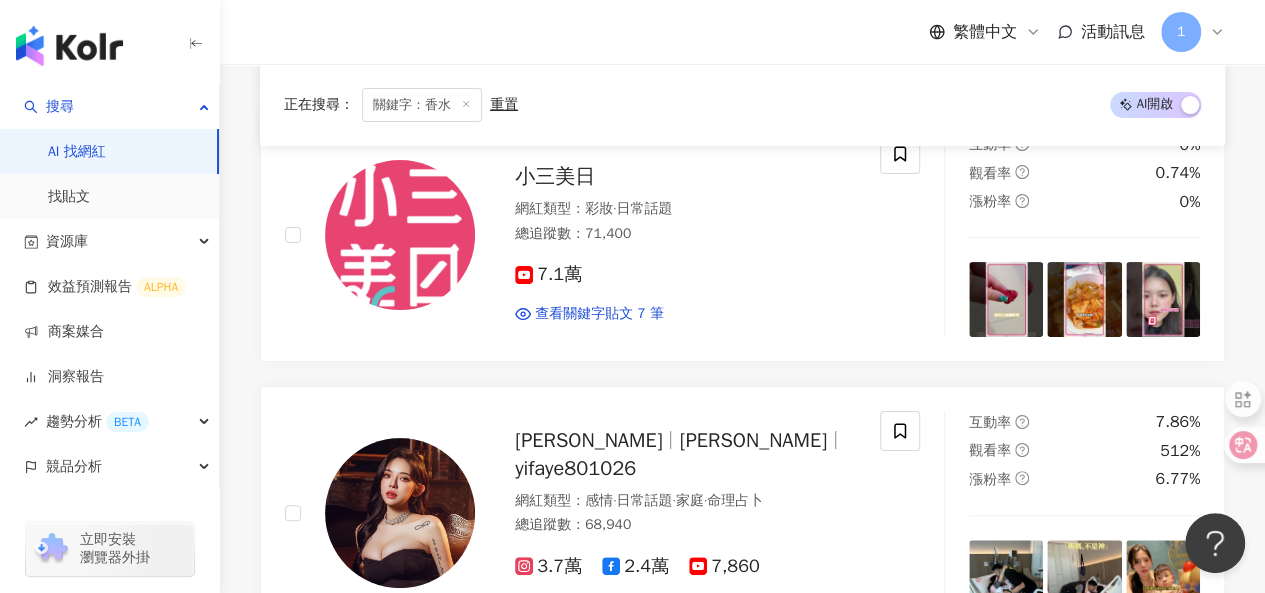 scroll, scrollTop: 71990, scrollLeft: 0, axis: vertical 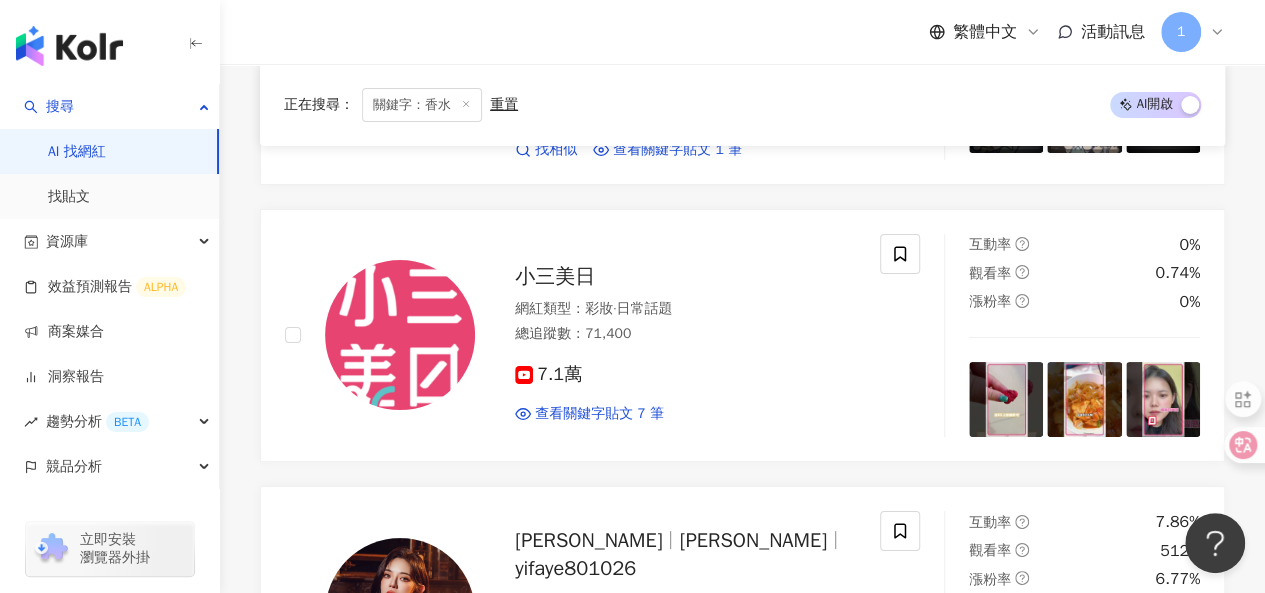 click on "wt_sun0111" at bounding box center (734, 1682) 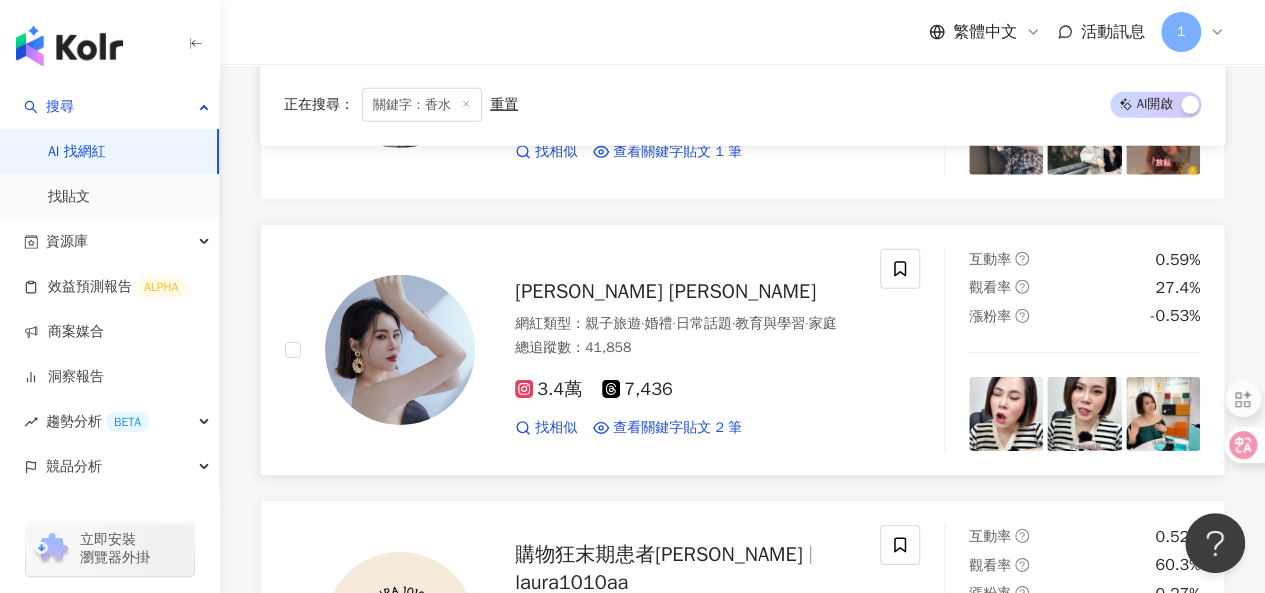 scroll, scrollTop: 75190, scrollLeft: 0, axis: vertical 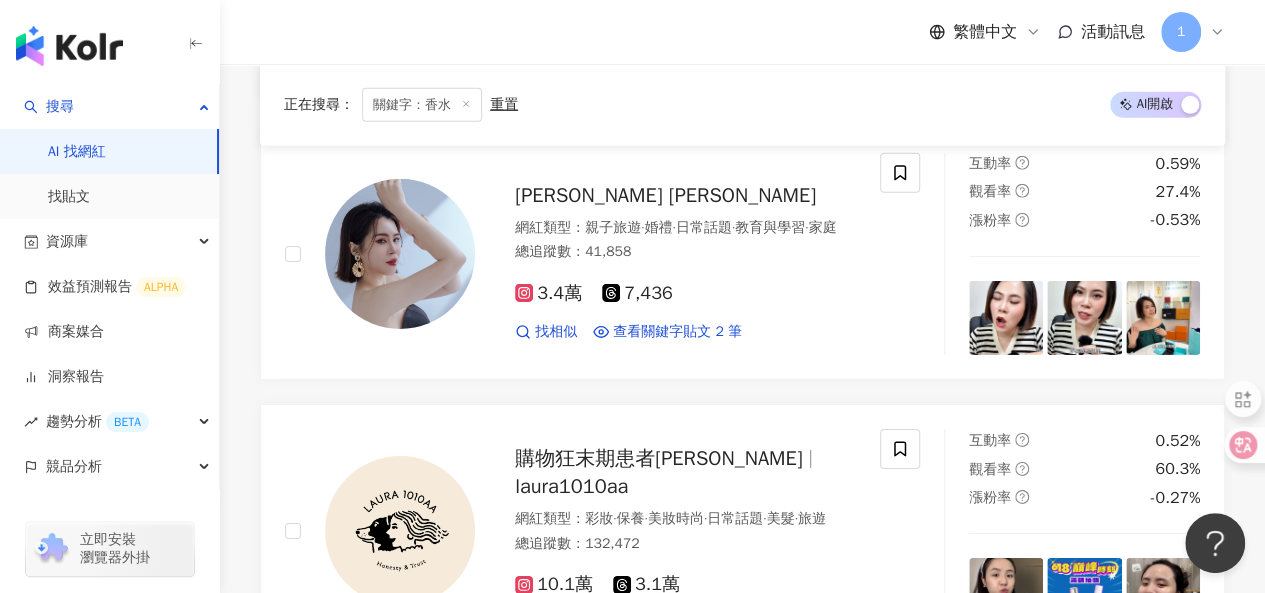 click on "繼續看更多" at bounding box center (754, 1873) 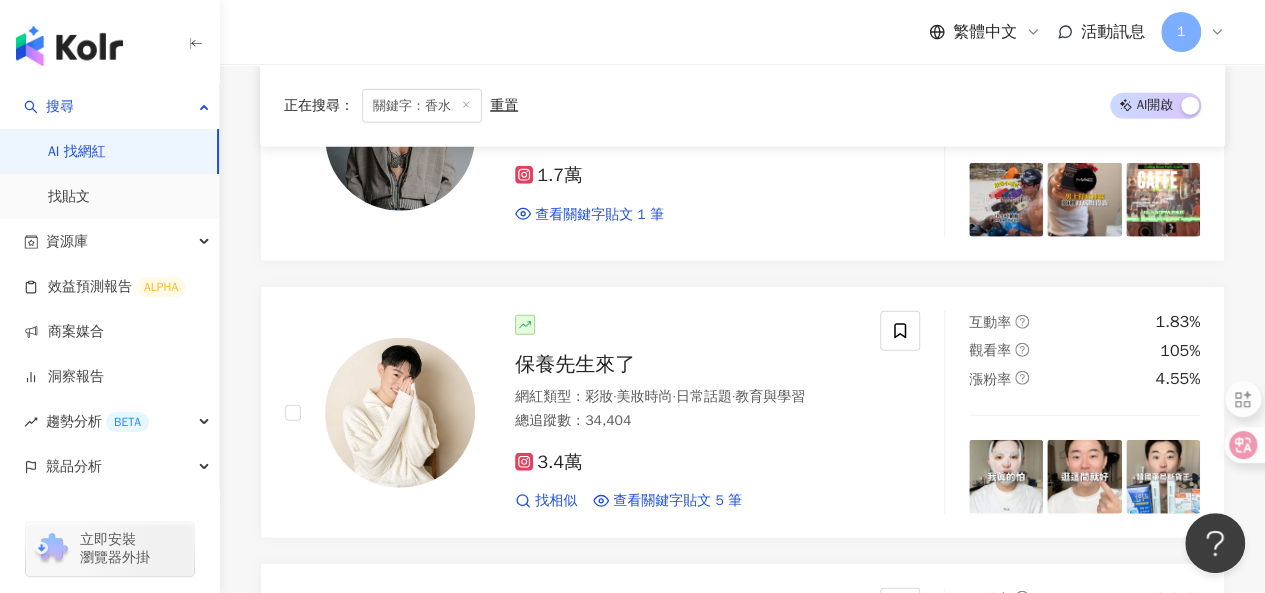 scroll, scrollTop: 78590, scrollLeft: 0, axis: vertical 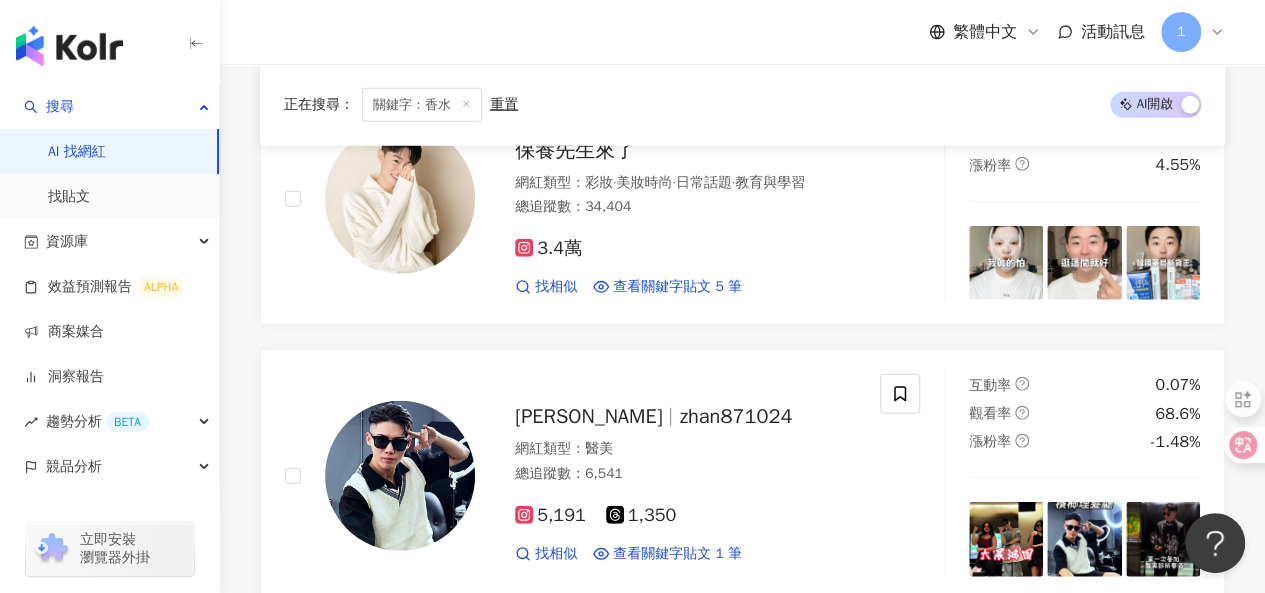 click on "繼續看更多" at bounding box center [754, 1853] 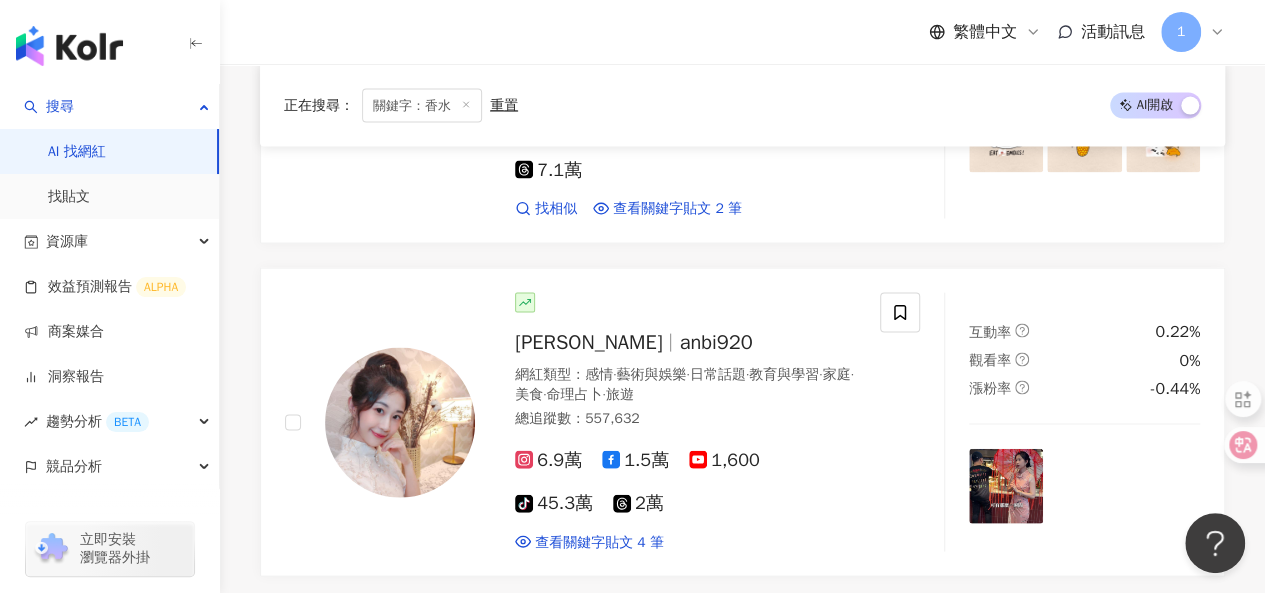 scroll, scrollTop: 81890, scrollLeft: 0, axis: vertical 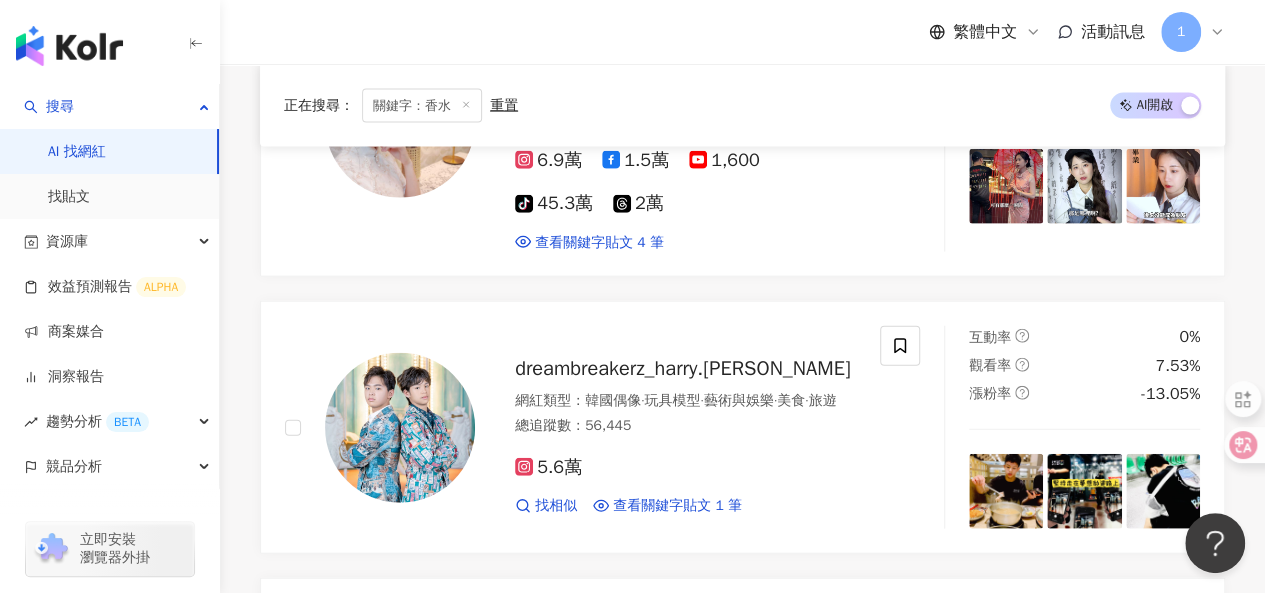 click on "繼續看更多" at bounding box center [754, 2024] 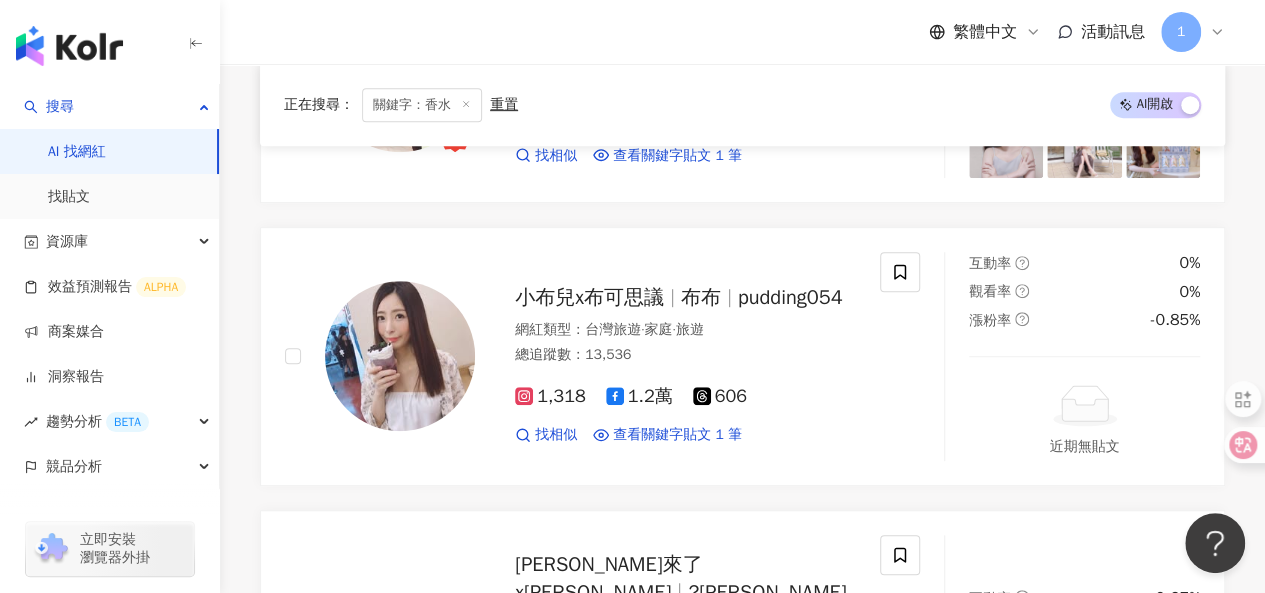 scroll, scrollTop: 83790, scrollLeft: 0, axis: vertical 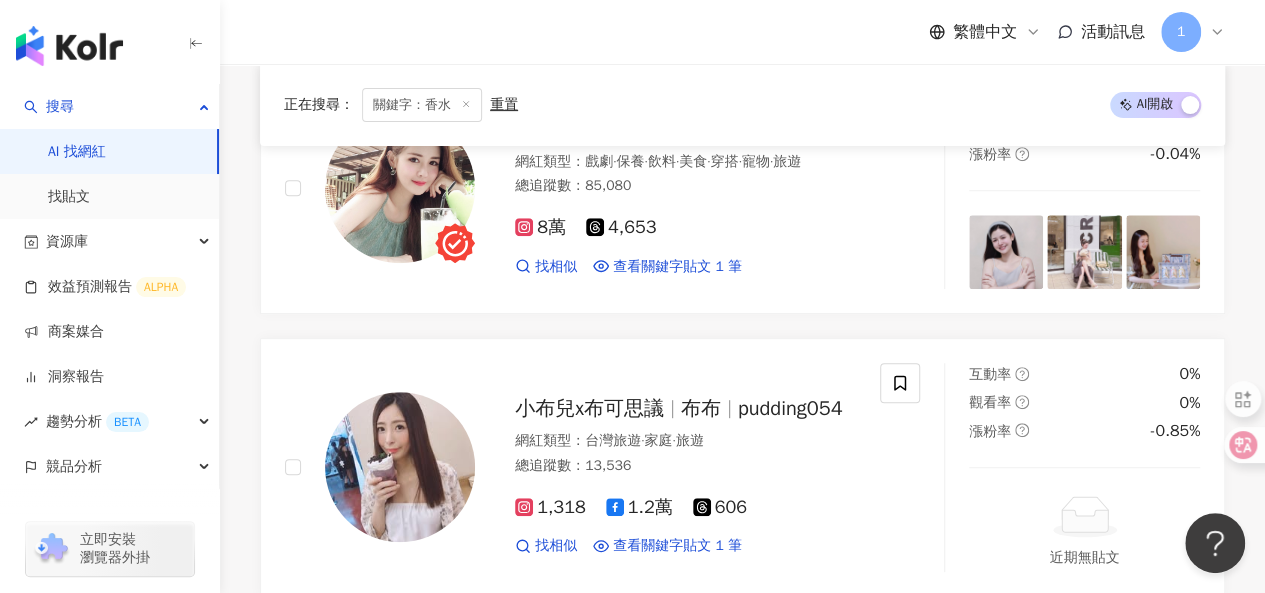 click on "[PERSON_NAME]" at bounding box center [752, 1904] 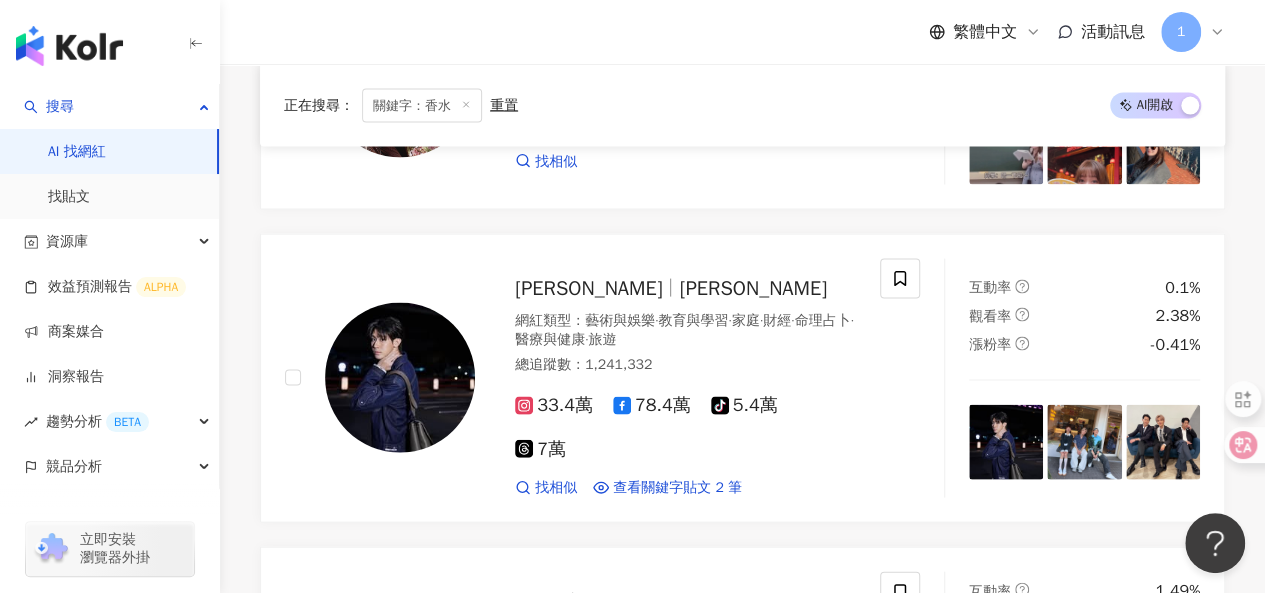 scroll, scrollTop: 85490, scrollLeft: 0, axis: vertical 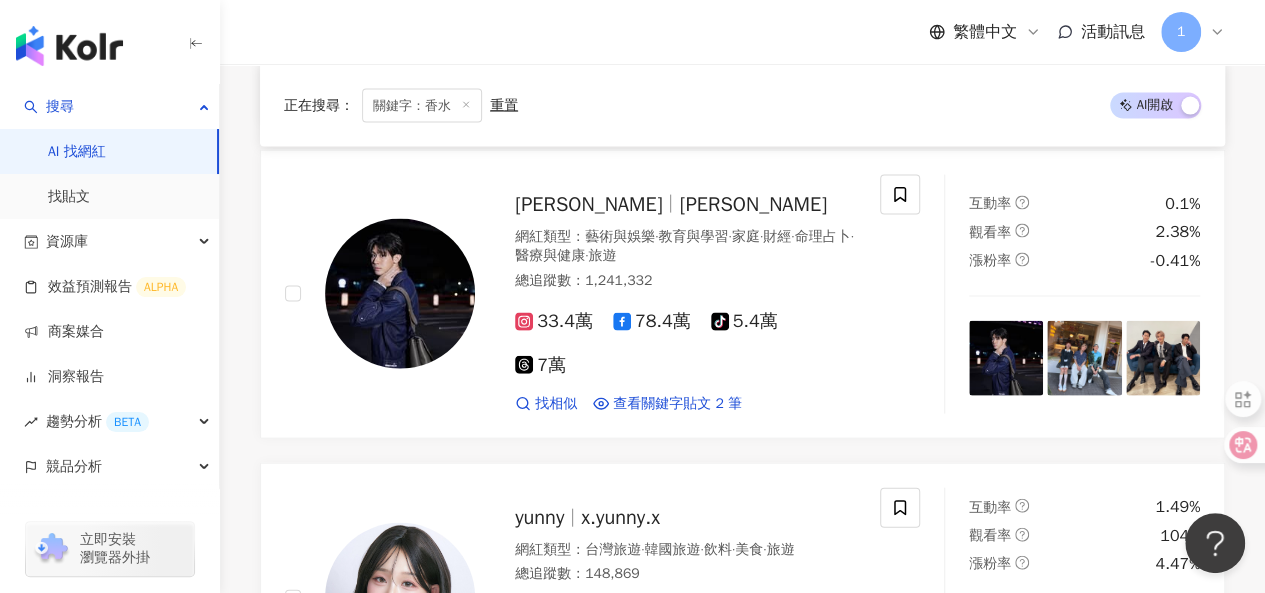 click on "繼續看更多" at bounding box center (743, 1931) 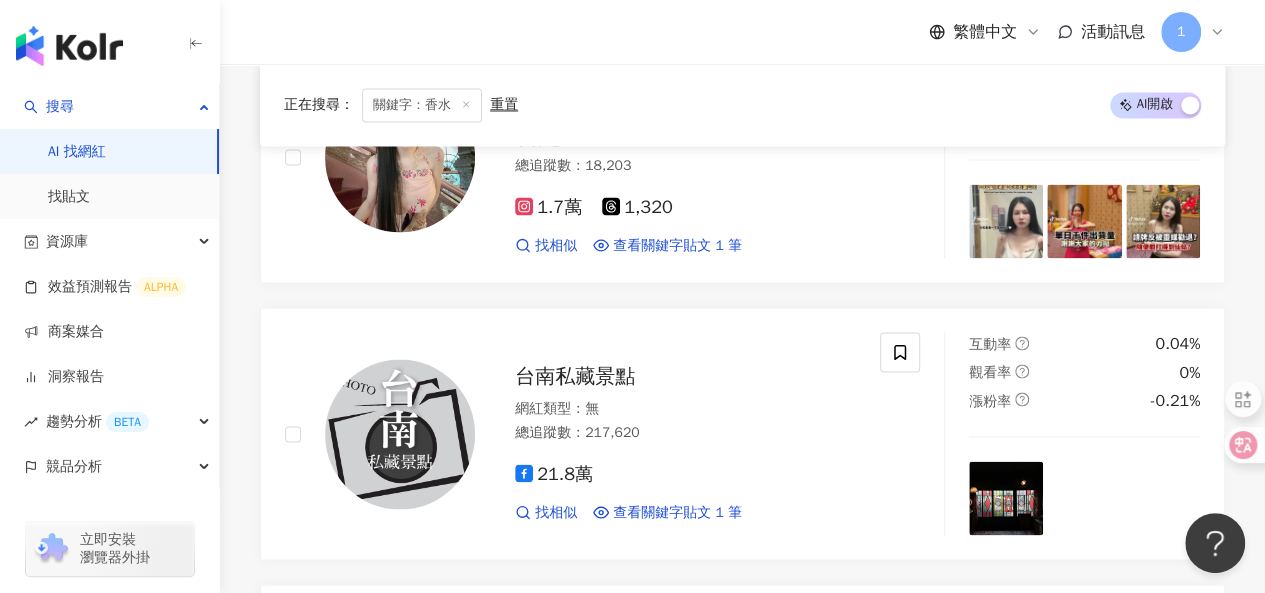 scroll, scrollTop: 88890, scrollLeft: 0, axis: vertical 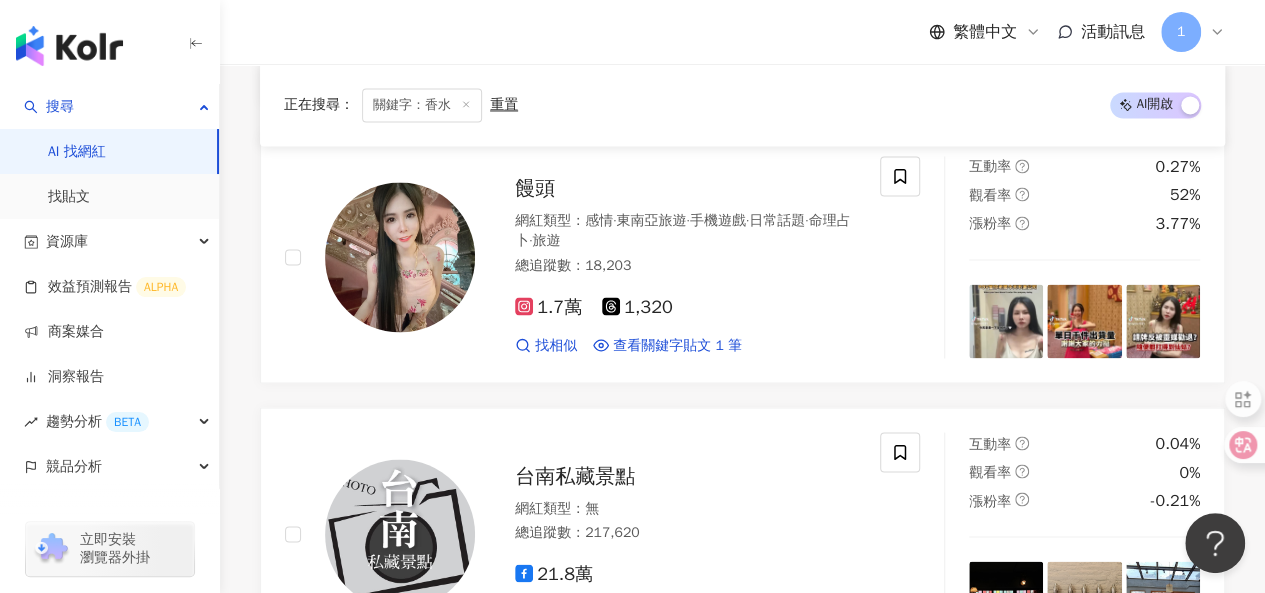 click on "繼續看更多" at bounding box center (743, 1890) 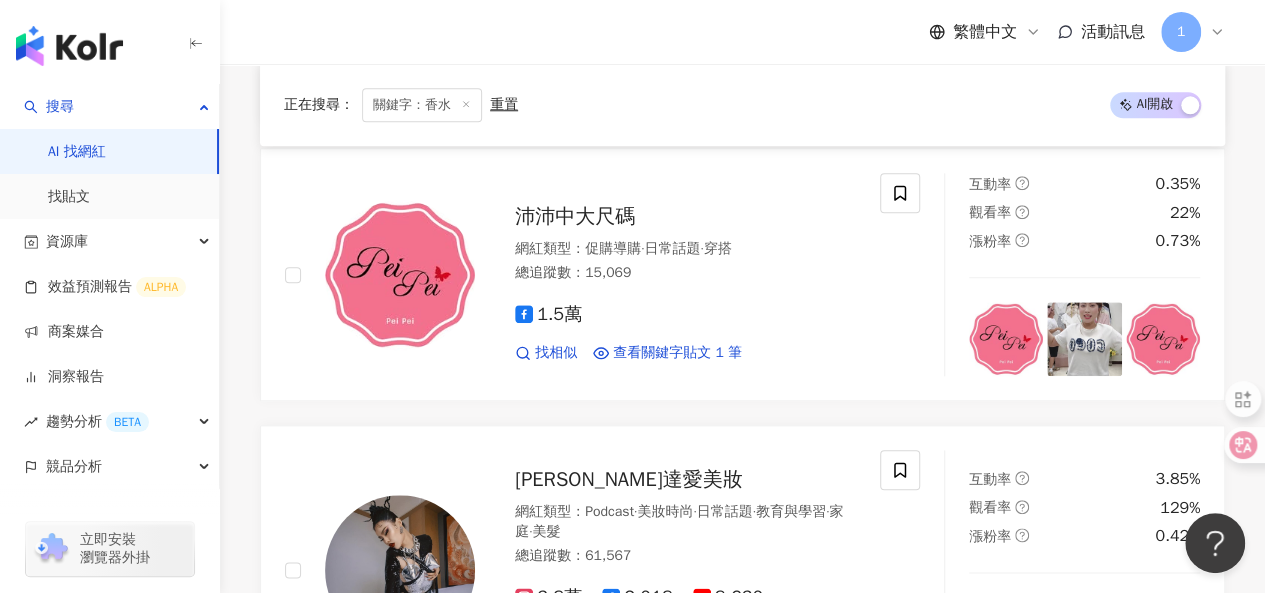 scroll, scrollTop: 92090, scrollLeft: 0, axis: vertical 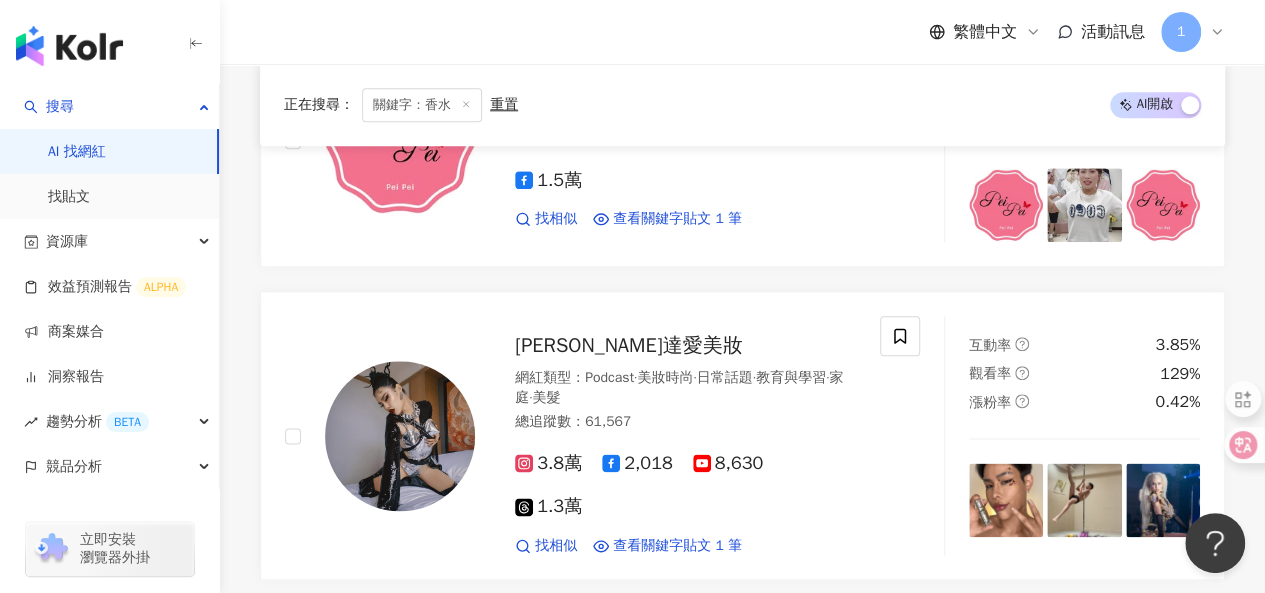 click on "繼續看更多" at bounding box center [754, 2115] 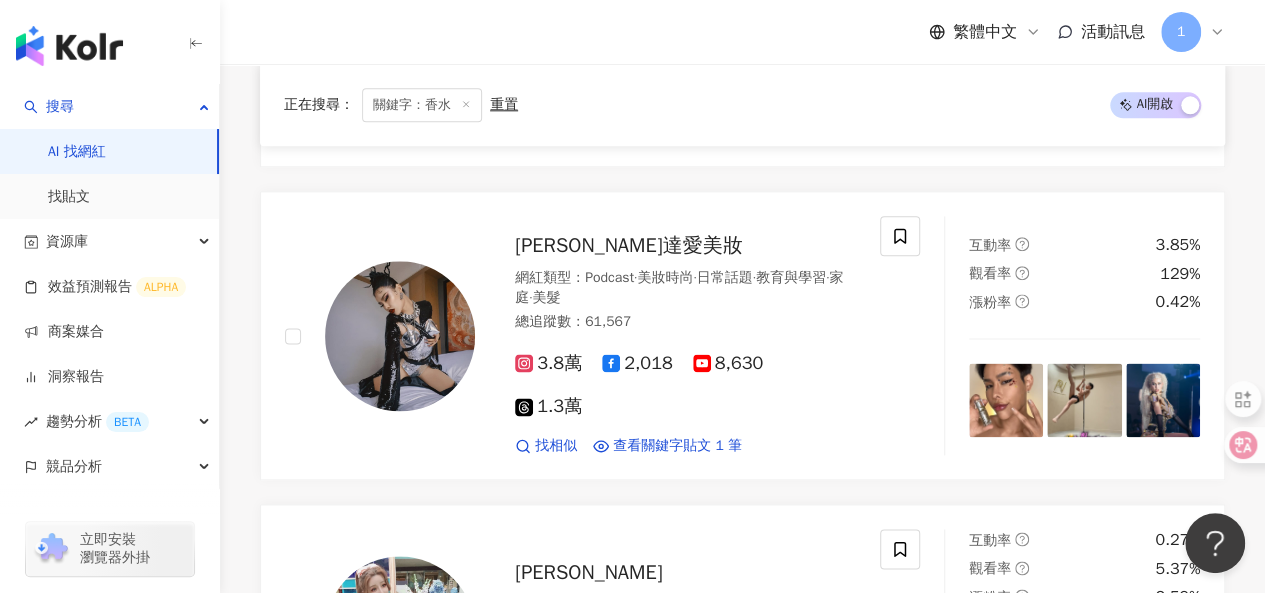 click on "正在搜尋 ： 關鍵字：香水 重置 AI  開啟 AI  關閉 L.M  香水 網紅類型 ： 香水 總追蹤數 ： 12,406 名稱 ： L.M  香水 1.2萬 找相似 查看關鍵字貼文 10 筆 互動率 0.02% 觀看率 0% 漲粉率 -0.58% 香水 人生 網紅類型 ： 香水  ·  美妝時尚  ·  日常話題  ·  美髮 總追蹤數 ： 138,244 名稱 ： 香水 人生 簡介 ： 香水 人生｜ 香水 有毒 主播小波 & 主播豬豬 為廣大喜愛 香水 商品的人民造福址 1.1萬 10.3萬 2.4萬 找相似 查看關鍵字貼文 214 筆 互動率 0.95% 觀看率 66.2% 漲粉率 1.64% 液體星鑽 香水 &化妝品 dm1989_ 網紅類型 ： 香水  ·  奢侈品 總追蹤數 ： 45,827 名稱 ： 液體星鑽 香水 &化妝品 簡介 ： 香水 、保養品、彩妝 1.9萬 2.7萬 找相似 查看關鍵字貼文 17 筆 互動率 0.01% 觀看率 0% 漲粉率 -0.43% 甜心DJ Ivy 愛V 甜心DJ。Ivy 網紅類型 ： 飲料  ·  日常話題  ·  教育與學習  ·  旅遊 總追蹤數 ： 1,277,865 72" at bounding box center (742, -43857) 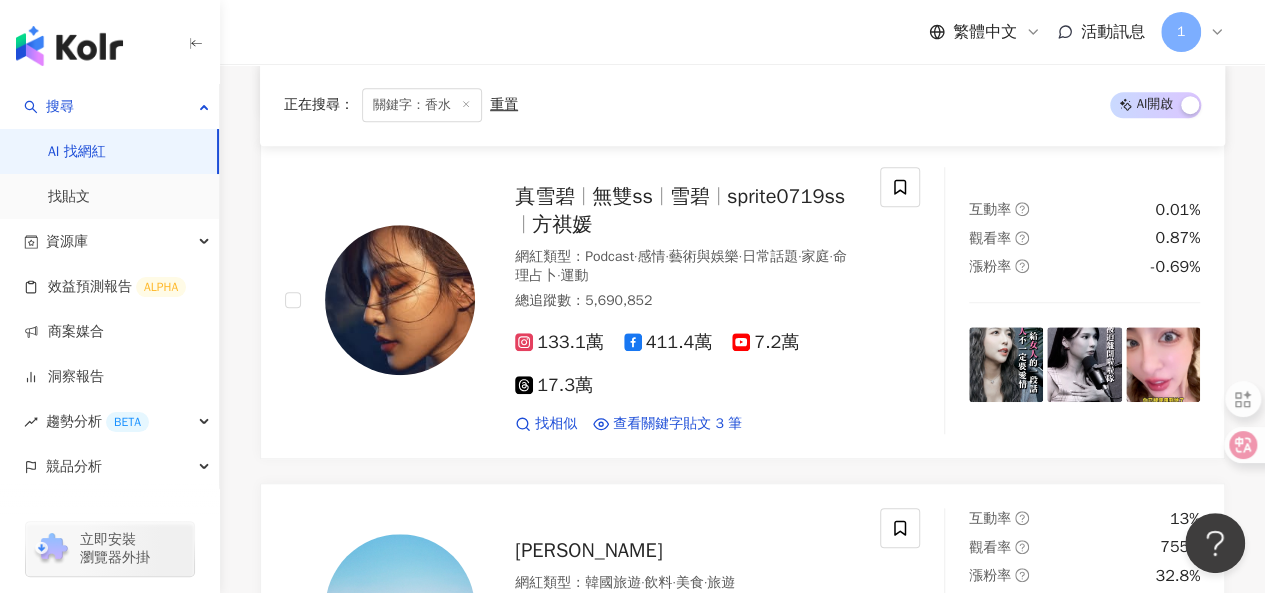 scroll, scrollTop: 95590, scrollLeft: 0, axis: vertical 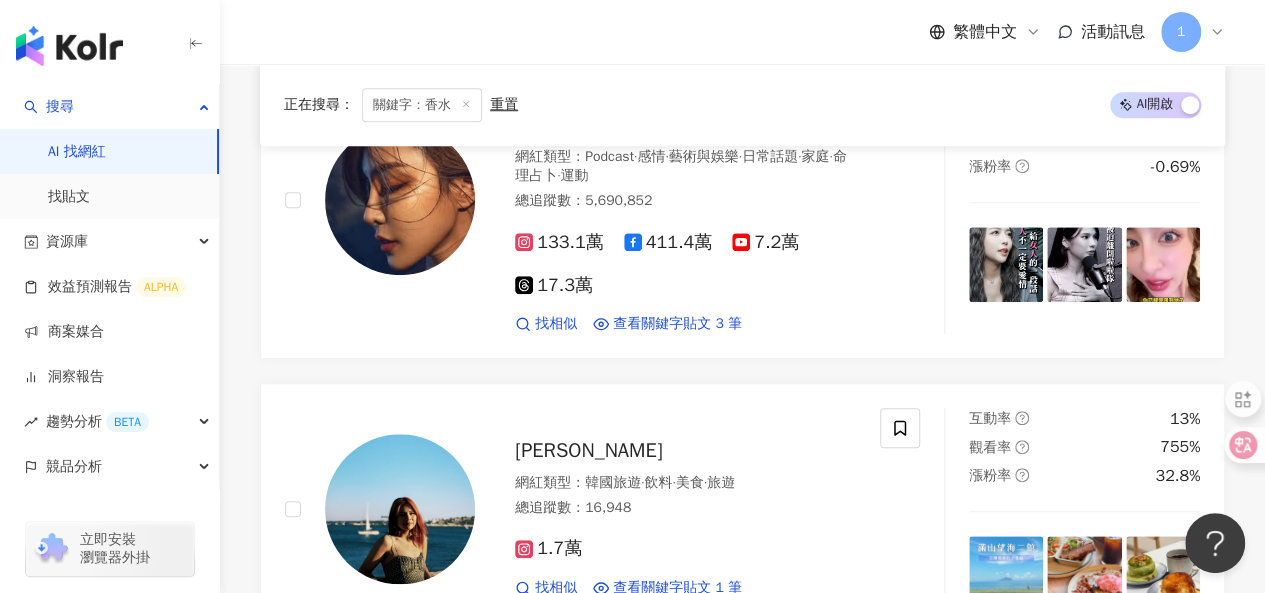 click on "繼續看更多" at bounding box center (754, 2108) 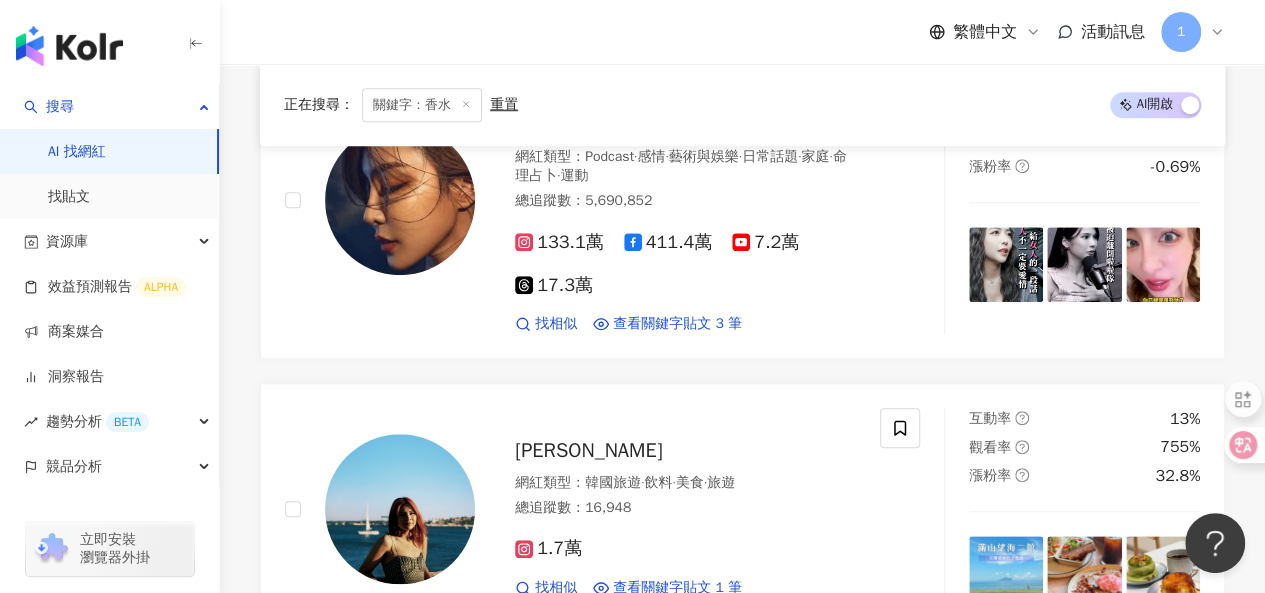 click on "正在搜尋 ： 關鍵字：香水 重置 AI  開啟 AI  關閉 L.M  香水 網紅類型 ： 香水 總追蹤數 ： 12,406 名稱 ： L.M  香水 1.2萬 找相似 查看關鍵字貼文 10 筆 互動率 0.02% 觀看率 0% 漲粉率 -0.58% 香水 人生 網紅類型 ： 香水  ·  美妝時尚  ·  日常話題  ·  美髮 總追蹤數 ： 138,244 名稱 ： 香水 人生 簡介 ： 香水 人生｜ 香水 有毒 主播小波 & 主播豬豬 為廣大喜愛 香水 商品的人民造福址 1.1萬 10.3萬 2.4萬 找相似 查看關鍵字貼文 214 筆 互動率 0.95% 觀看率 66.2% 漲粉率 1.64% 液體星鑽 香水 &化妝品 dm1989_ 網紅類型 ： 香水  ·  奢侈品 總追蹤數 ： 45,827 名稱 ： 液體星鑽 香水 &化妝品 簡介 ： 香水 、保養品、彩妝 1.9萬 2.7萬 找相似 查看關鍵字貼文 17 筆 互動率 0.01% 觀看率 0% 漲粉率 -0.43% 甜心DJ Ivy 愛V 甜心DJ。Ivy 網紅類型 ： 飲料  ·  日常話題  ·  教育與學習  ·  旅遊 總追蹤數 ： 1,277,865 72" at bounding box center (742, -44277) 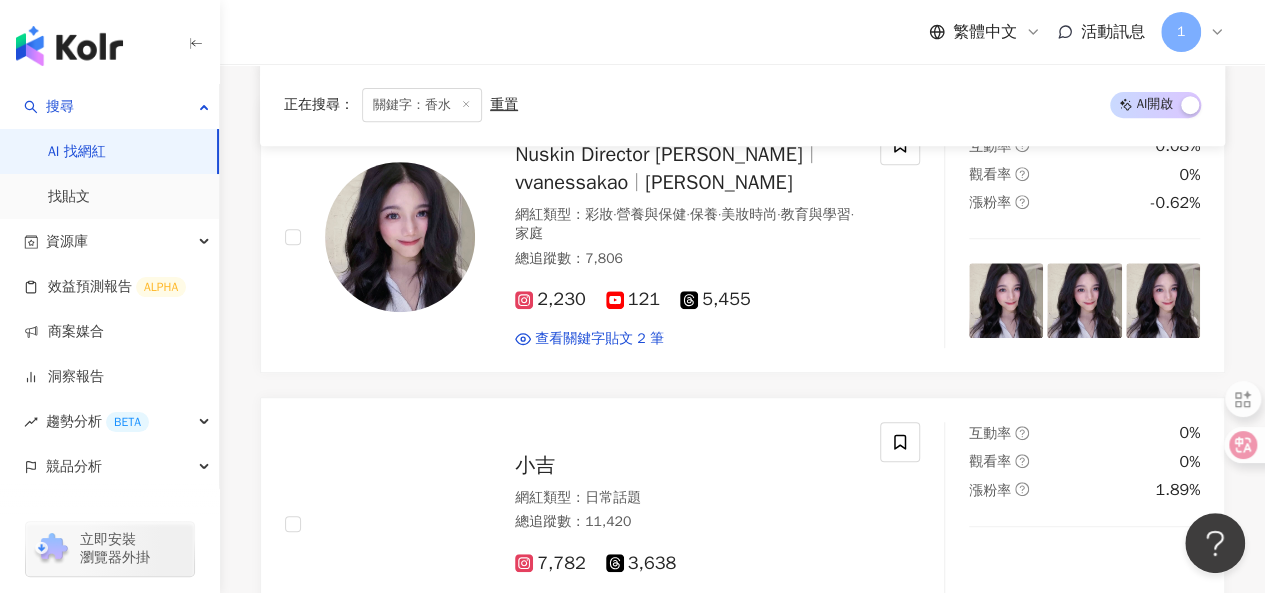 scroll, scrollTop: 98990, scrollLeft: 0, axis: vertical 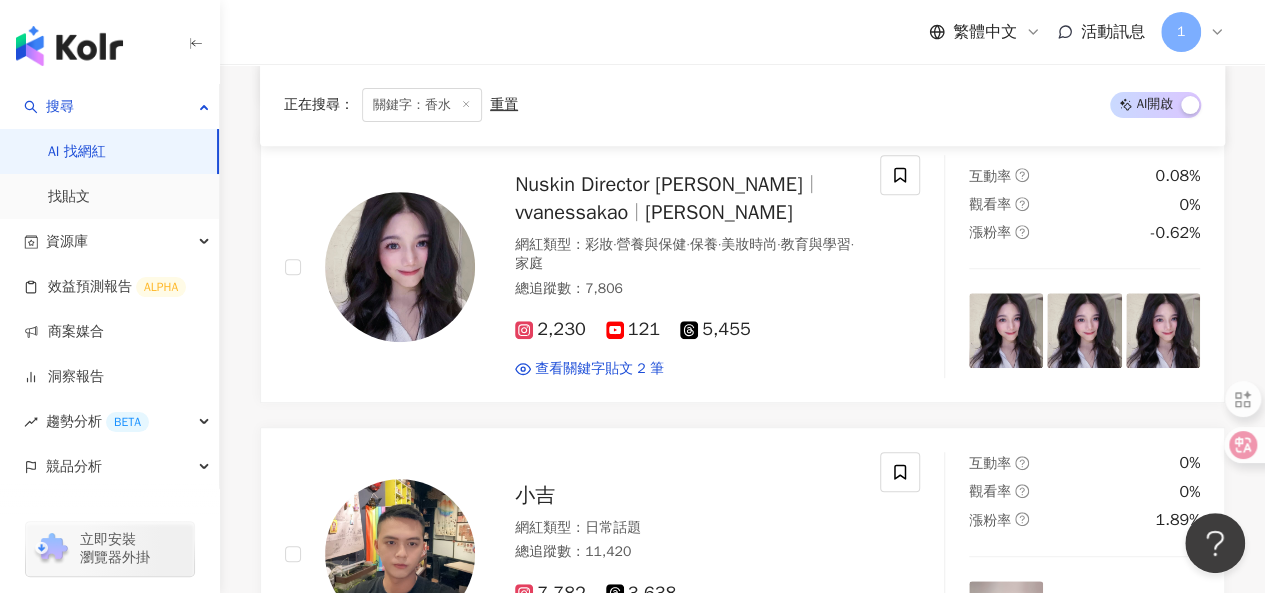 click on "繼續看更多" at bounding box center (754, 2198) 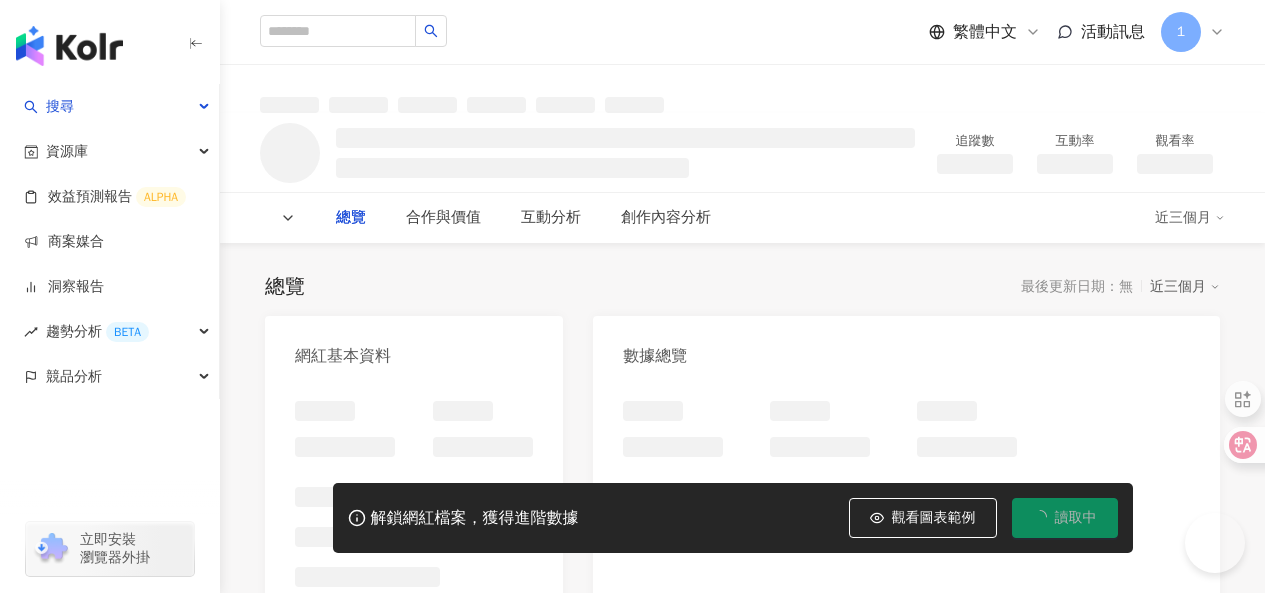 scroll, scrollTop: 0, scrollLeft: 0, axis: both 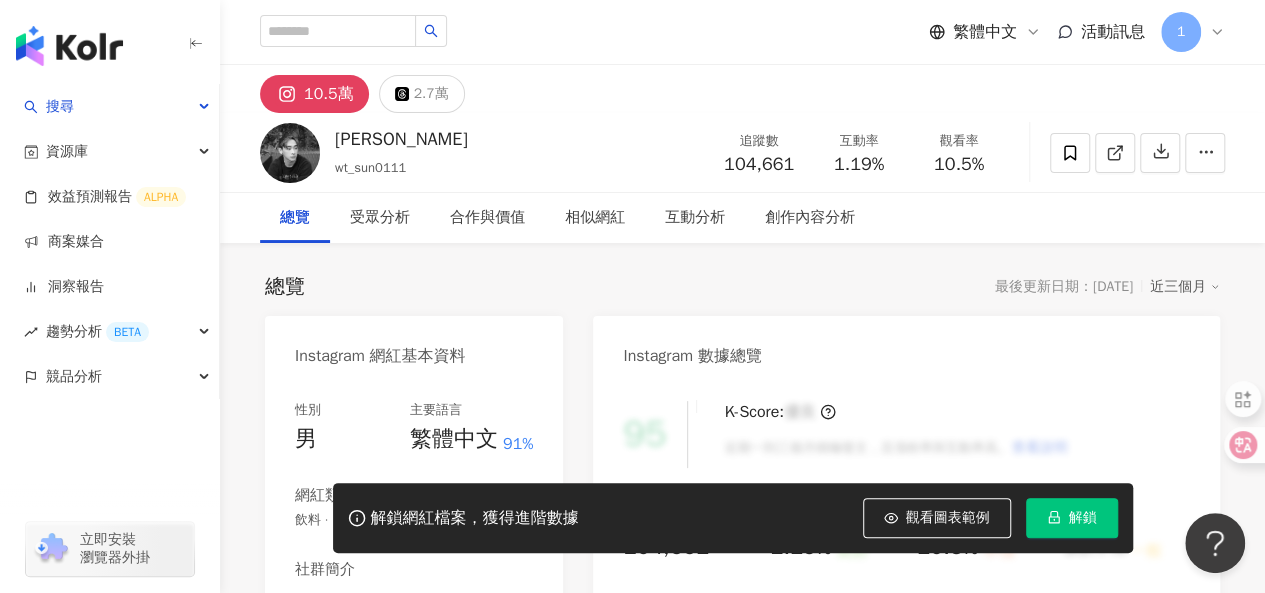click on "Instagram 網紅基本資料" at bounding box center [380, 356] 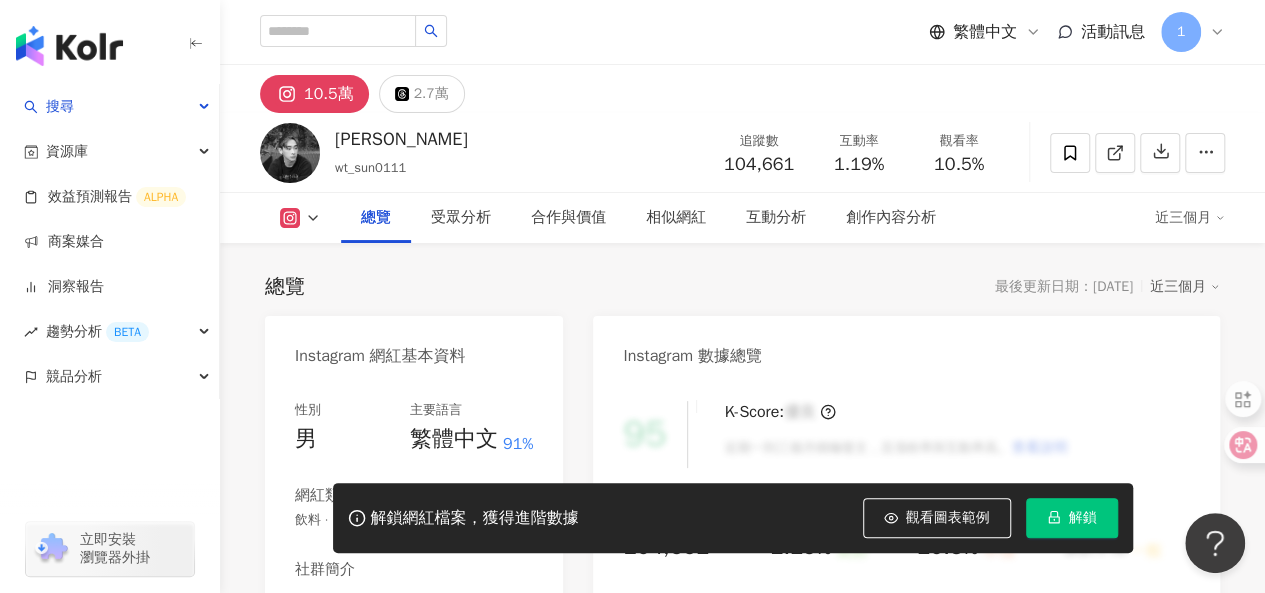 scroll, scrollTop: 300, scrollLeft: 0, axis: vertical 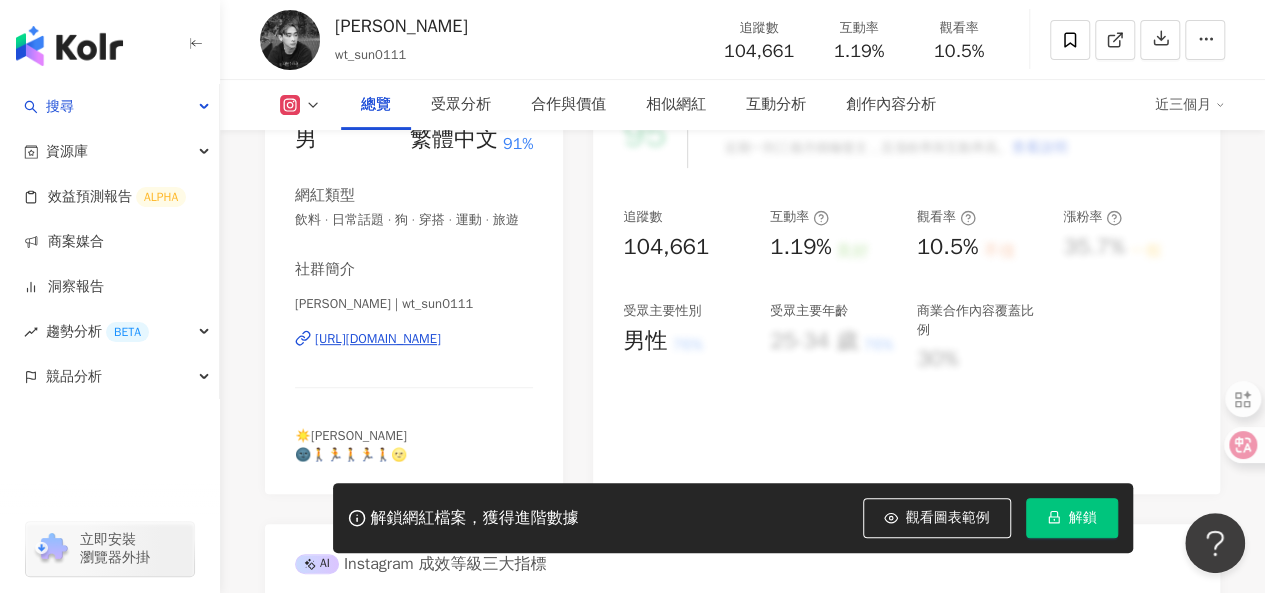 click on "https://www.instagram.com/wt_sun0111/" at bounding box center (378, 339) 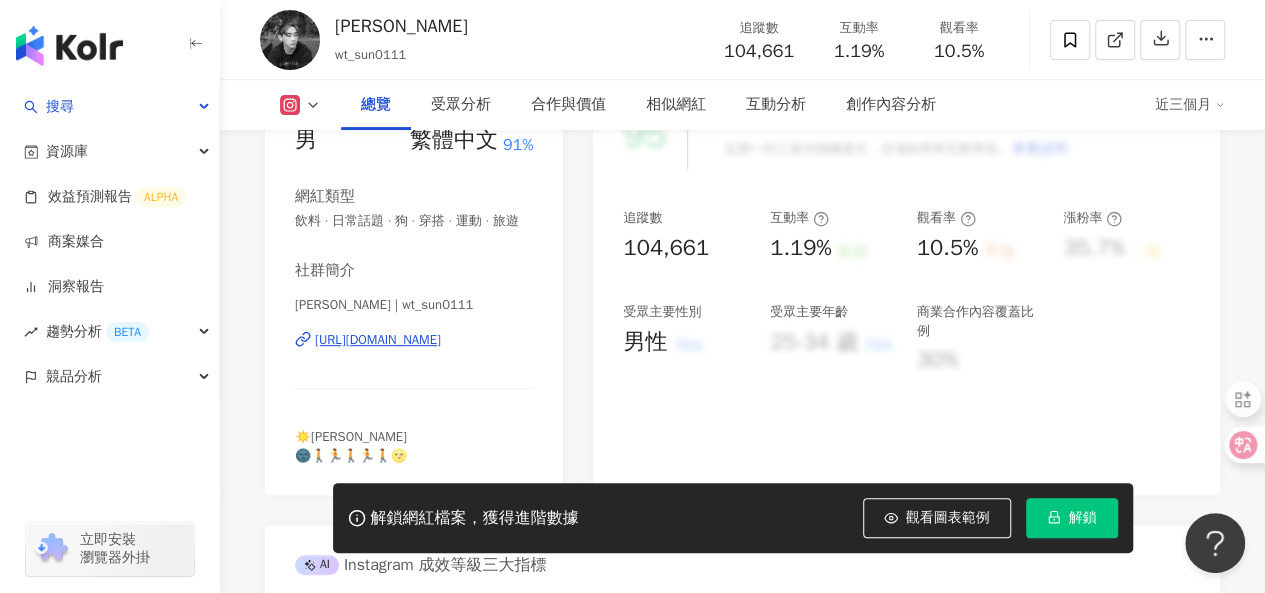 scroll, scrollTop: 300, scrollLeft: 0, axis: vertical 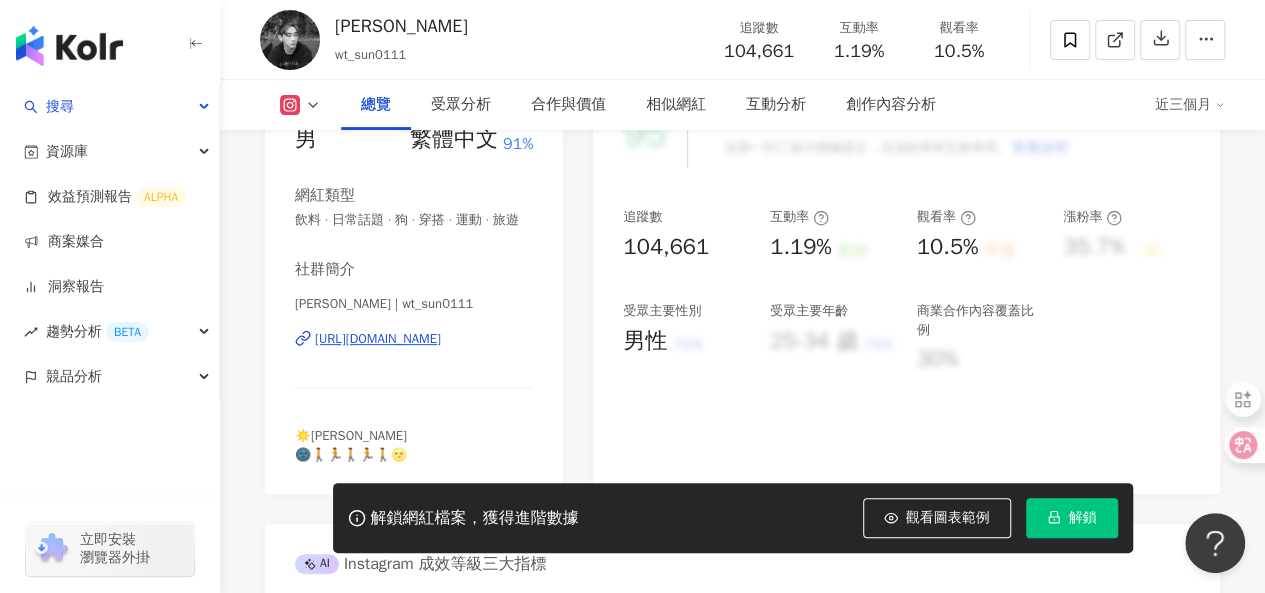click on "https://www.instagram.com/wt_sun0111/" at bounding box center [378, 339] 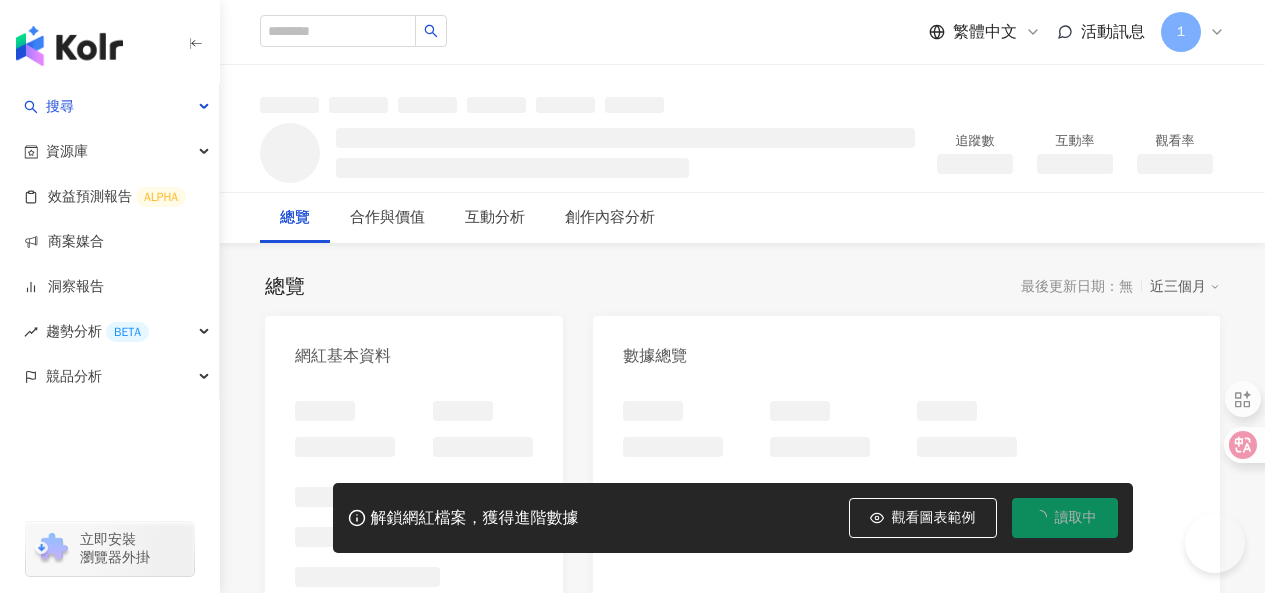 scroll, scrollTop: 0, scrollLeft: 0, axis: both 